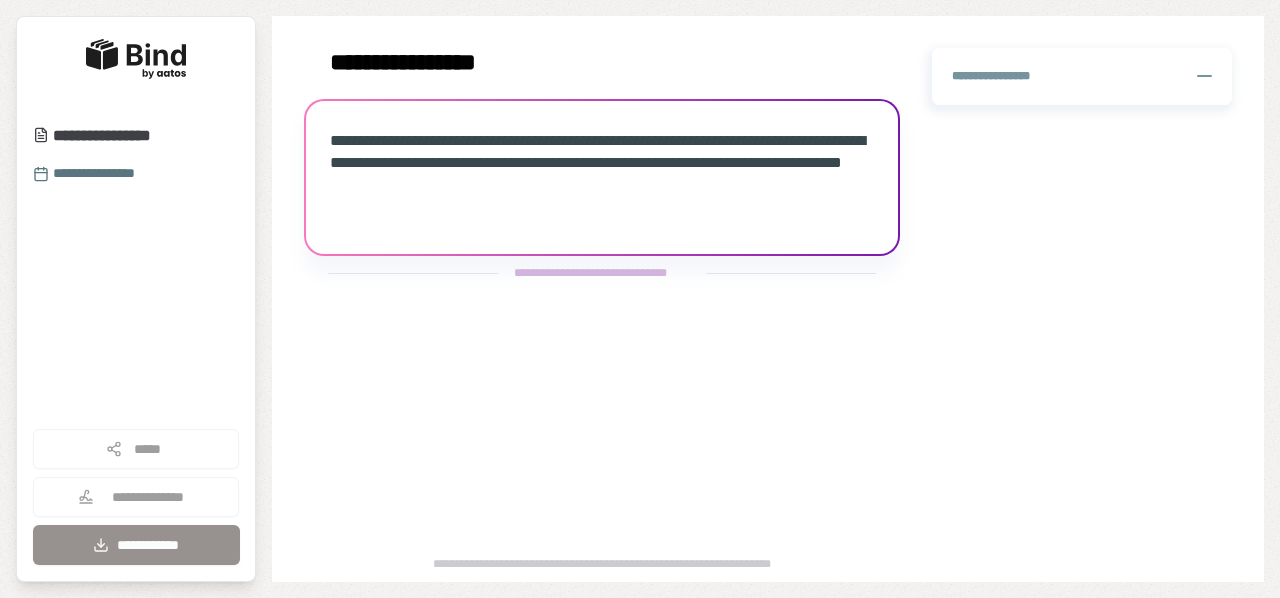 scroll, scrollTop: 0, scrollLeft: 0, axis: both 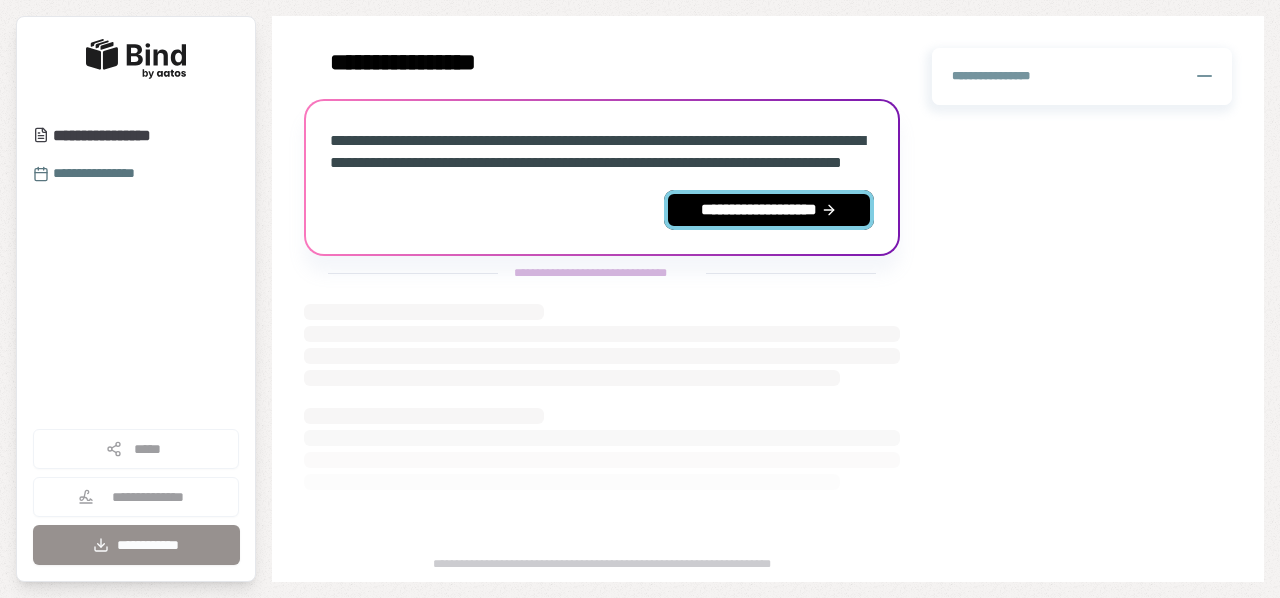 click on "**********" at bounding box center [769, 210] 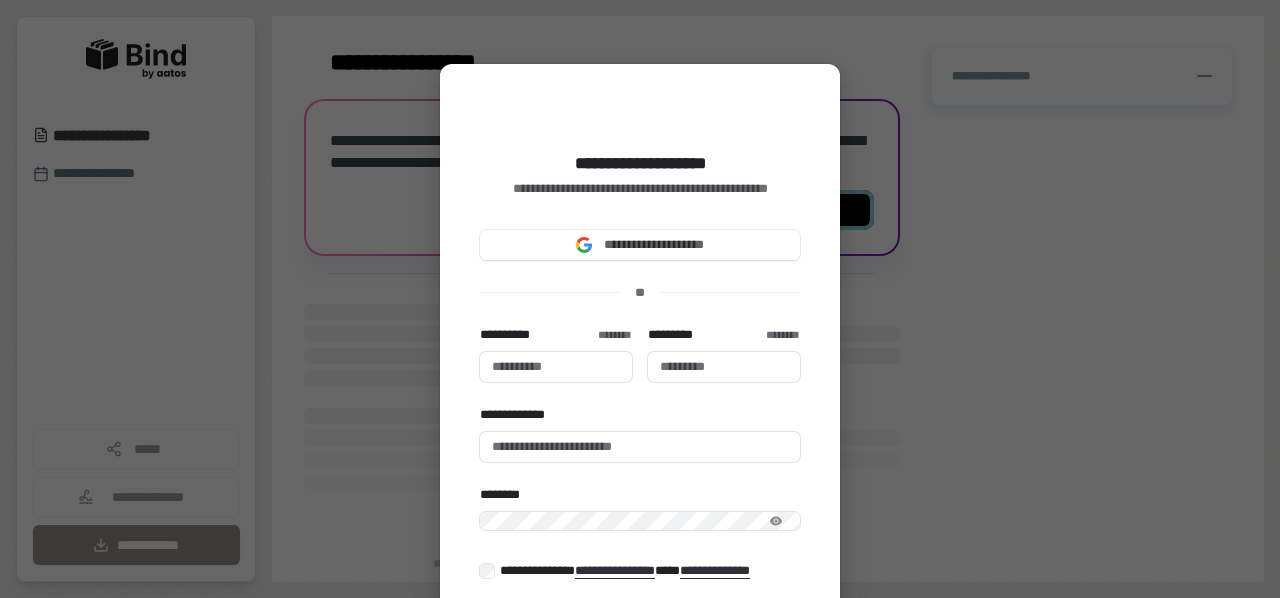 type 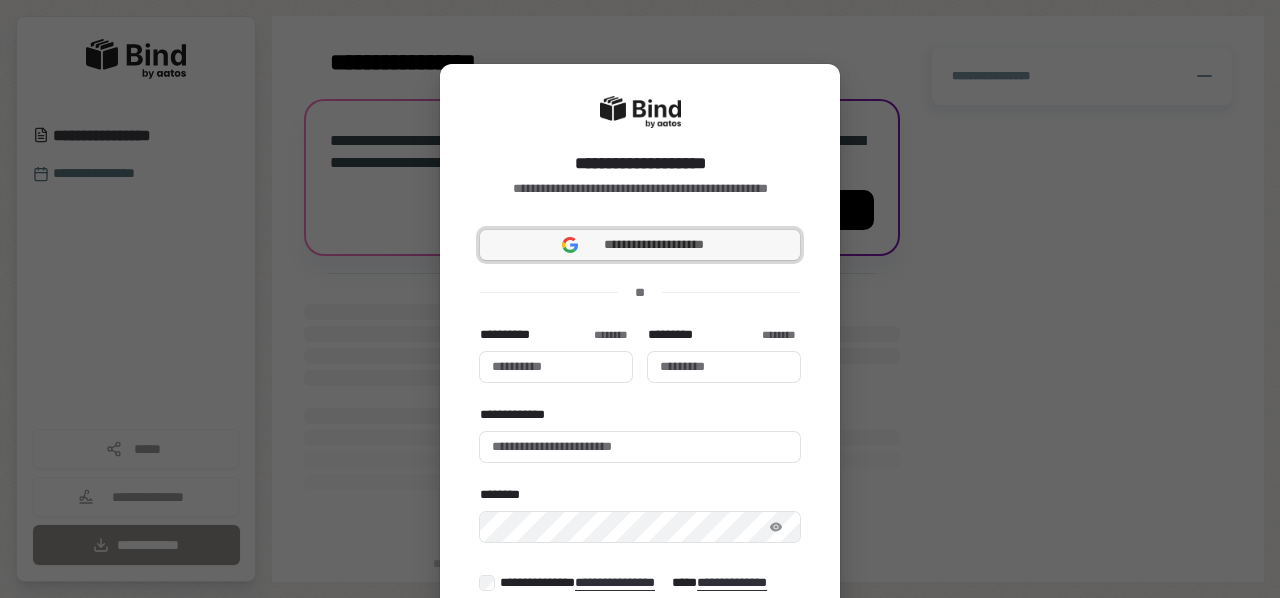 click on "**********" at bounding box center [654, 245] 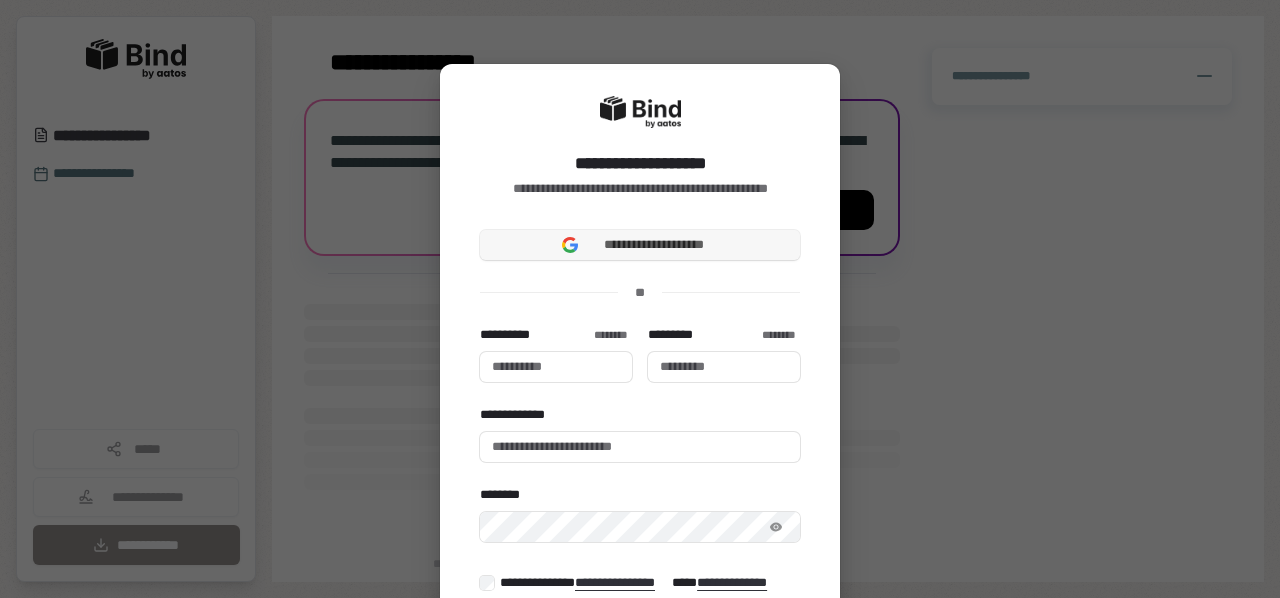 type 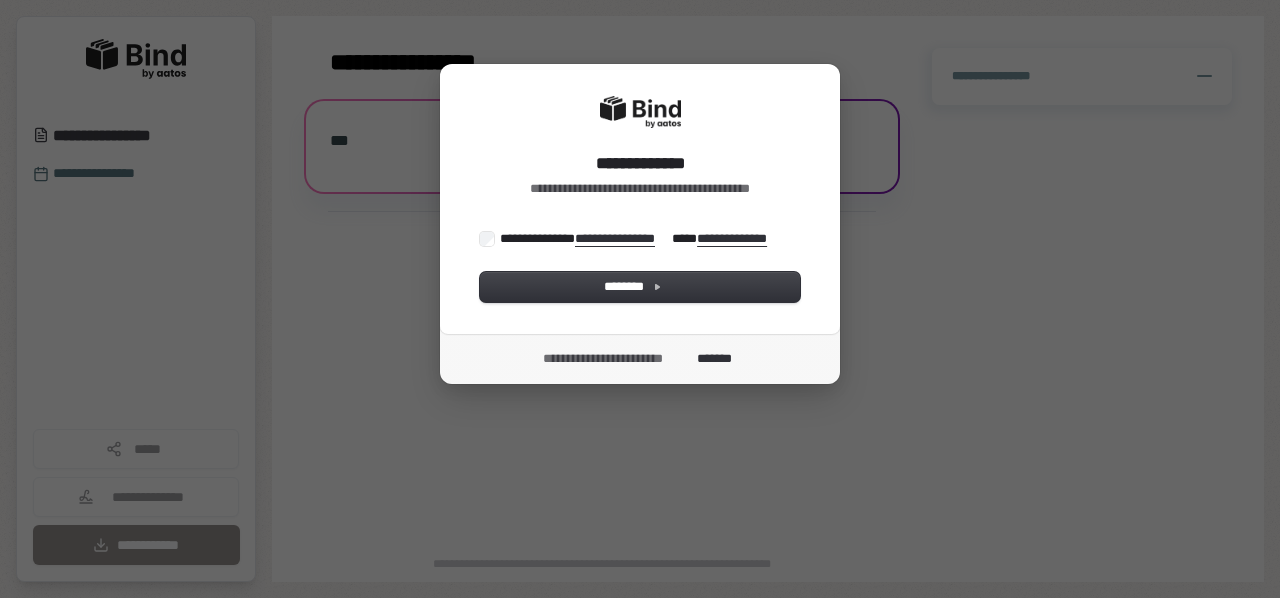 scroll, scrollTop: 0, scrollLeft: 0, axis: both 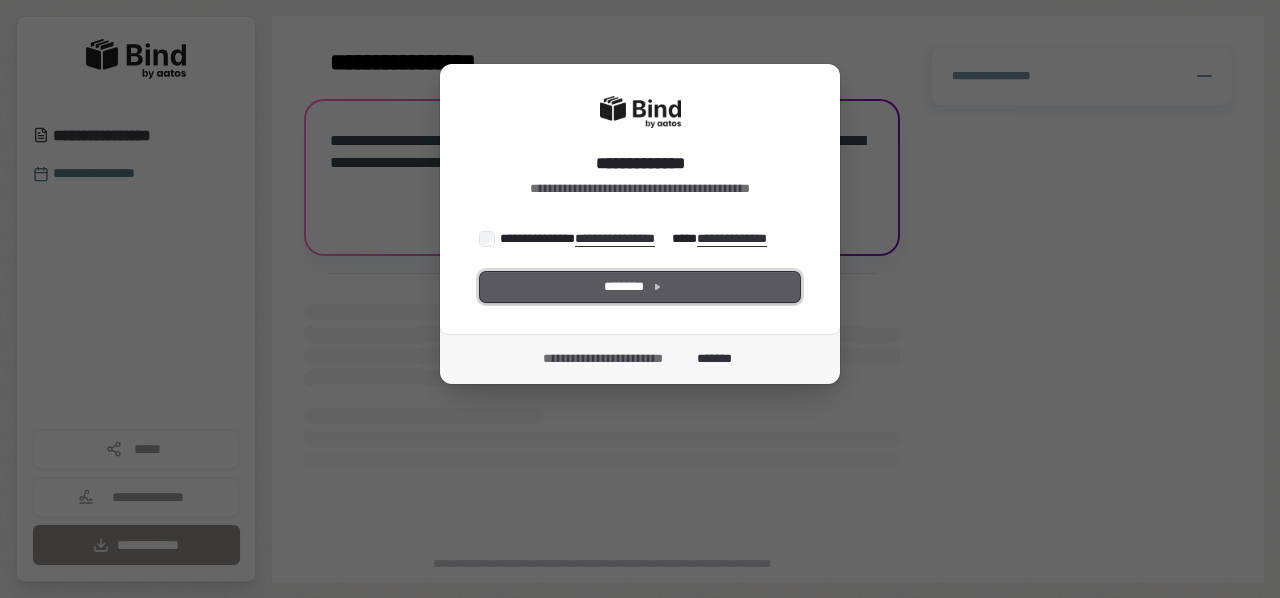 click on "********" at bounding box center [640, 287] 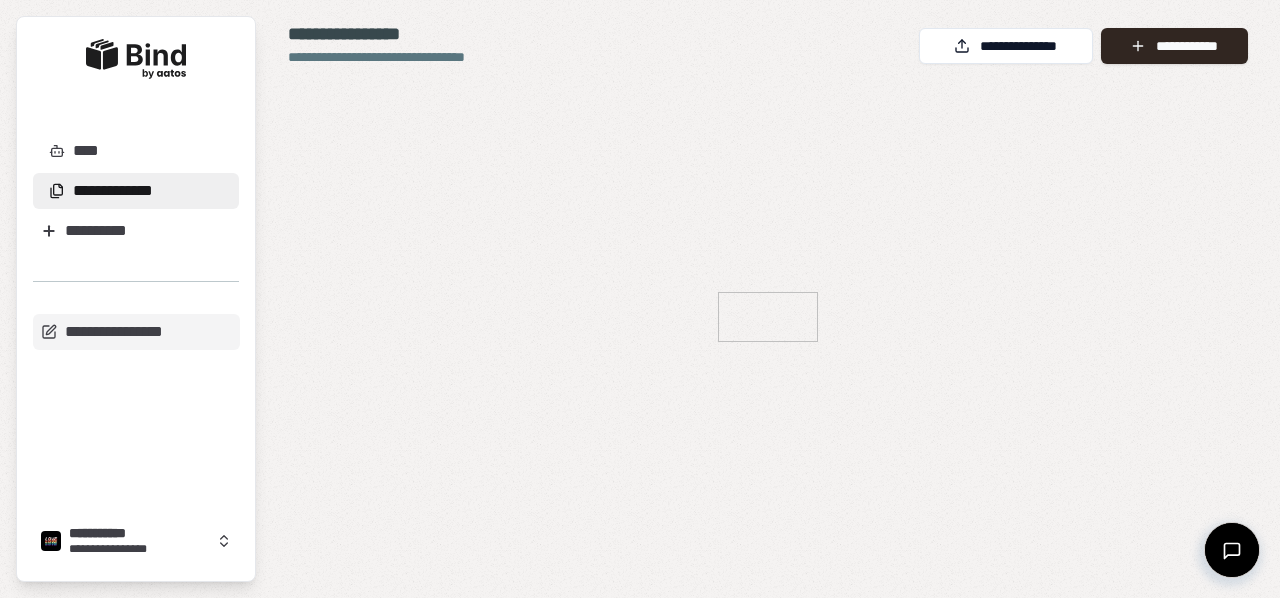 scroll, scrollTop: 0, scrollLeft: 0, axis: both 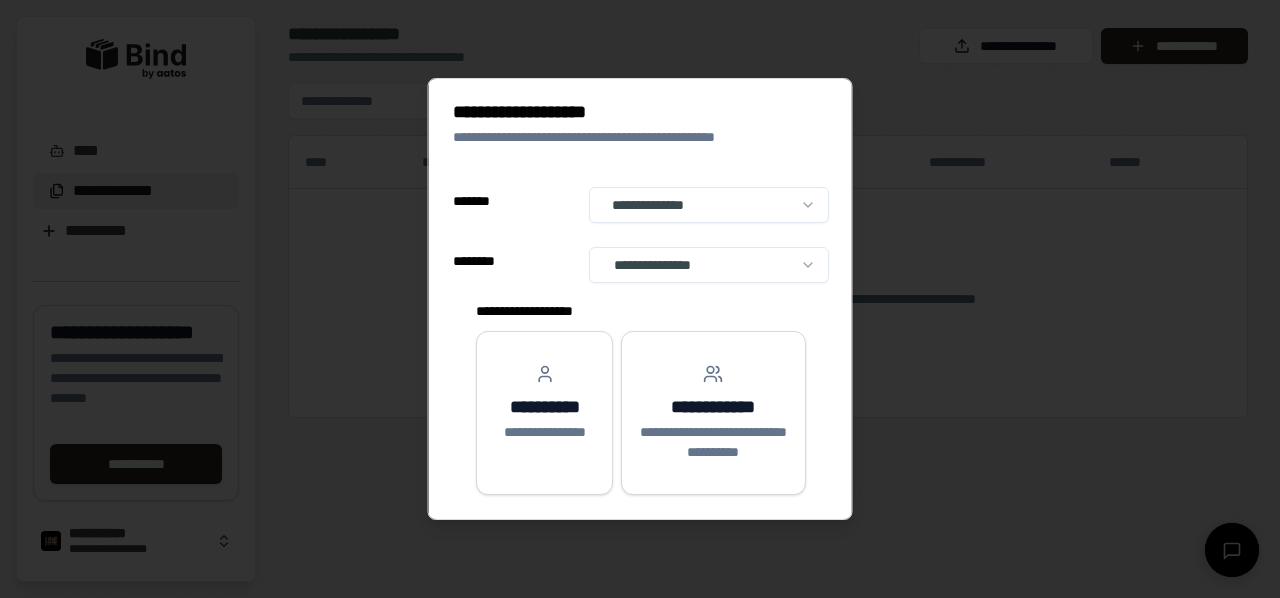 select on "**" 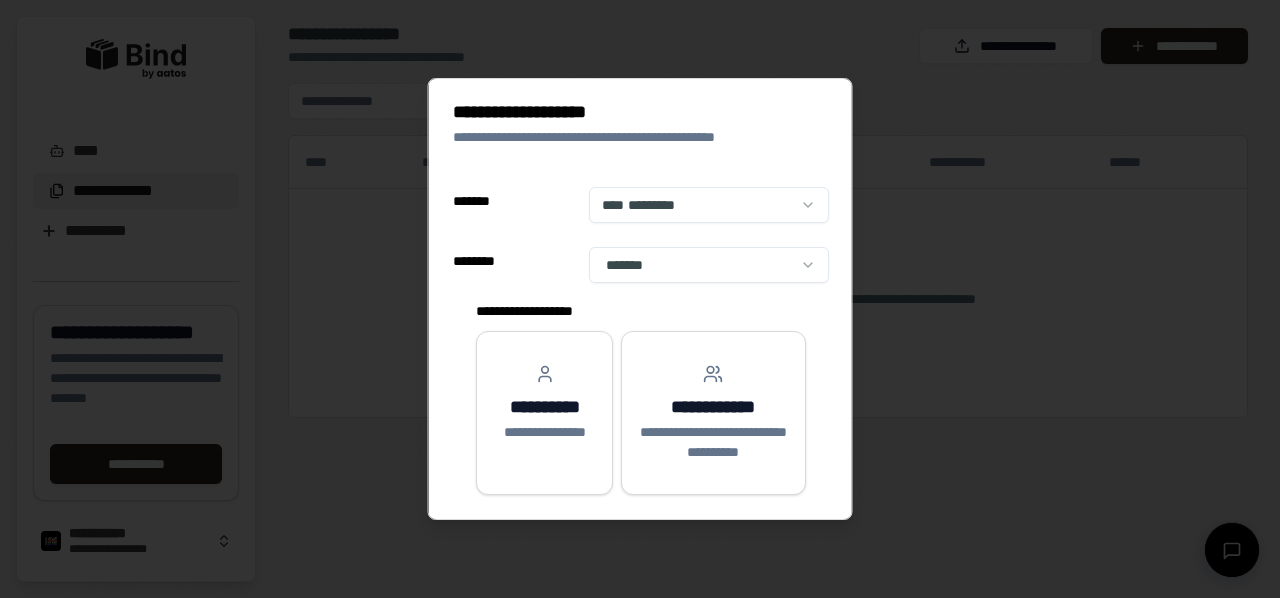 click on "**********" at bounding box center [640, 299] 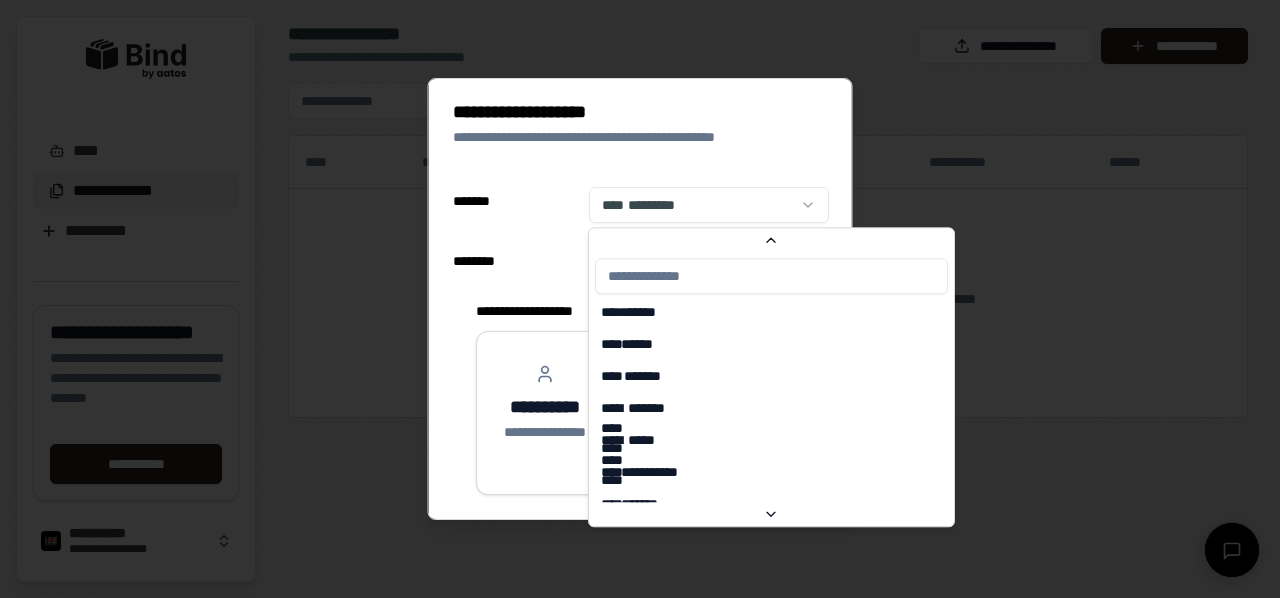 scroll, scrollTop: 369, scrollLeft: 0, axis: vertical 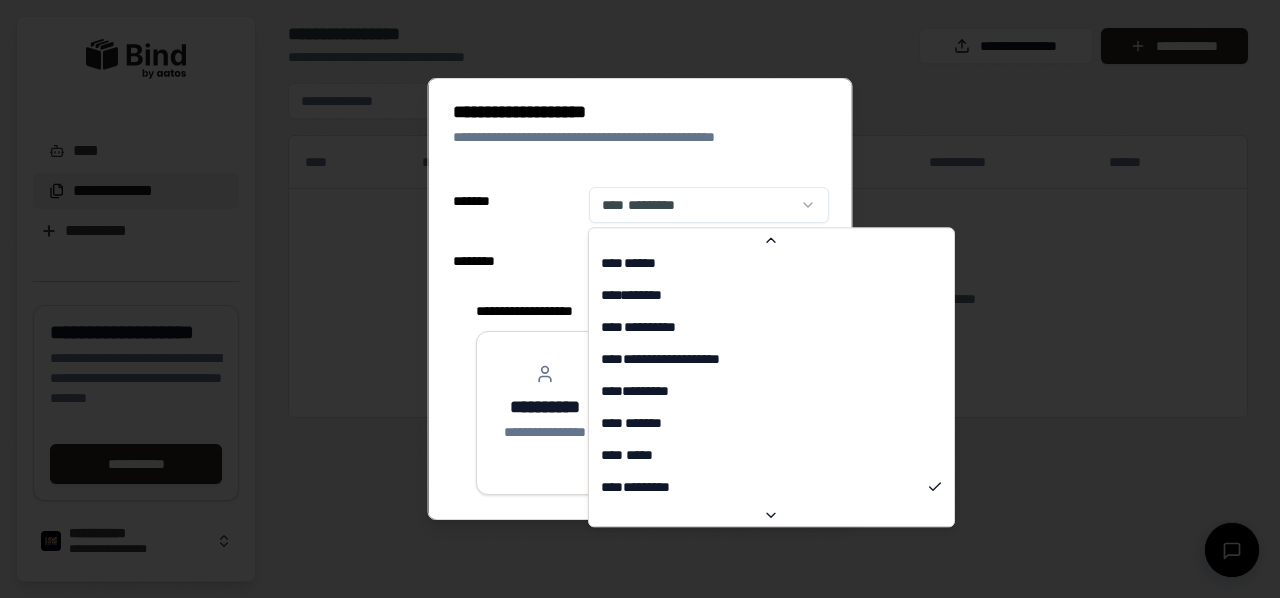 click at bounding box center (640, 299) 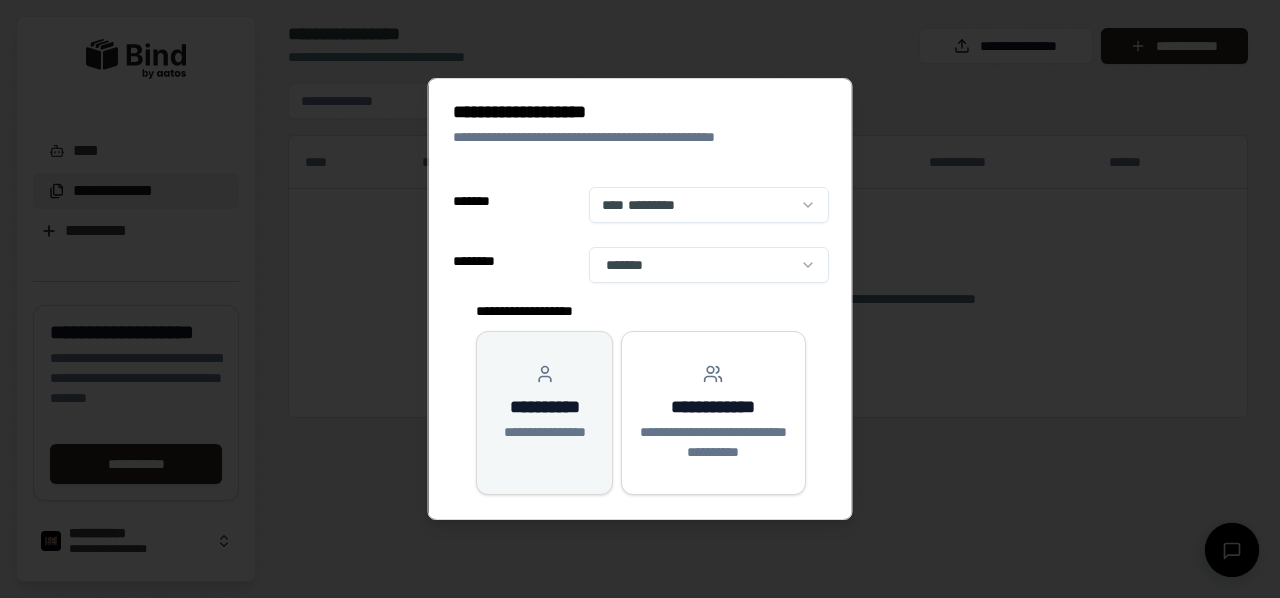 click on "**********" at bounding box center [544, 407] 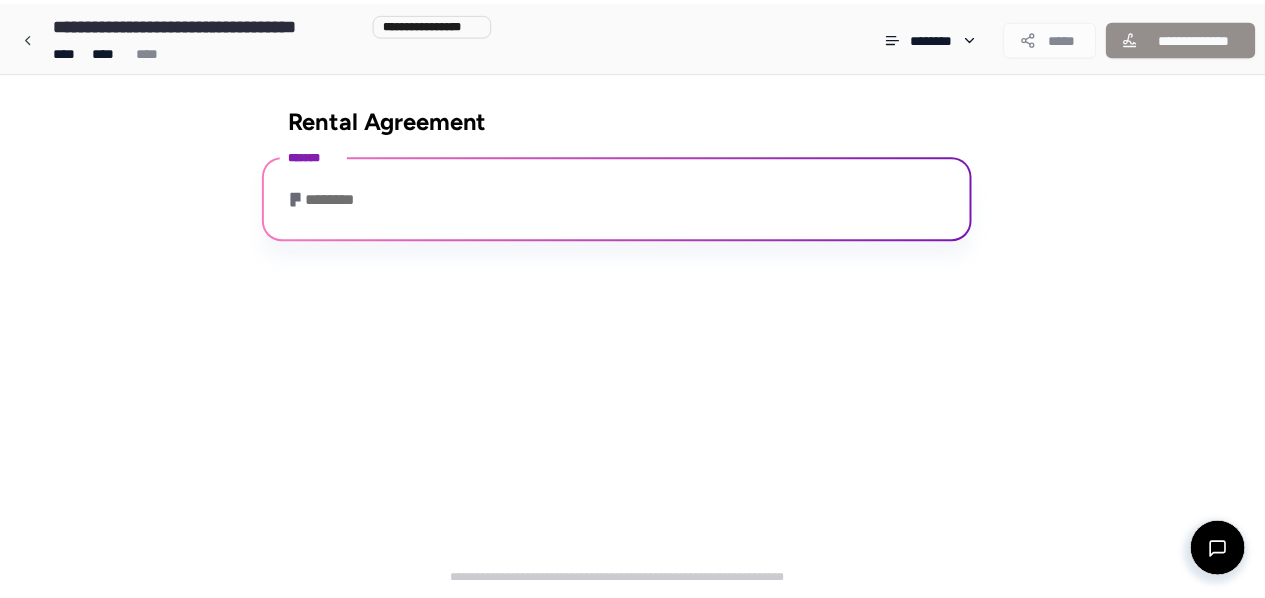 scroll, scrollTop: 170, scrollLeft: 0, axis: vertical 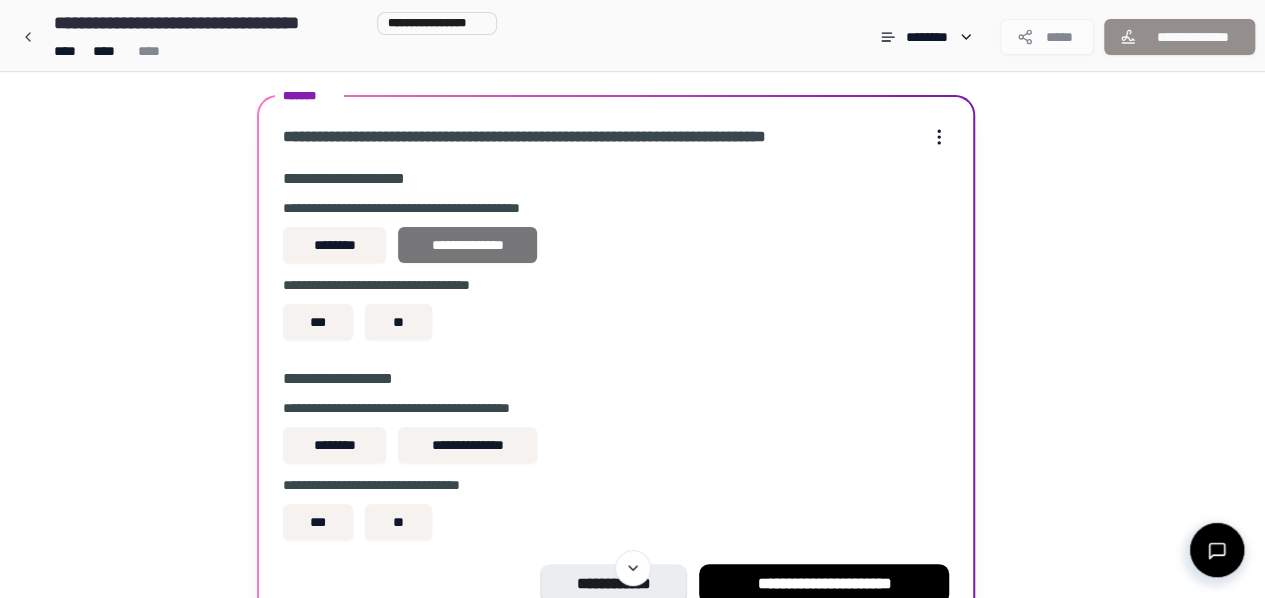 click on "**********" at bounding box center (467, 245) 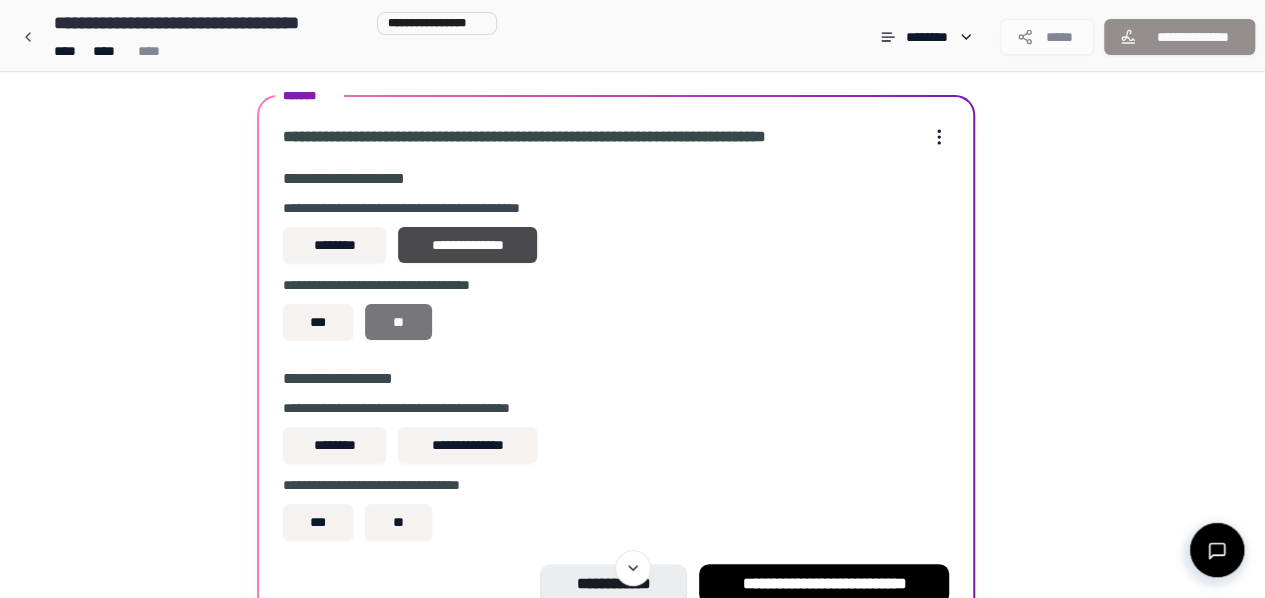 click on "**" at bounding box center [398, 322] 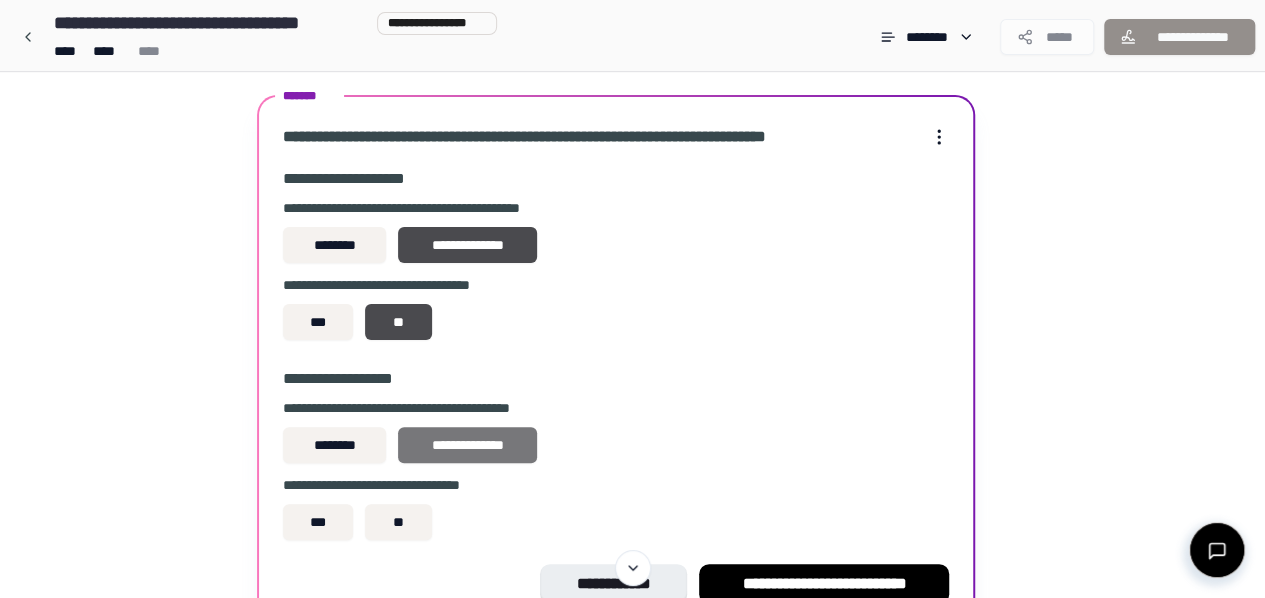 click on "**********" at bounding box center (467, 445) 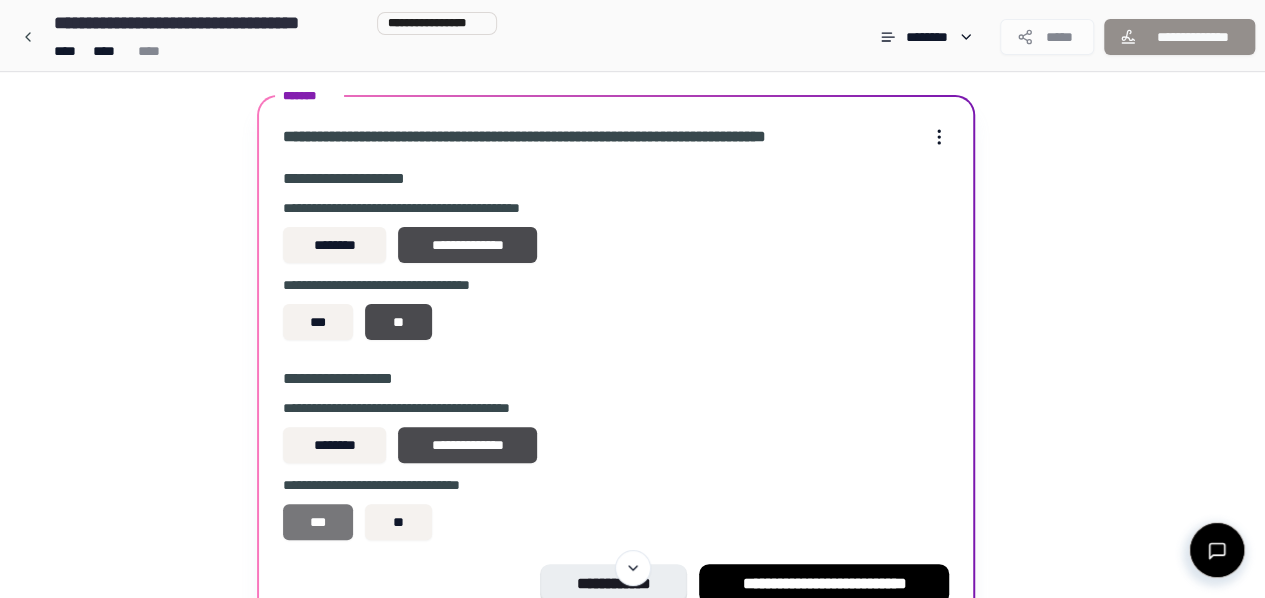 click on "***" at bounding box center (318, 522) 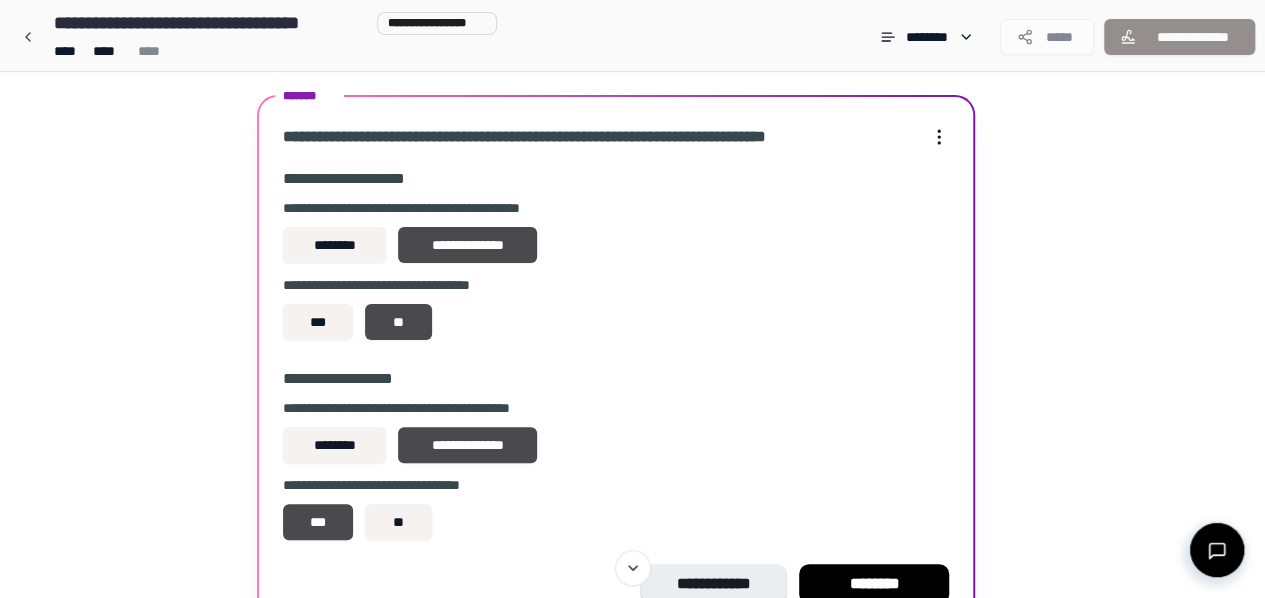 scroll, scrollTop: 145, scrollLeft: 0, axis: vertical 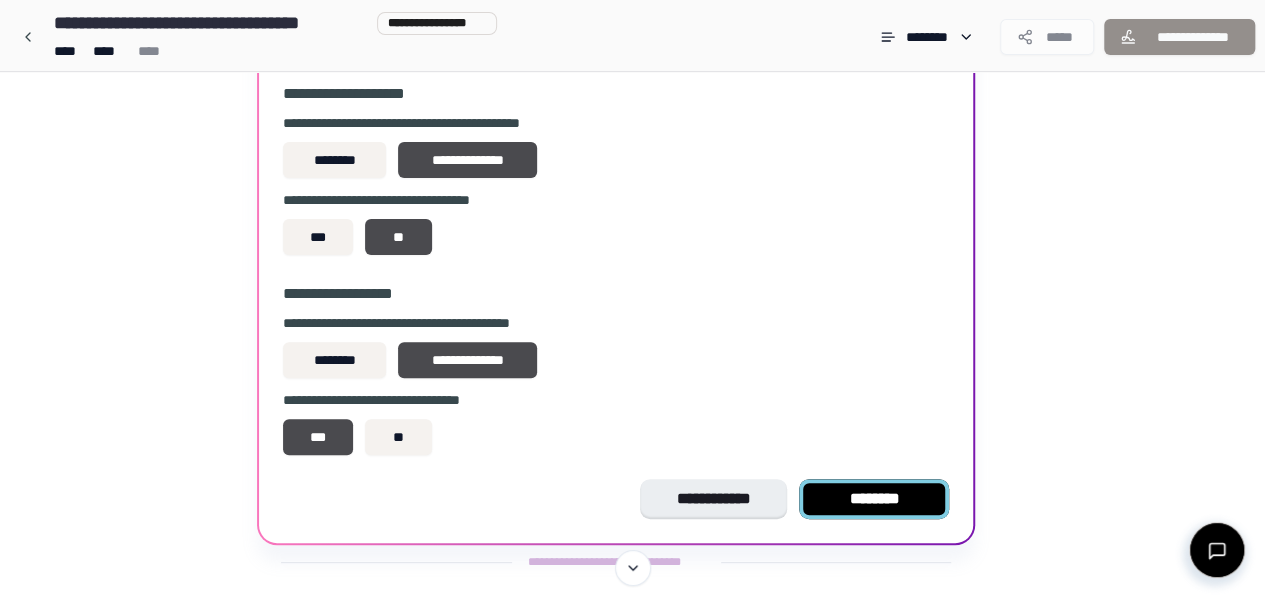 click on "********" at bounding box center (874, 499) 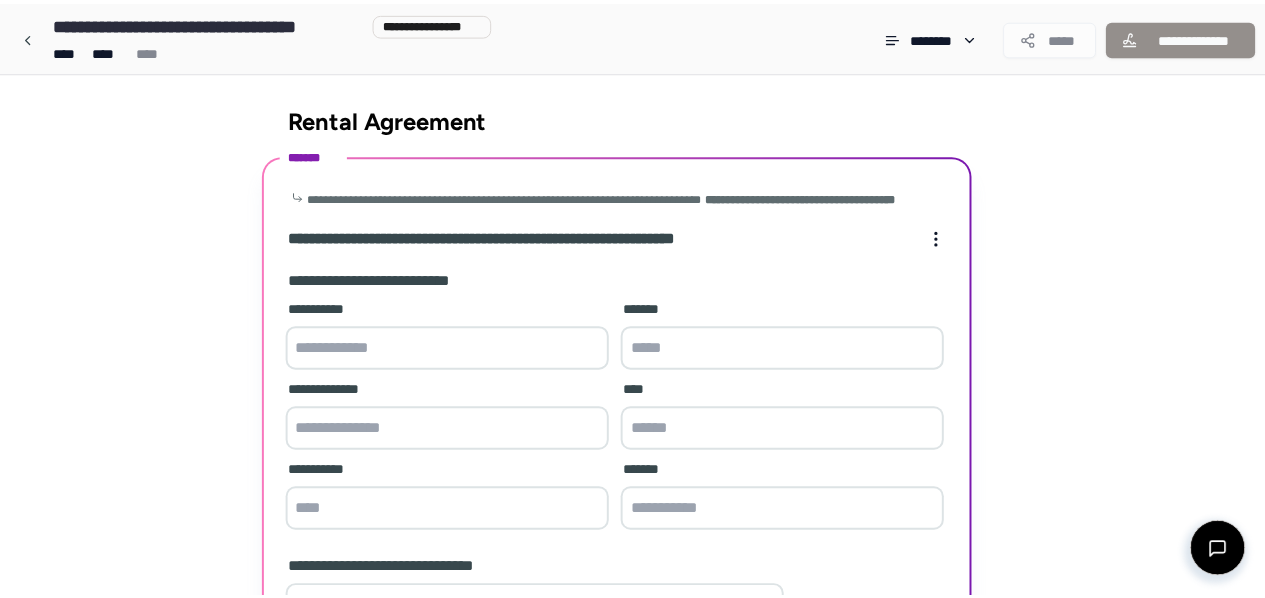 scroll, scrollTop: 214, scrollLeft: 0, axis: vertical 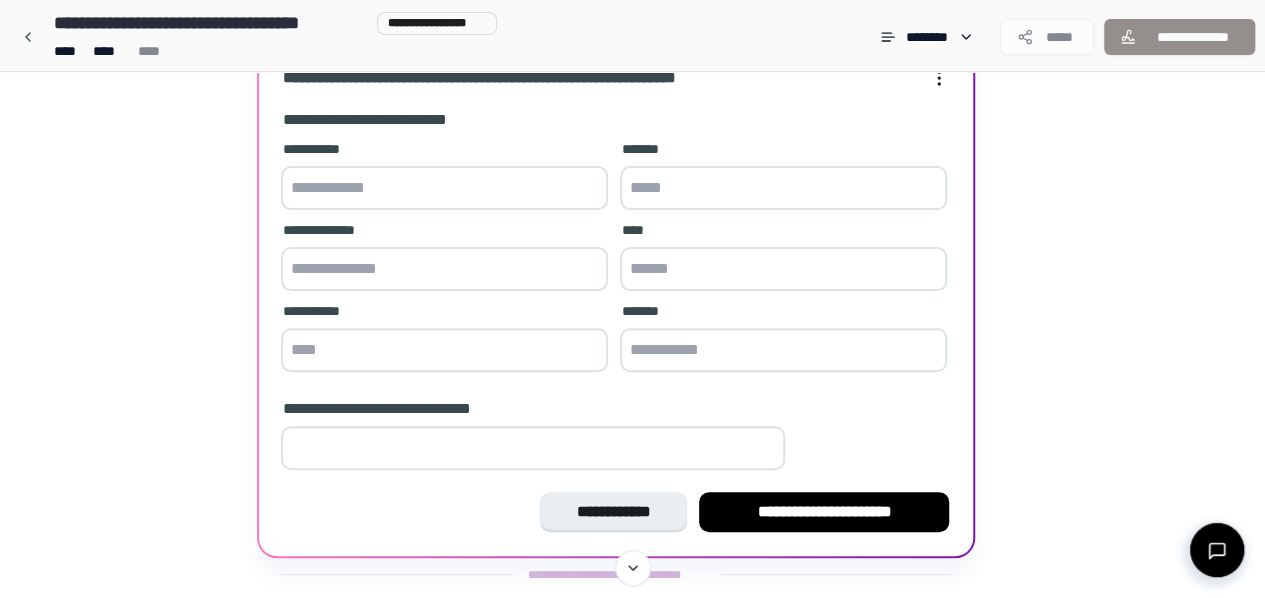 click at bounding box center (444, 188) 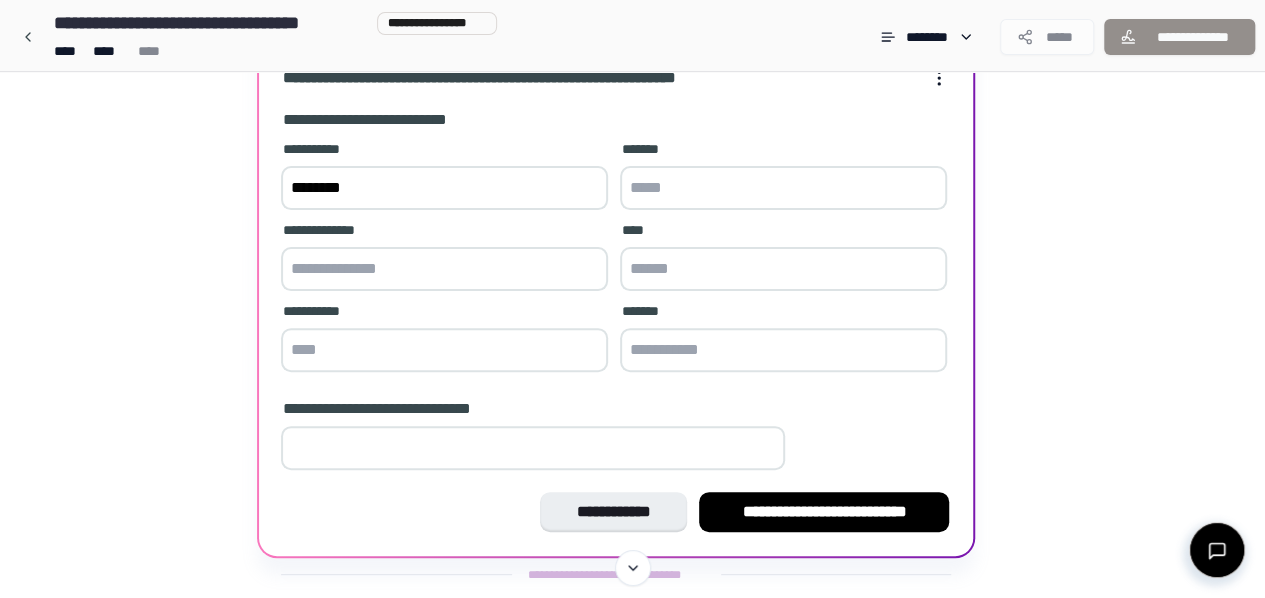 type on "*******" 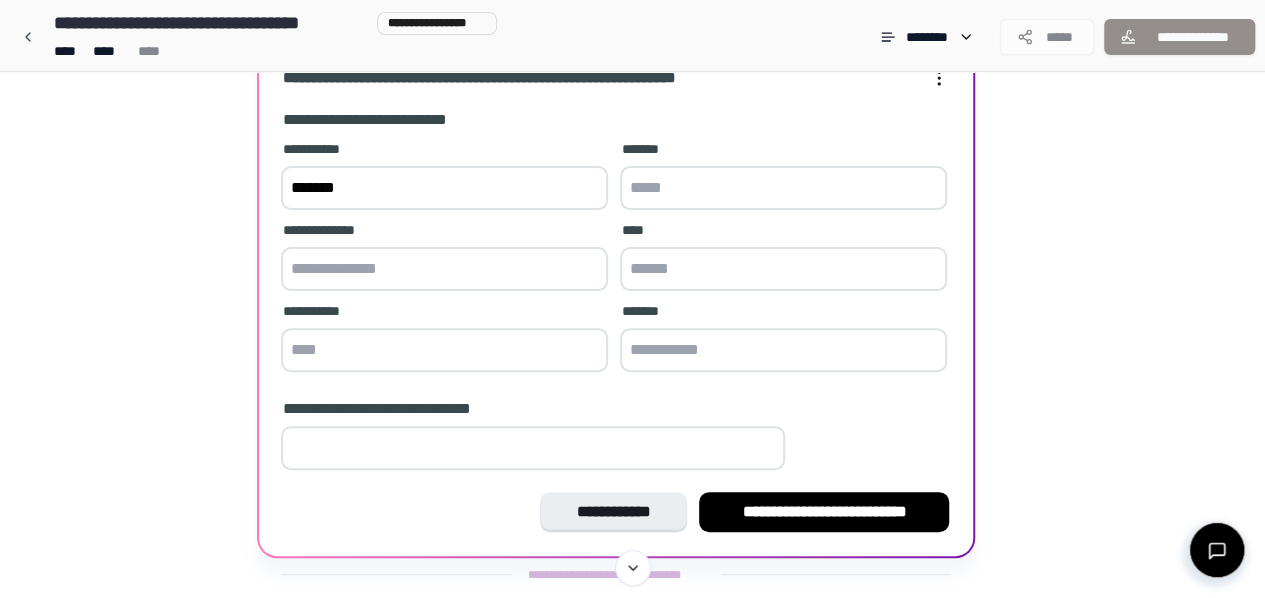 click at bounding box center (783, 188) 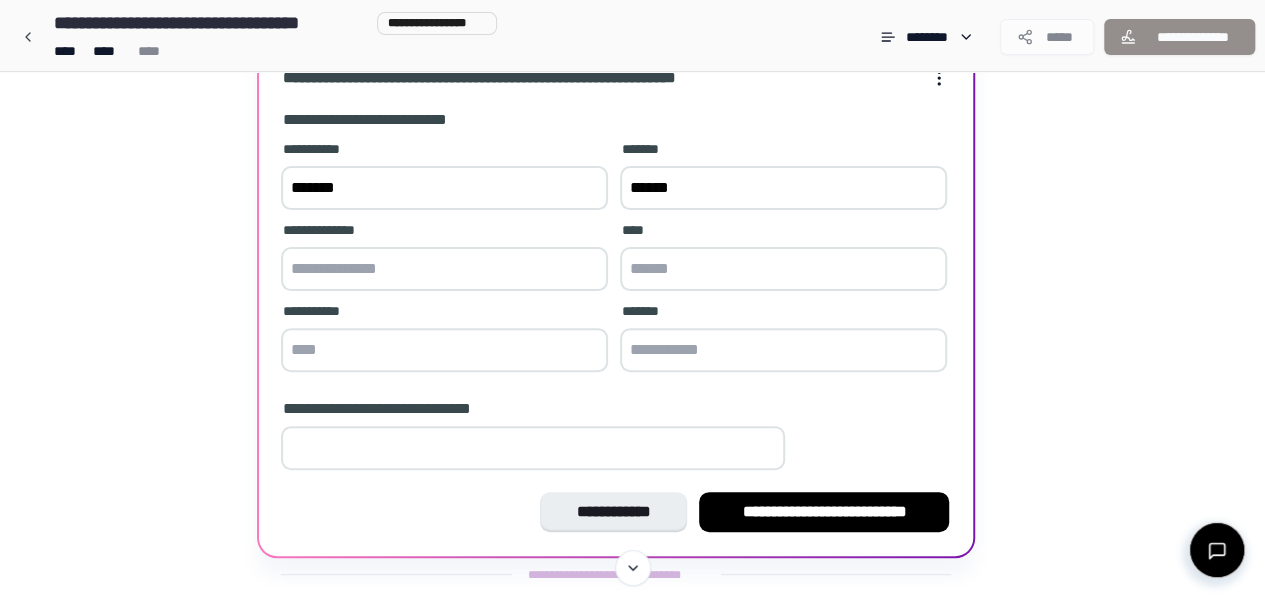 type on "******" 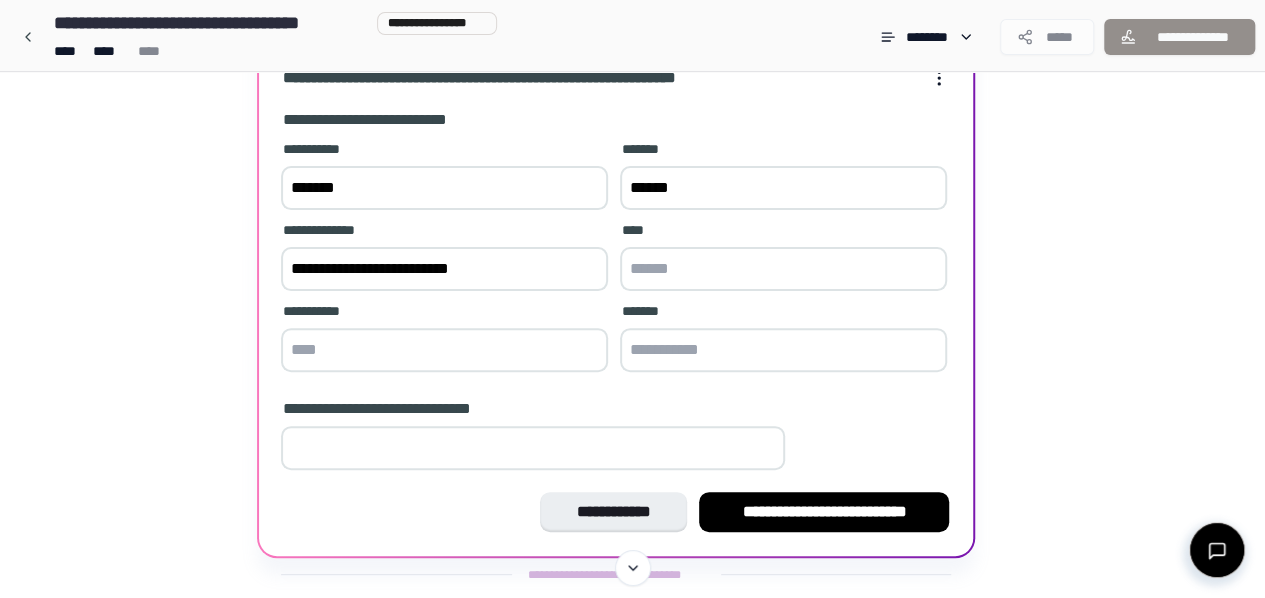 type on "**********" 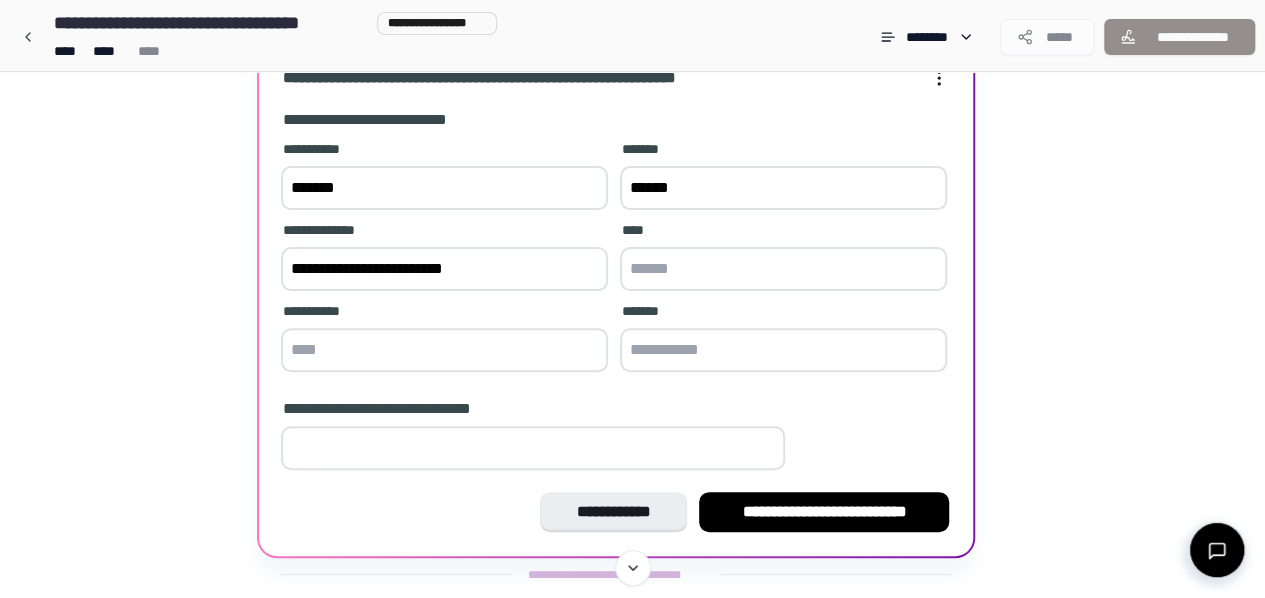 click at bounding box center [783, 269] 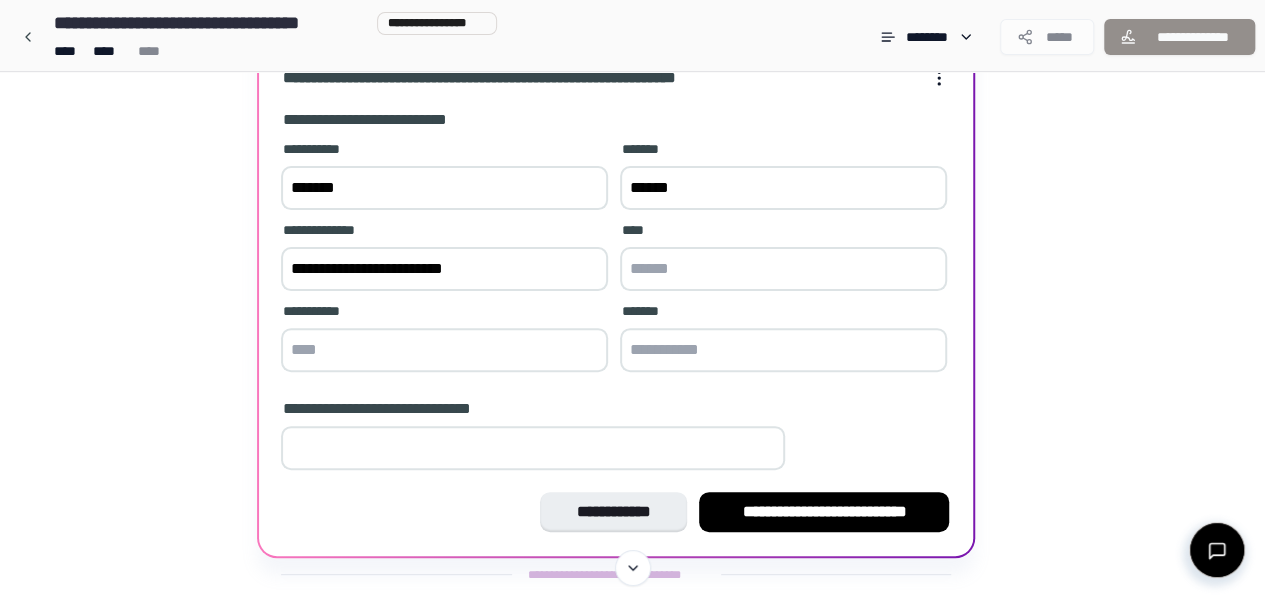 click at bounding box center (783, 350) 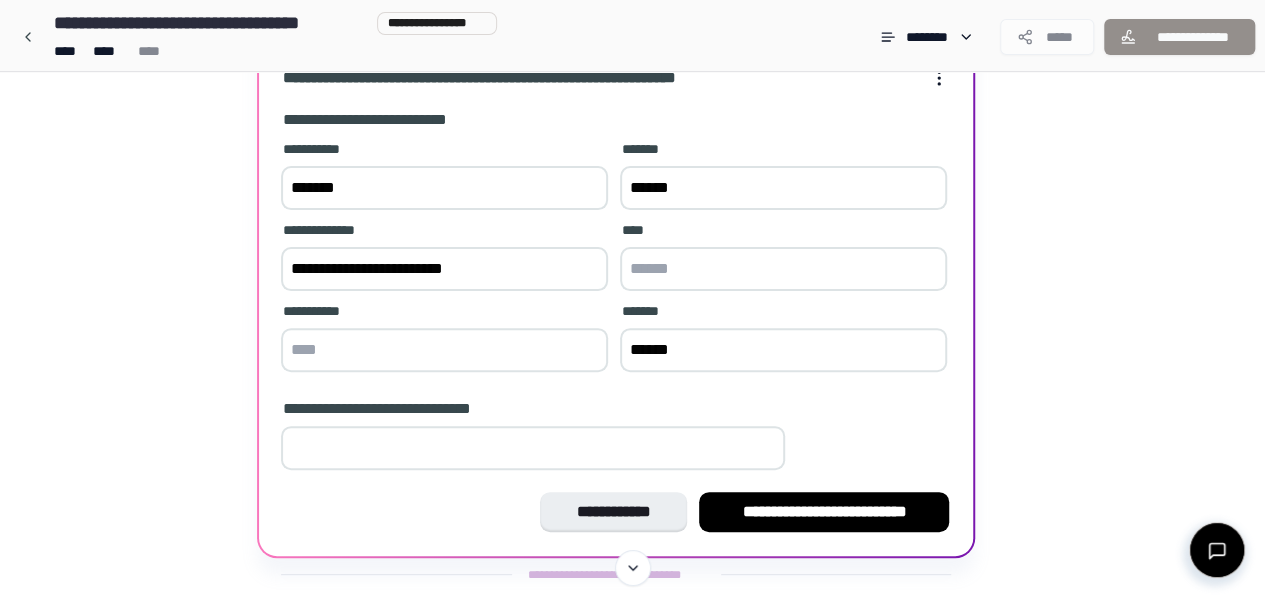 type on "*****" 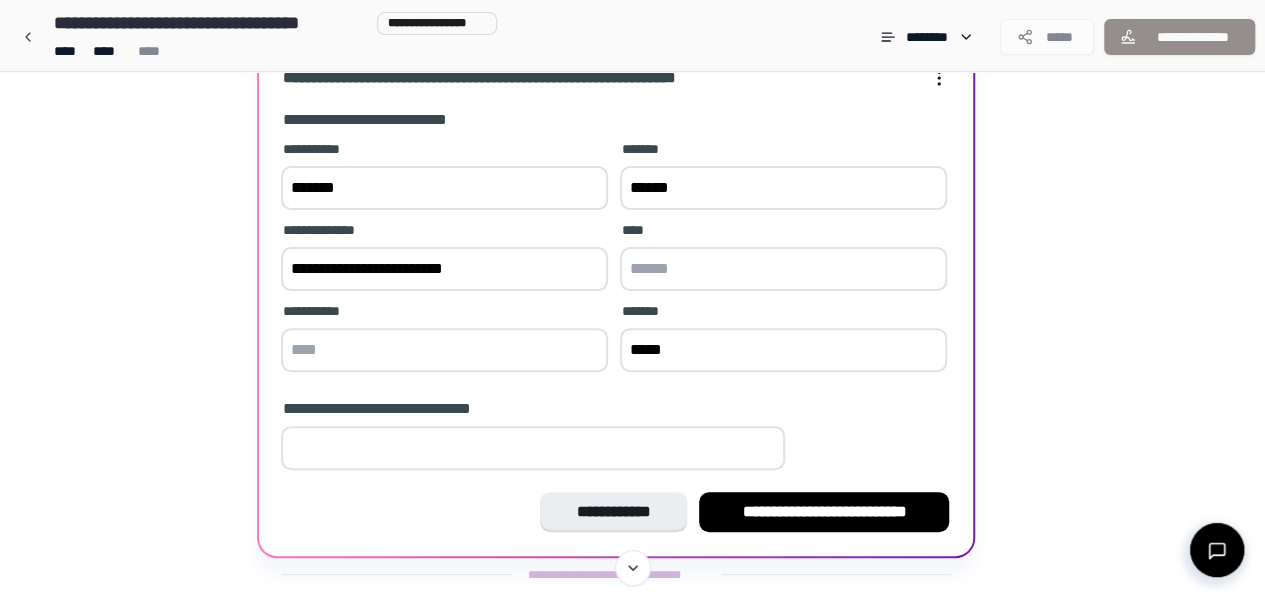 click at bounding box center (783, 269) 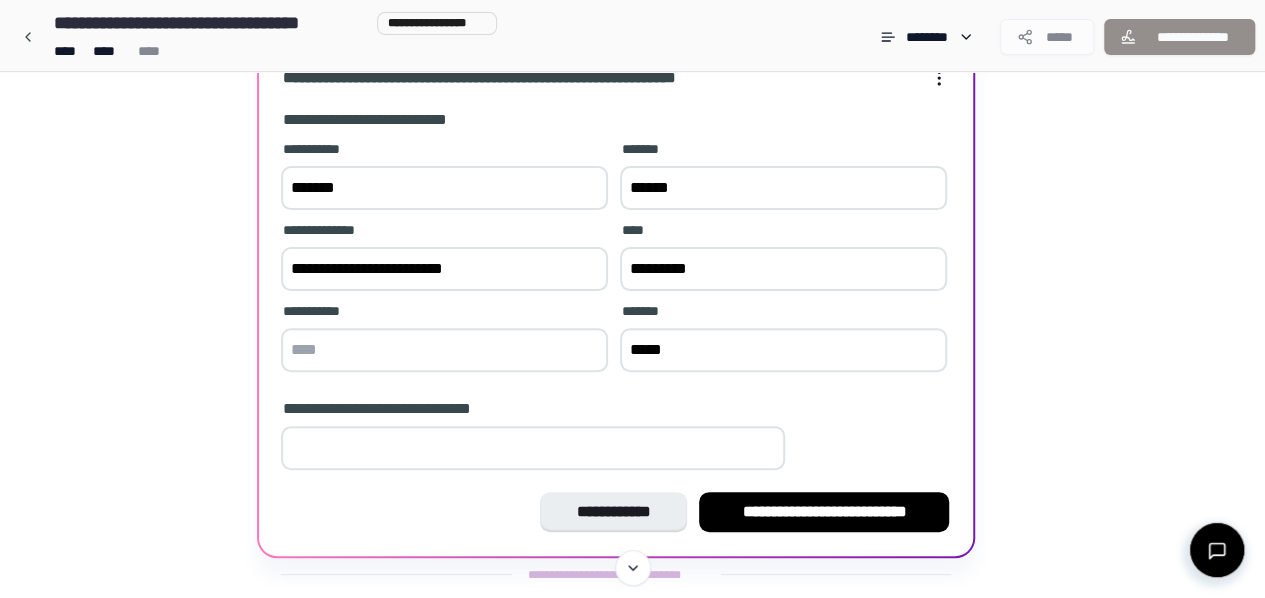 type on "*********" 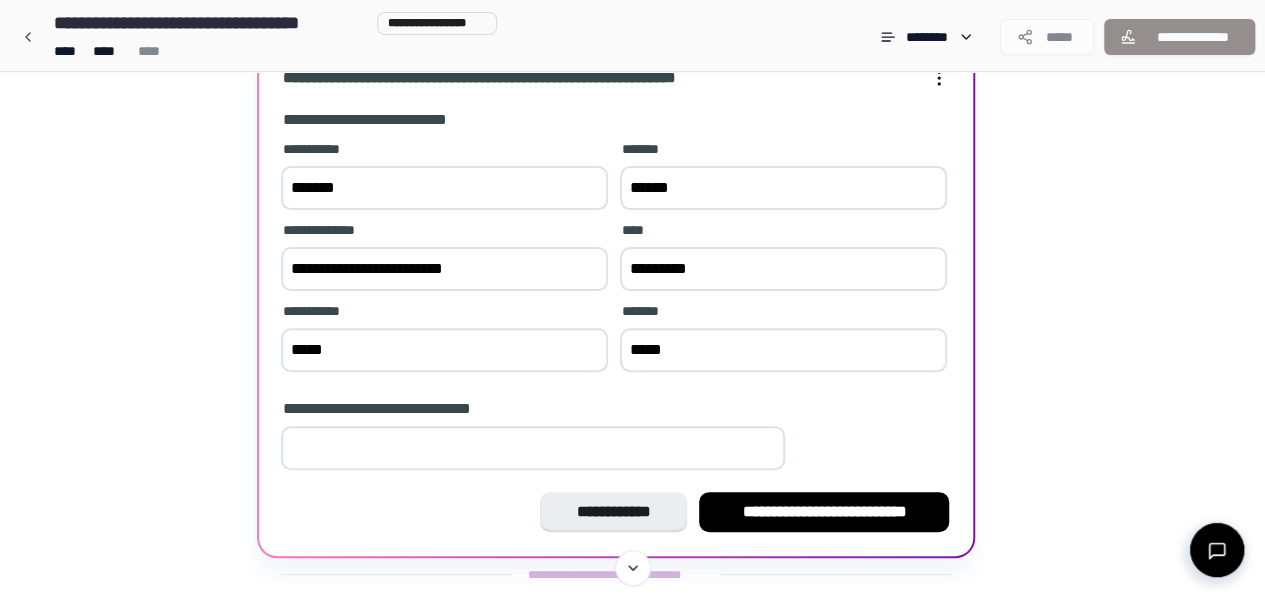 type on "*****" 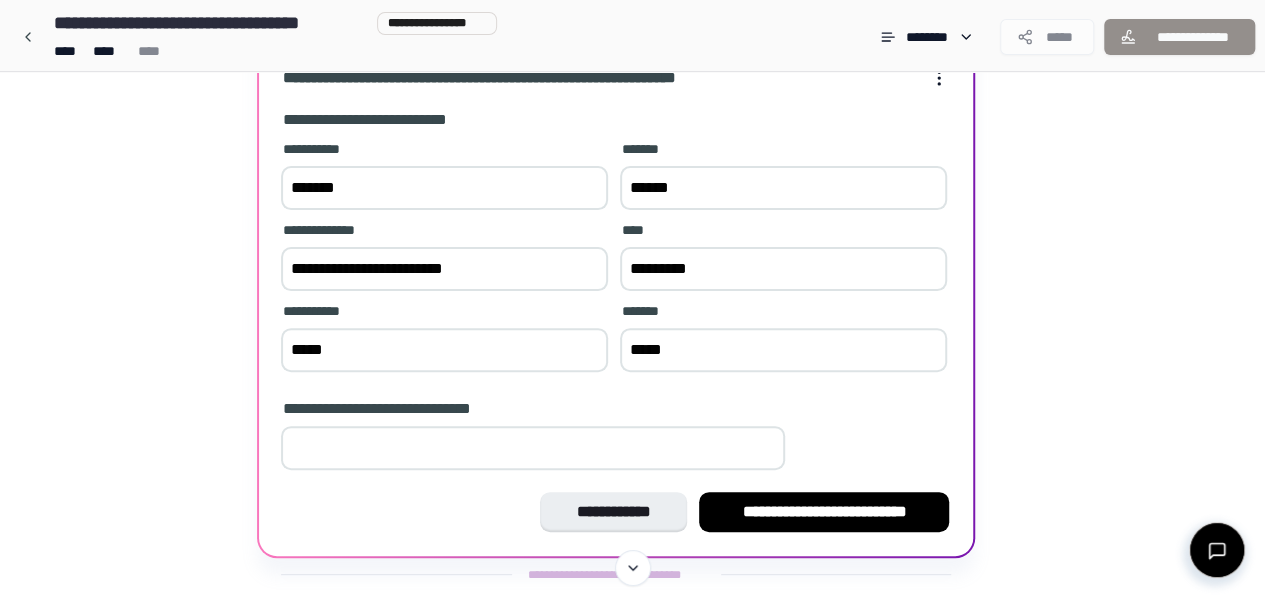 click at bounding box center [533, 448] 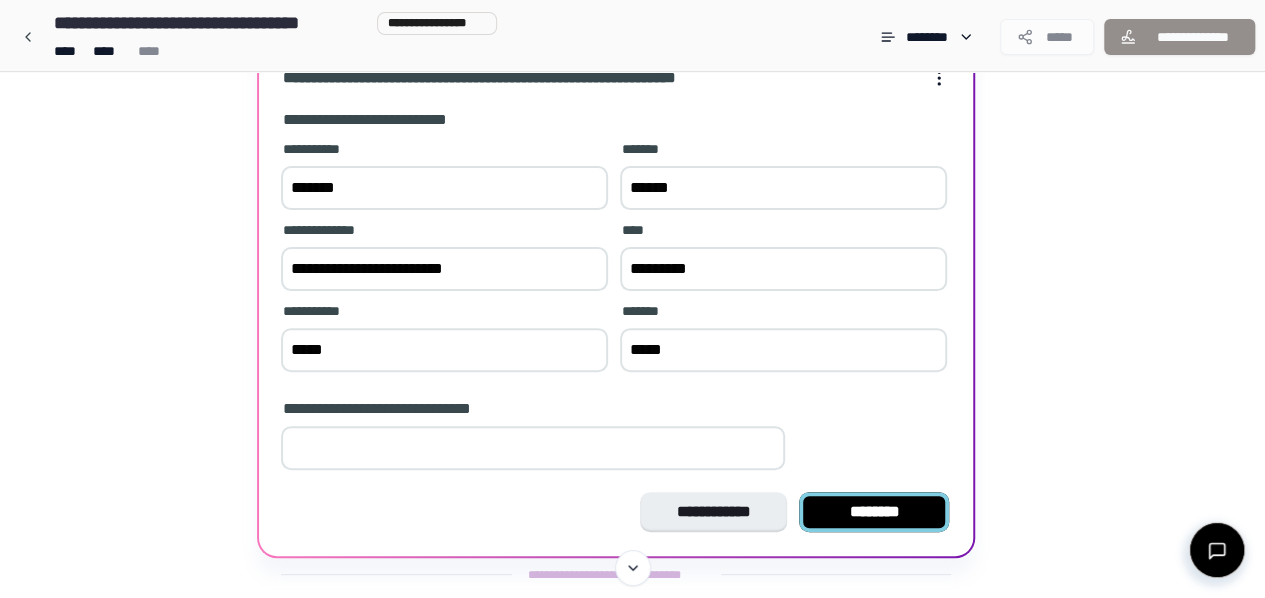 type on "*" 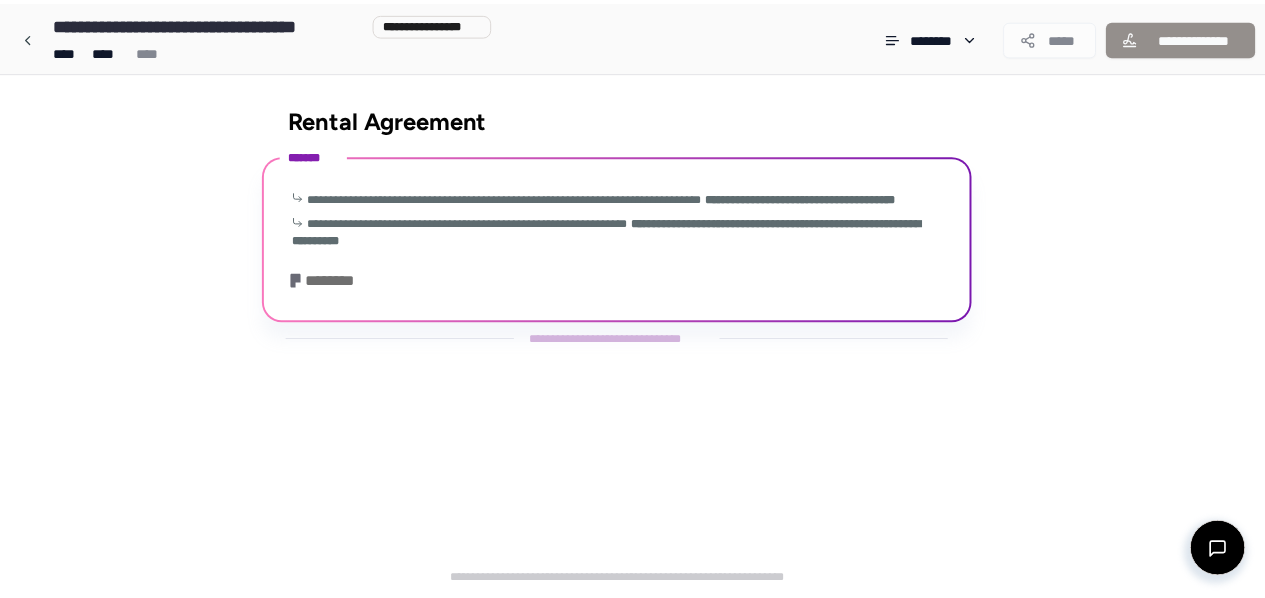 scroll, scrollTop: 447, scrollLeft: 0, axis: vertical 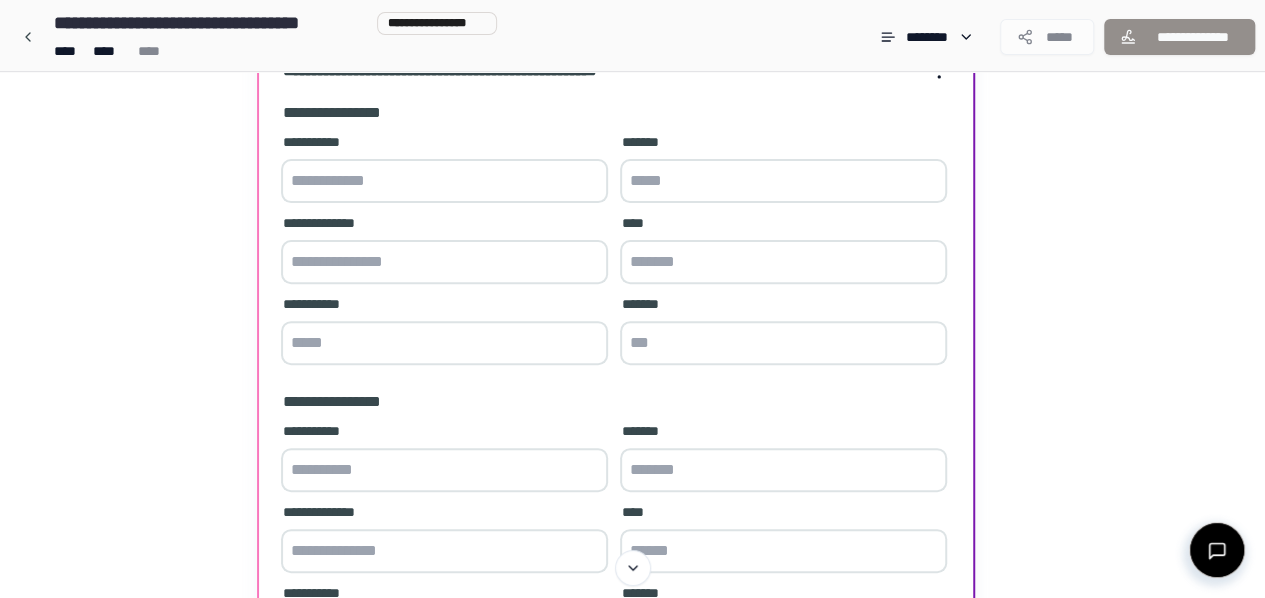 click at bounding box center (444, 181) 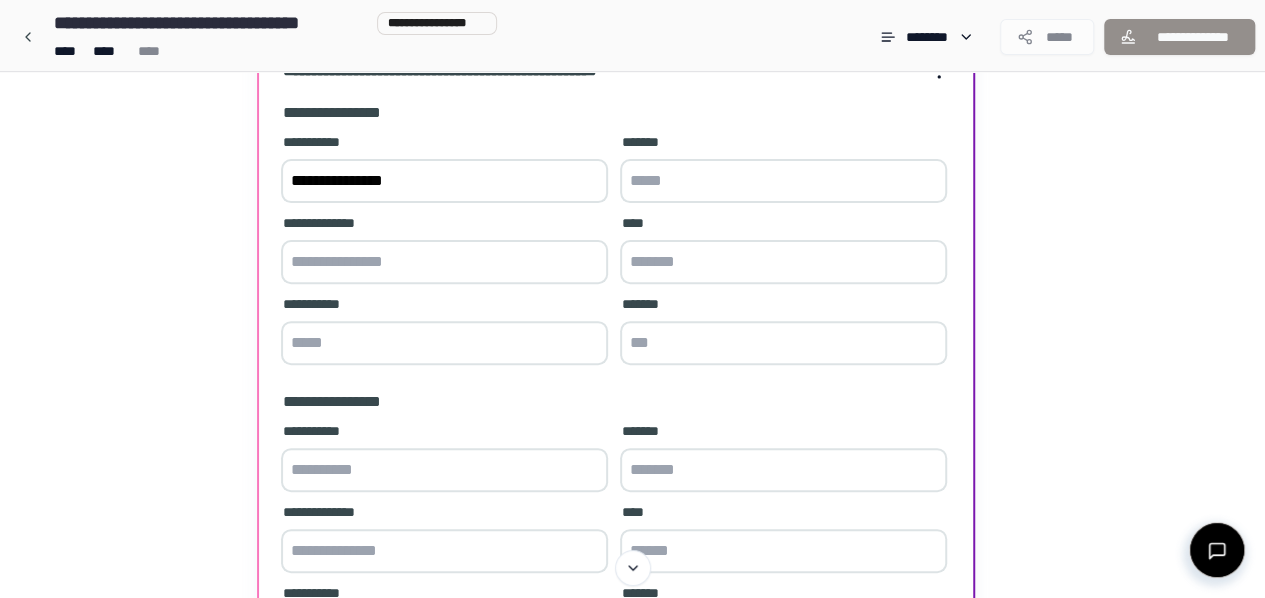 type on "**********" 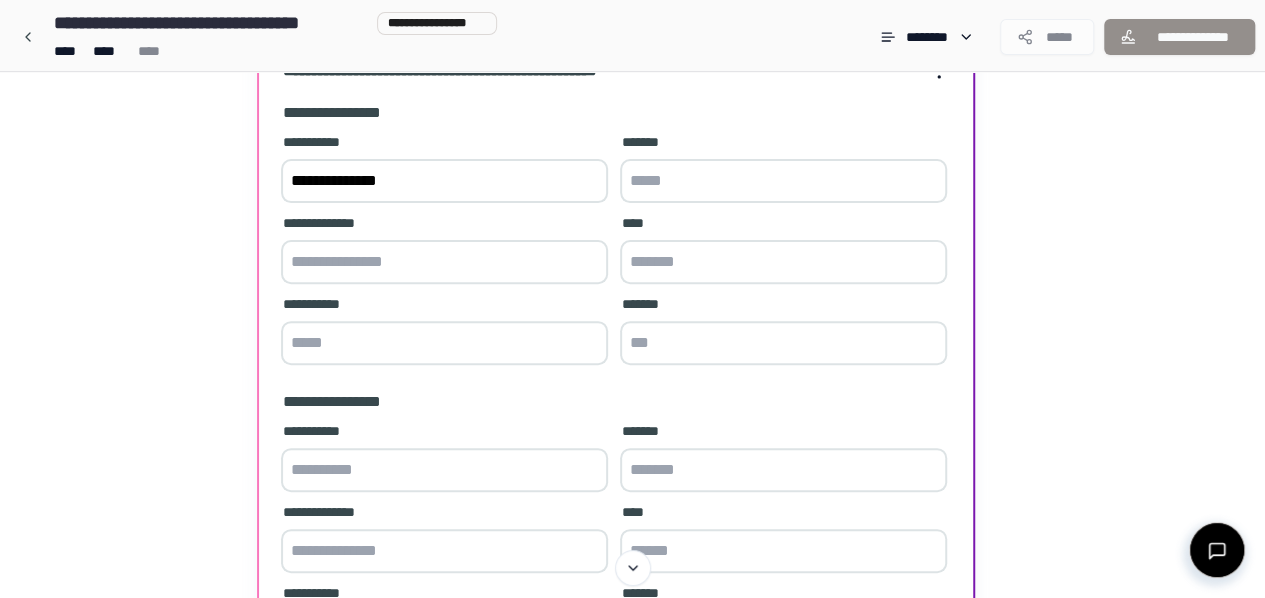 click at bounding box center (783, 181) 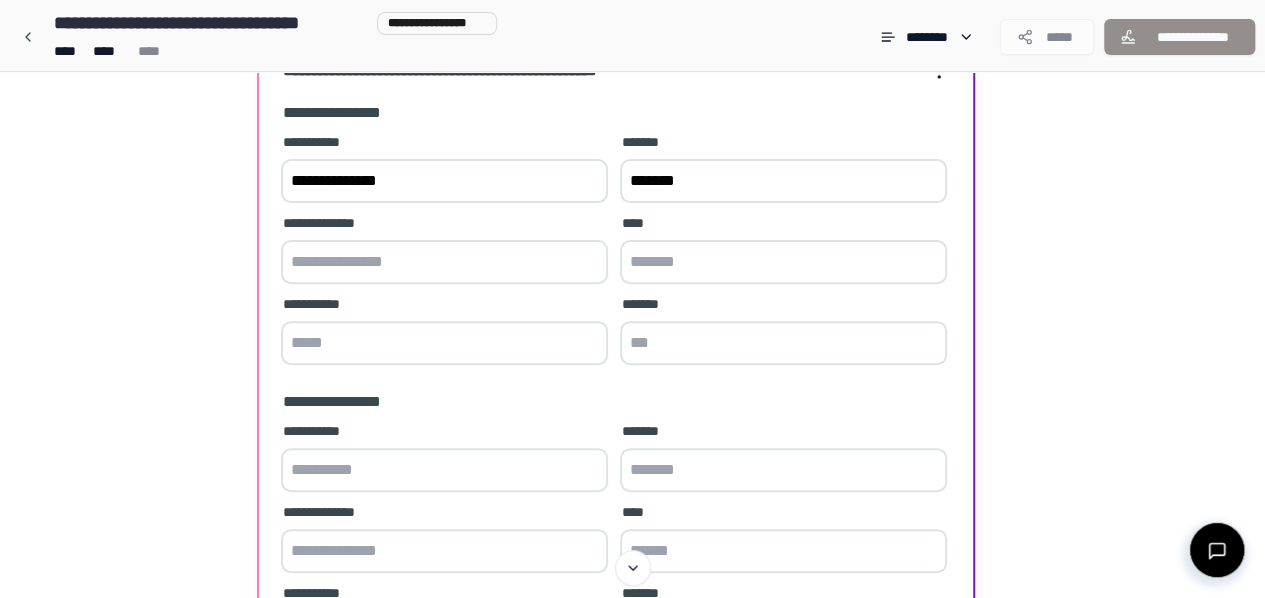 type on "******" 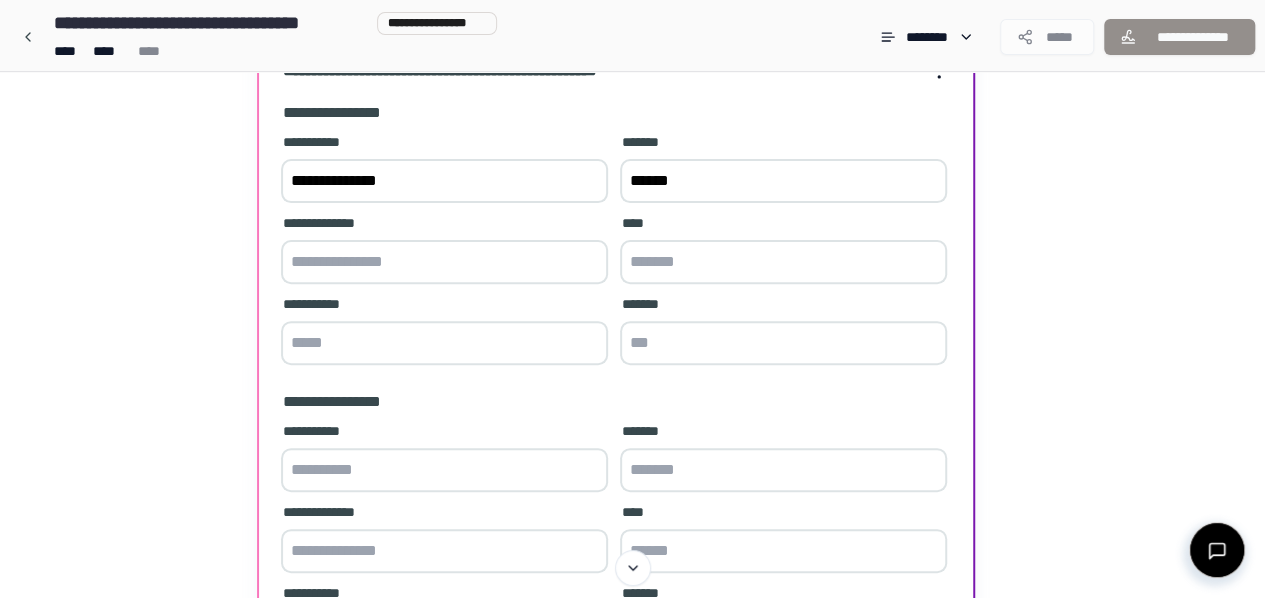 click at bounding box center (444, 262) 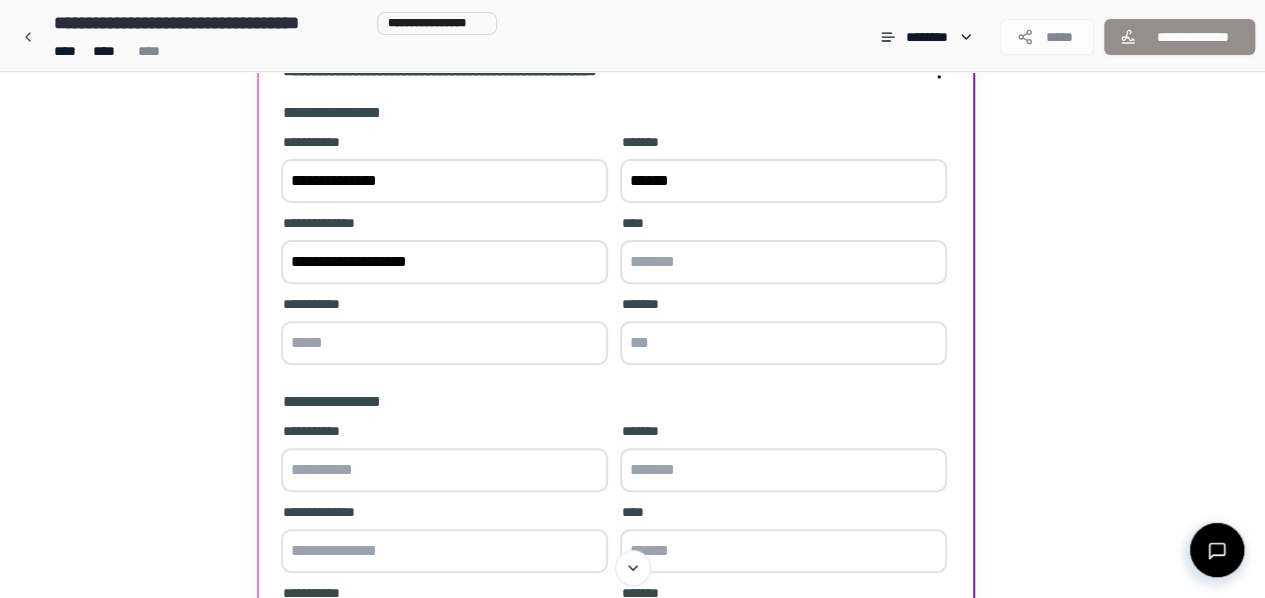 type on "**********" 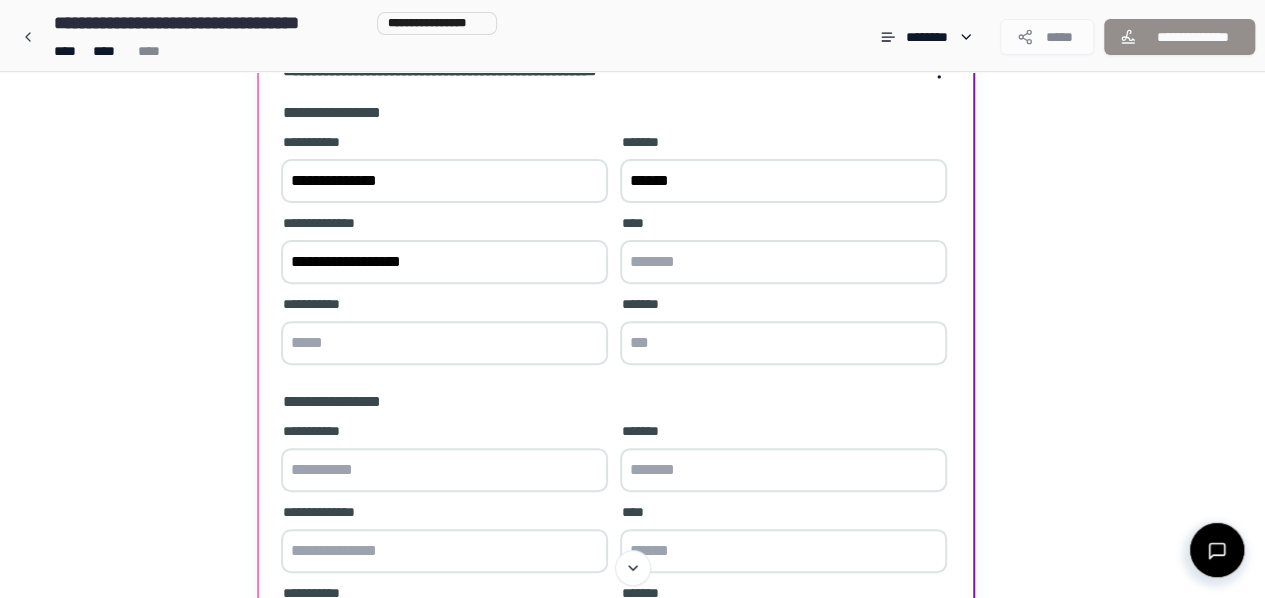 click at bounding box center (783, 262) 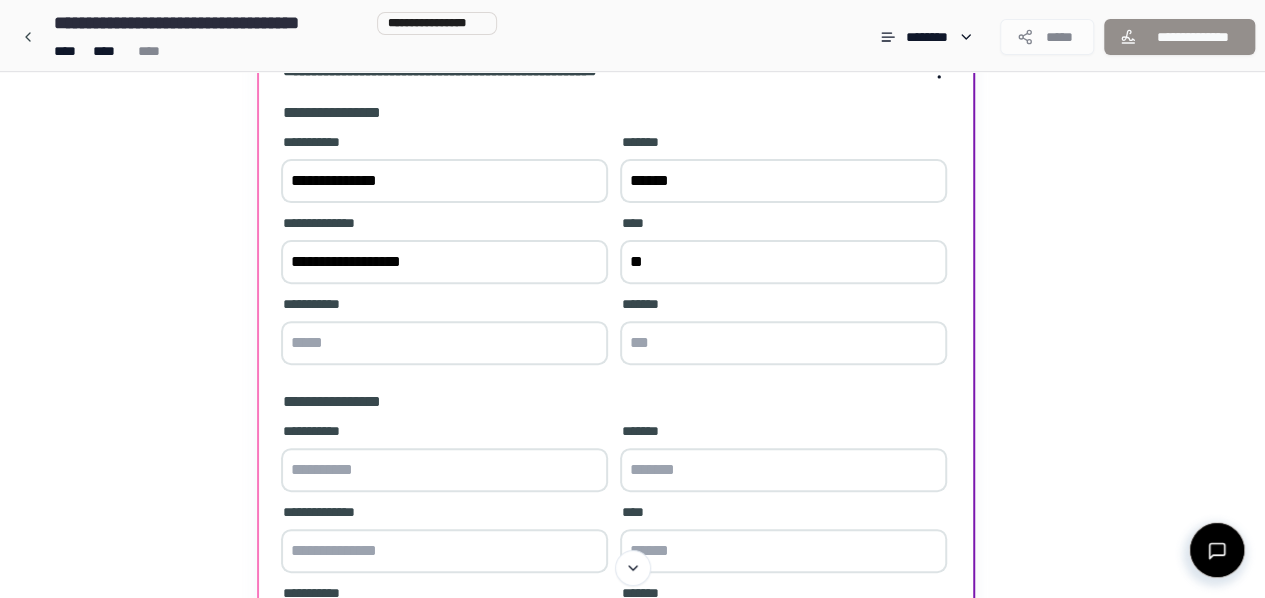type on "*" 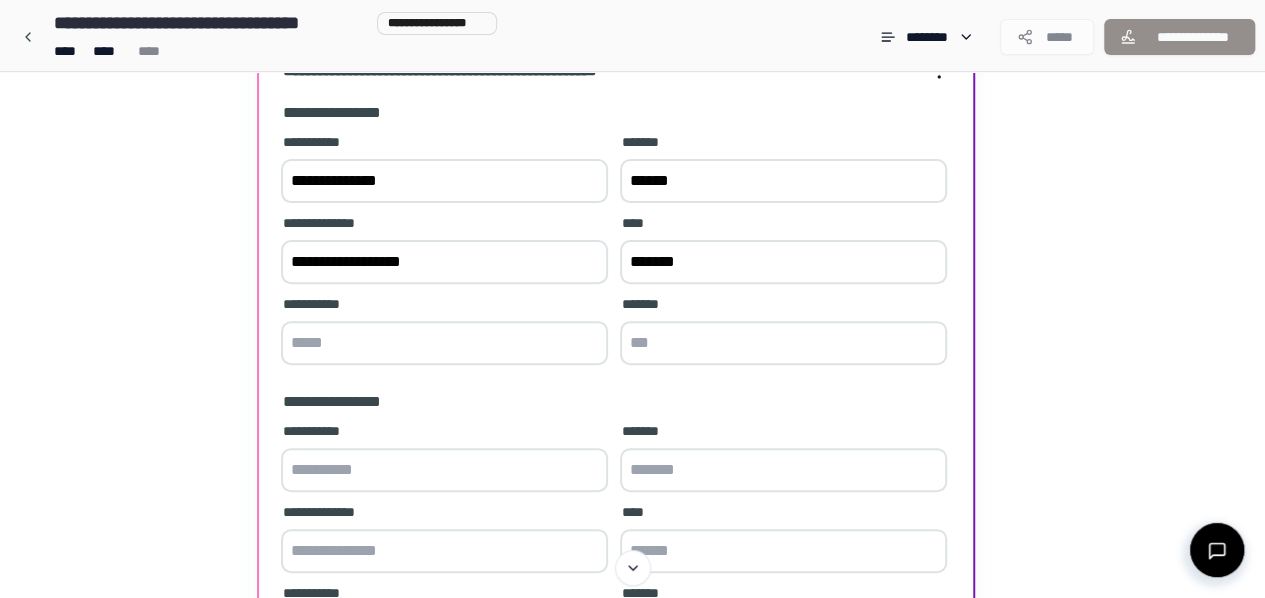 type on "******" 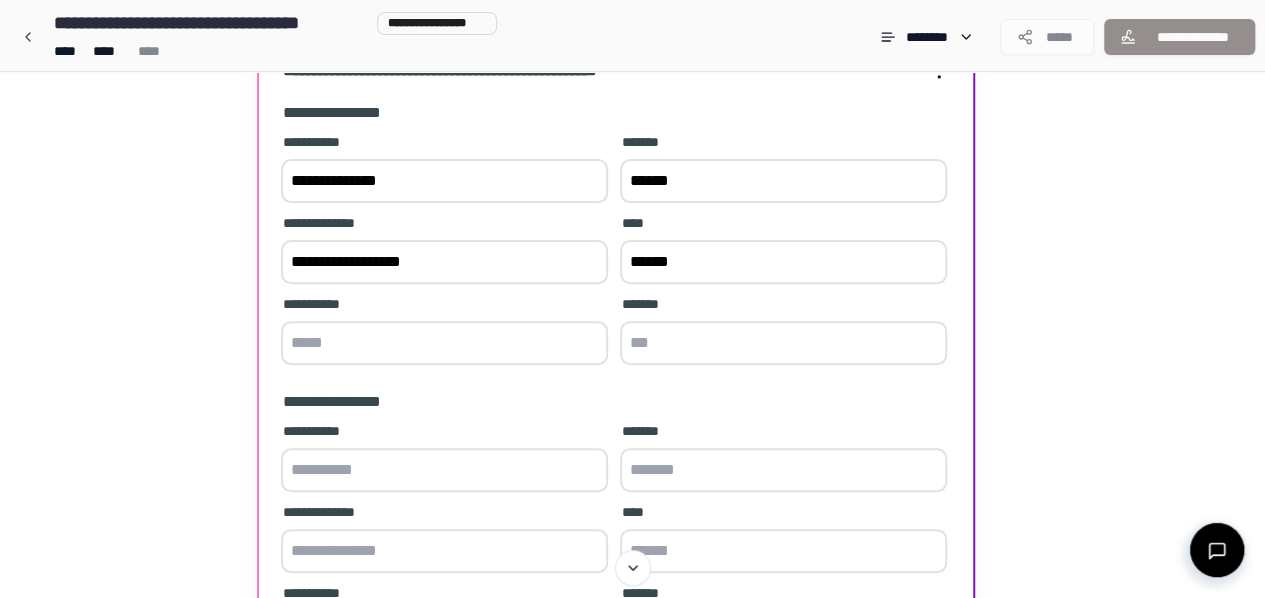 click at bounding box center [783, 343] 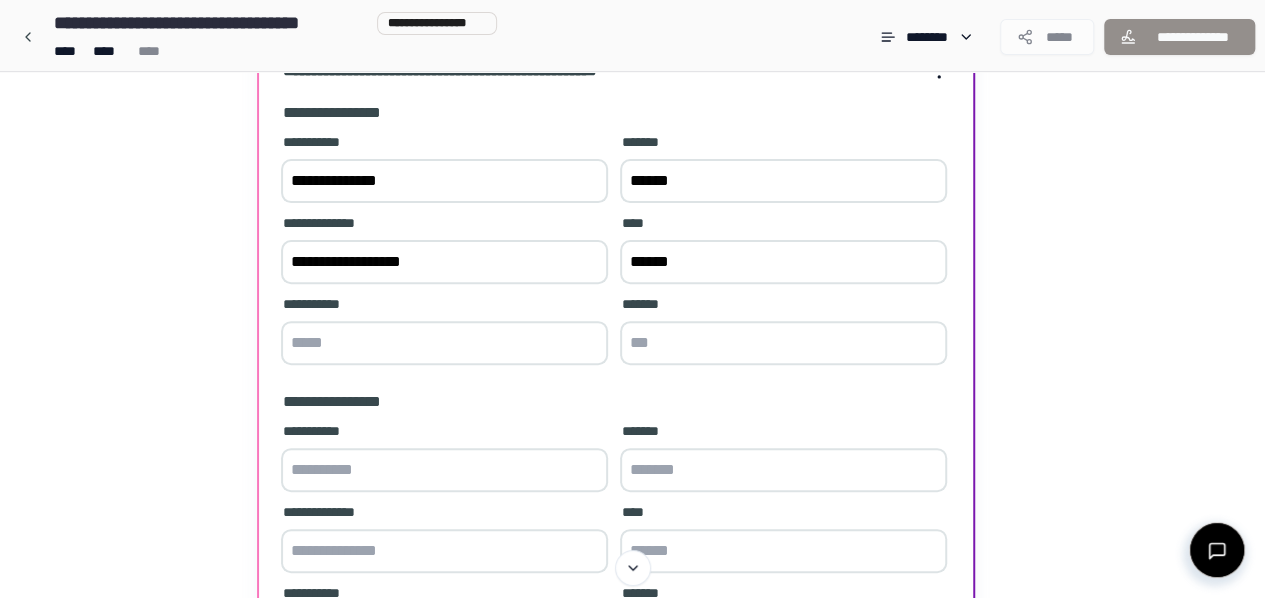 click on "******" at bounding box center [783, 262] 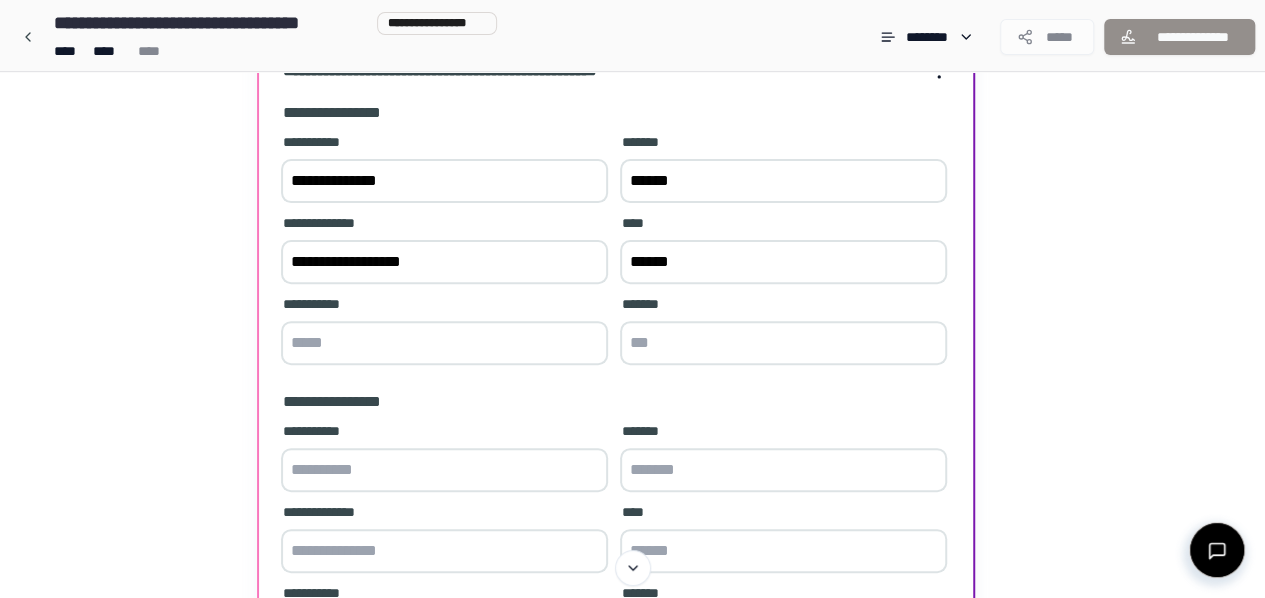 click at bounding box center [783, 343] 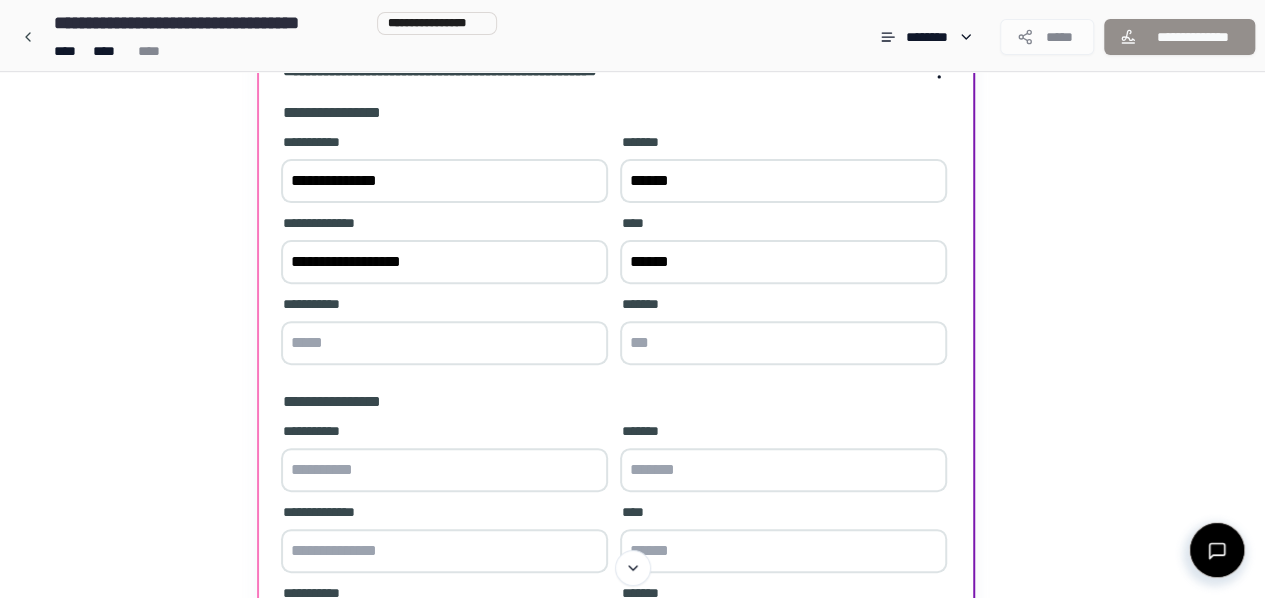 type on "*" 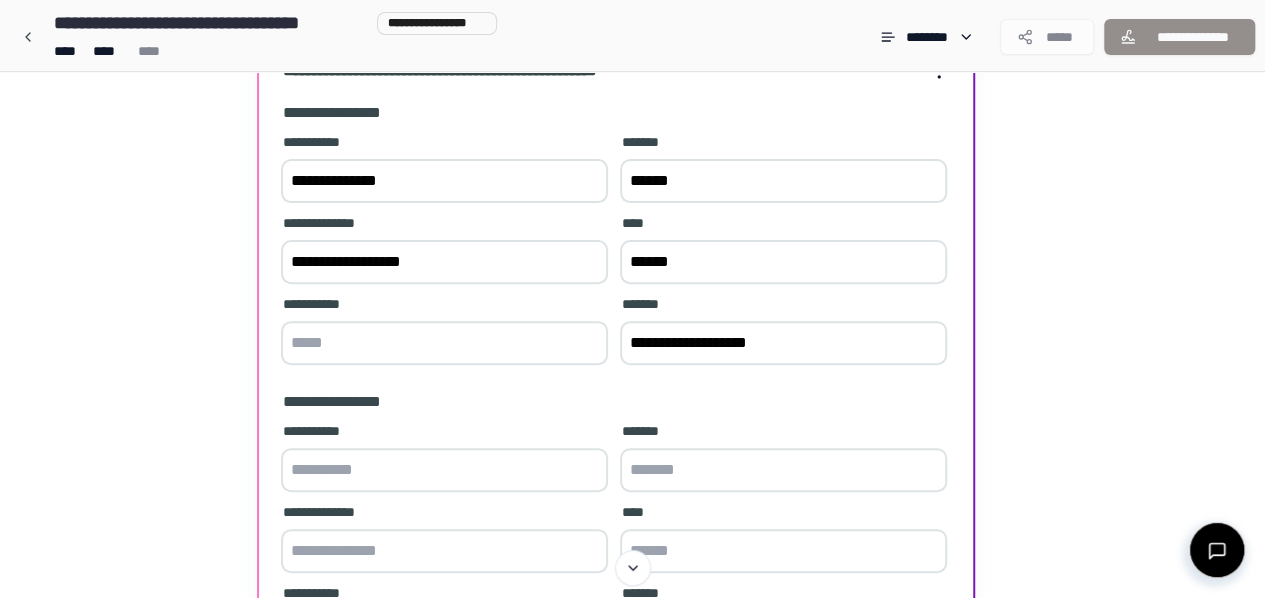 type on "**********" 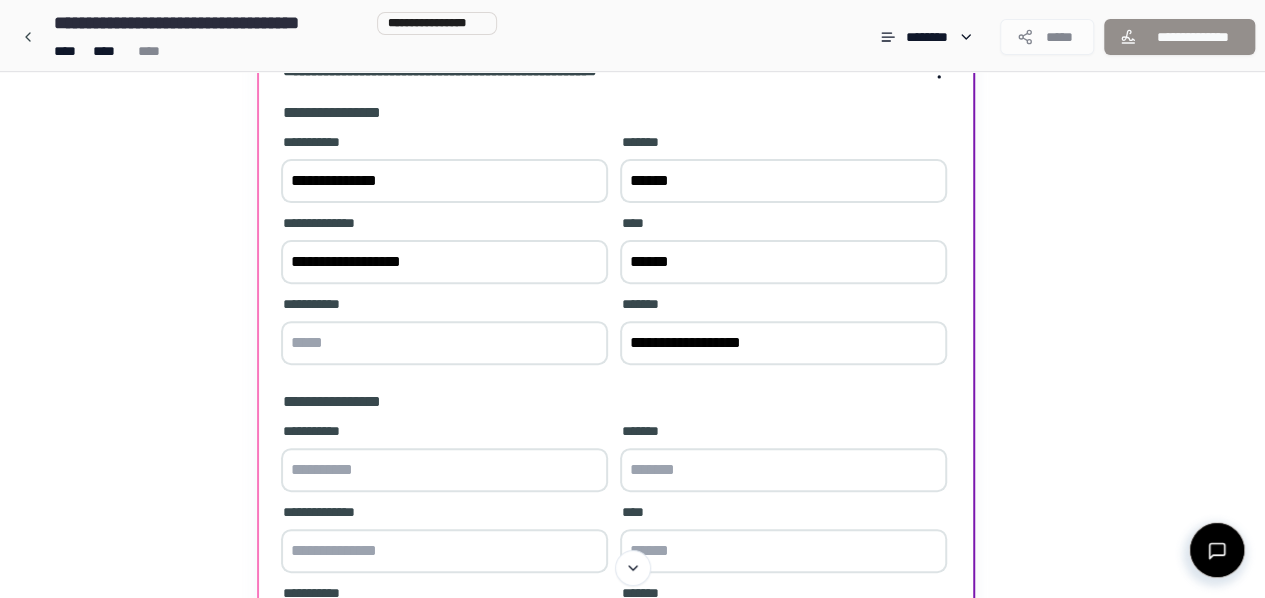 click at bounding box center (444, 343) 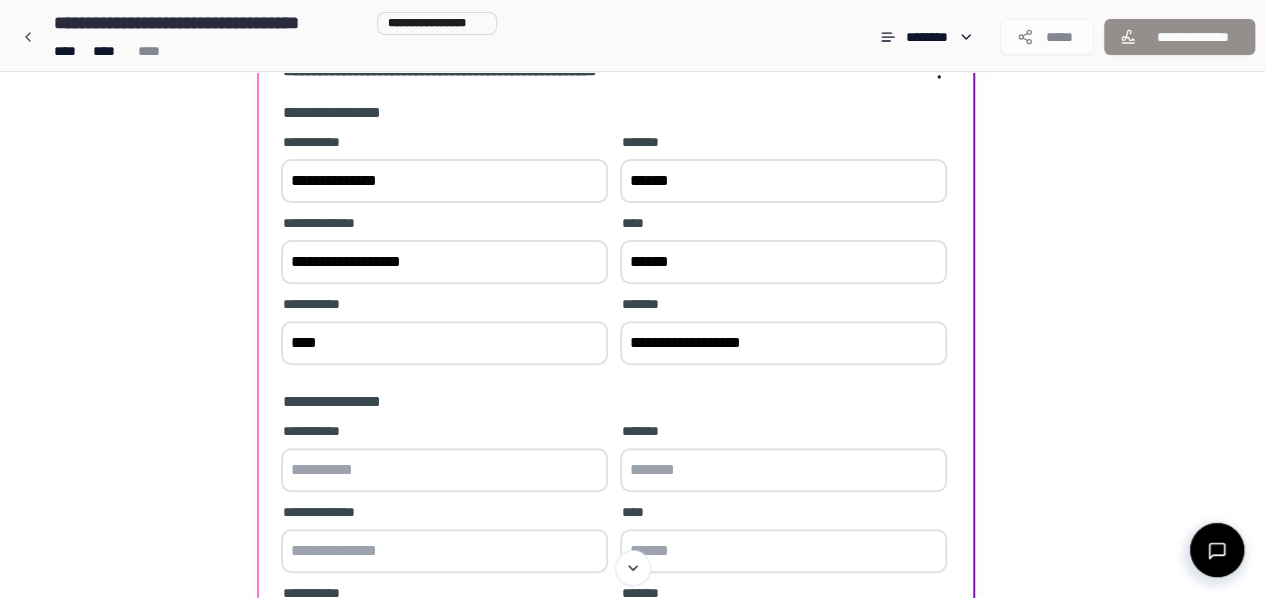 type on "****" 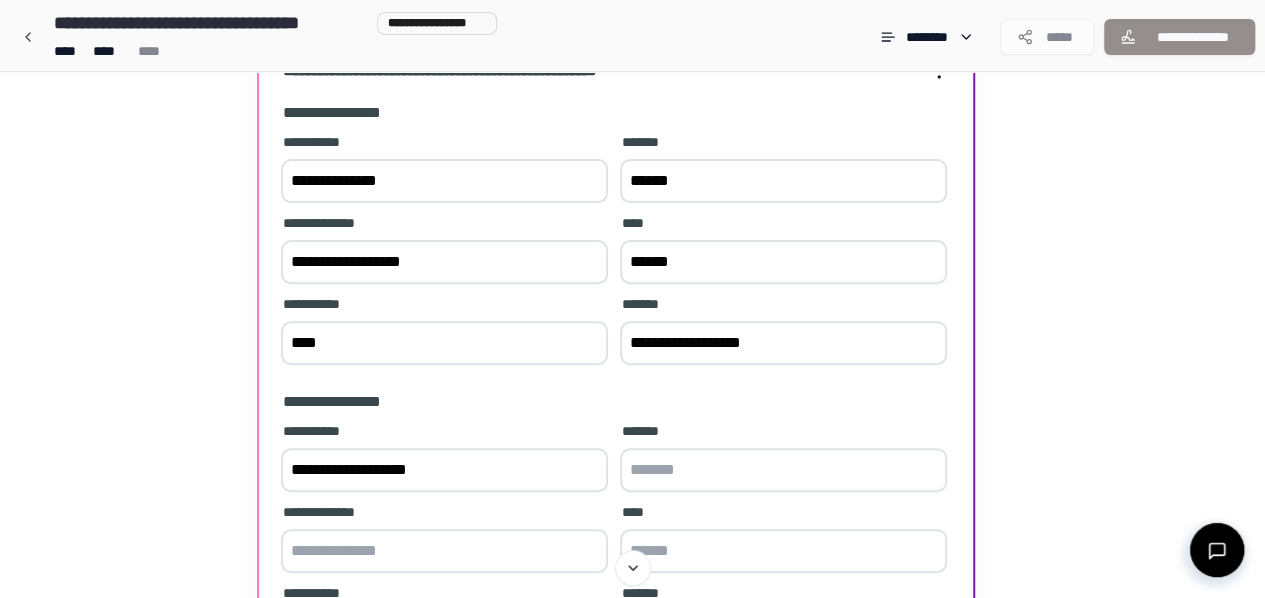 type on "**********" 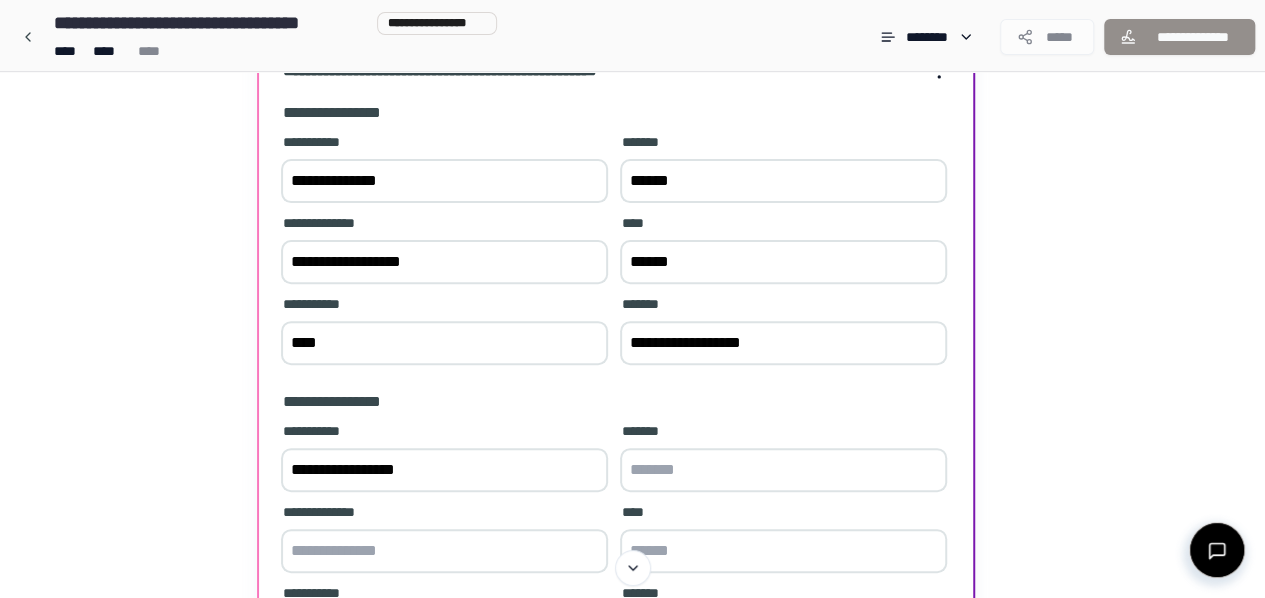 click at bounding box center [783, 470] 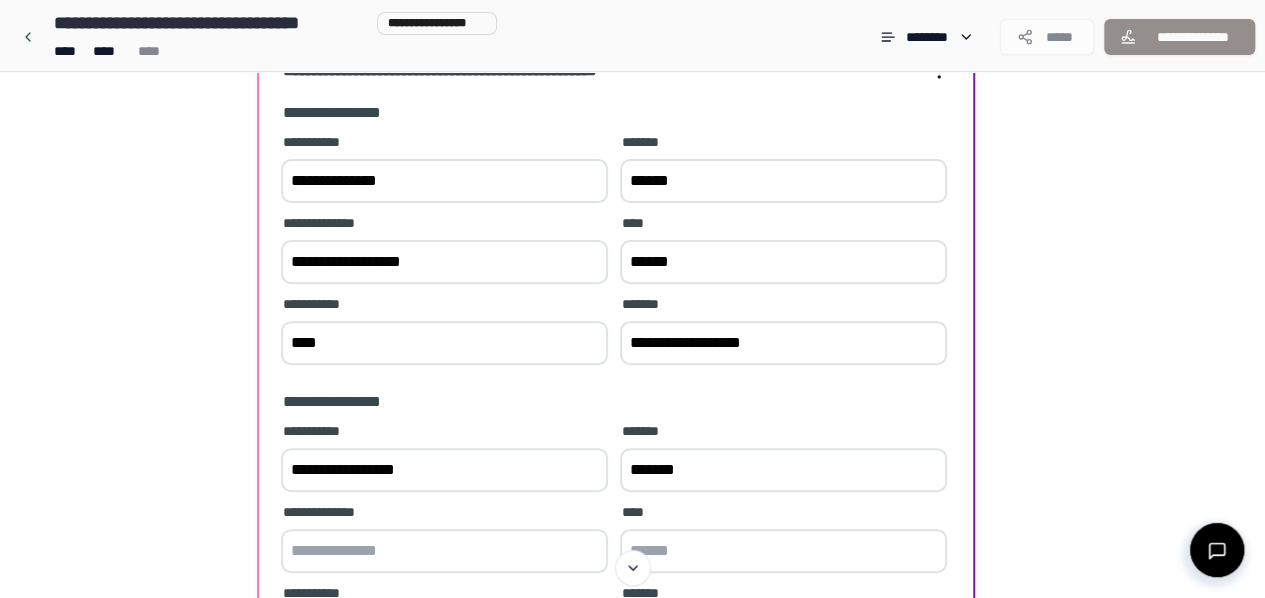 type on "******" 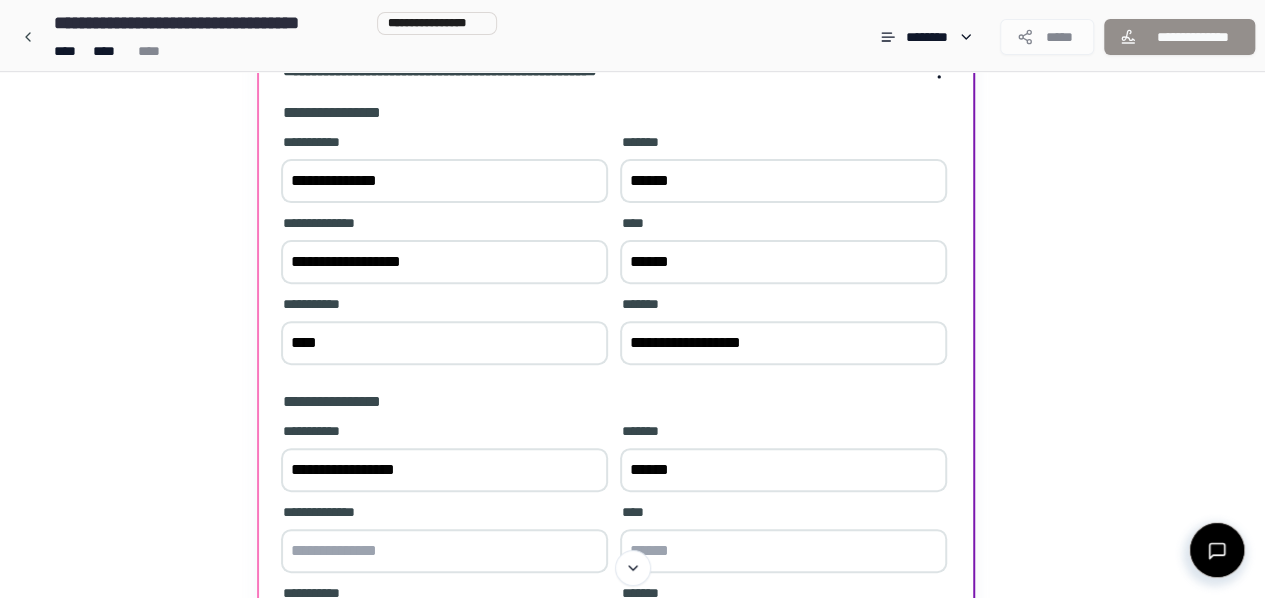 click at bounding box center [444, 551] 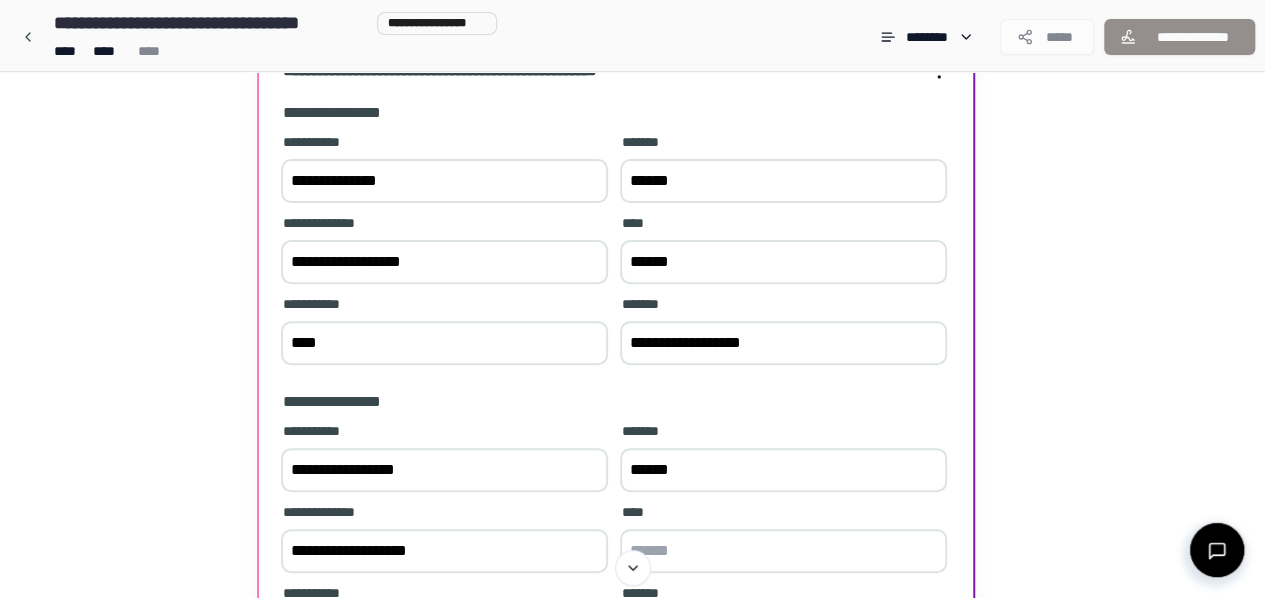 type on "**********" 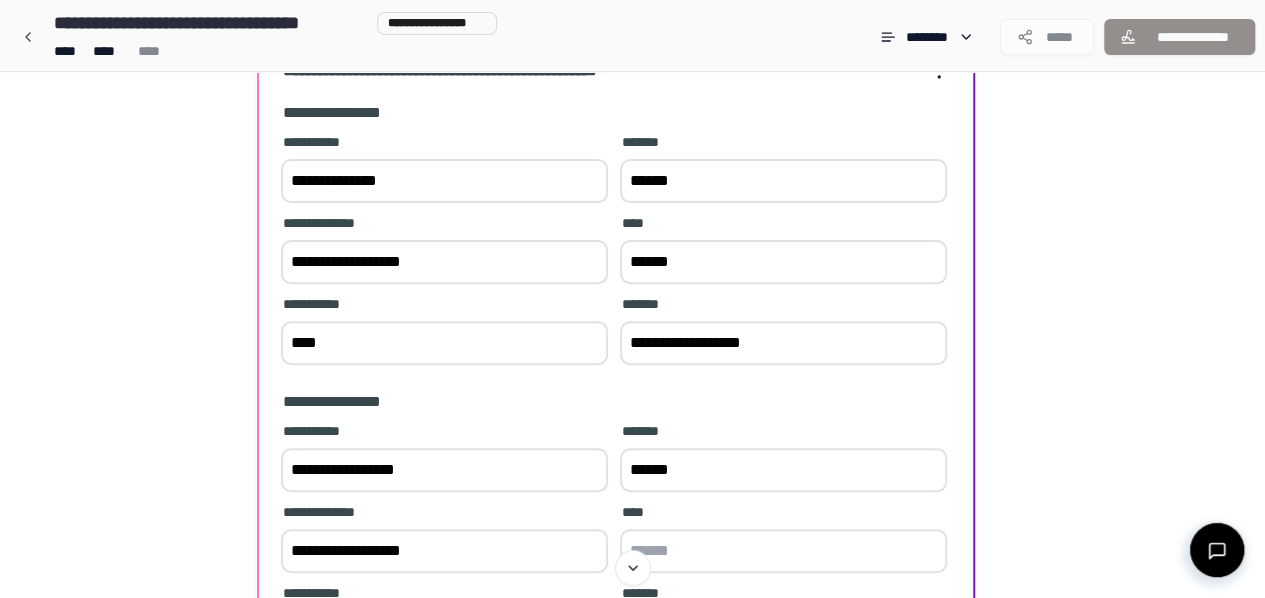 click at bounding box center [783, 551] 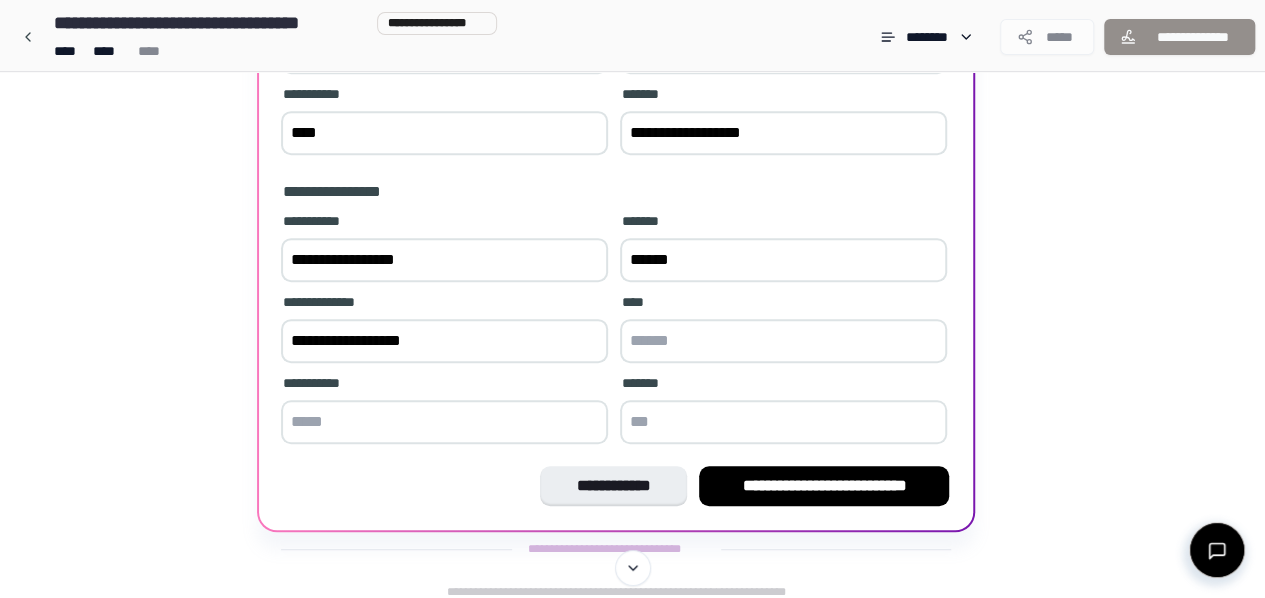 scroll, scrollTop: 421, scrollLeft: 0, axis: vertical 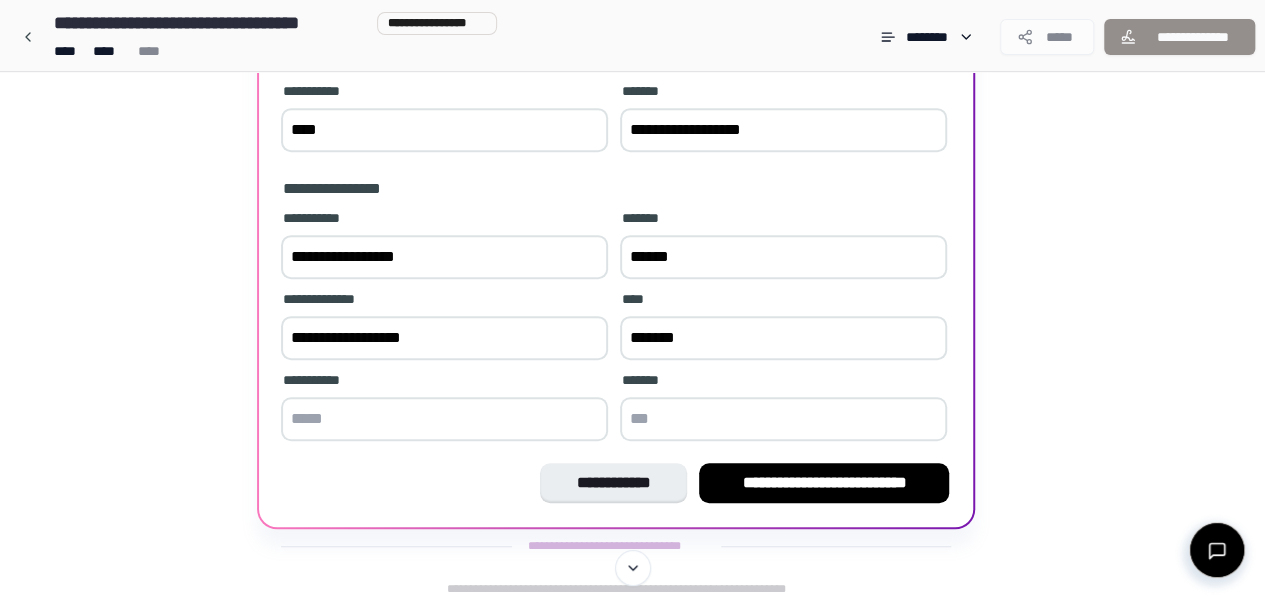 type on "******" 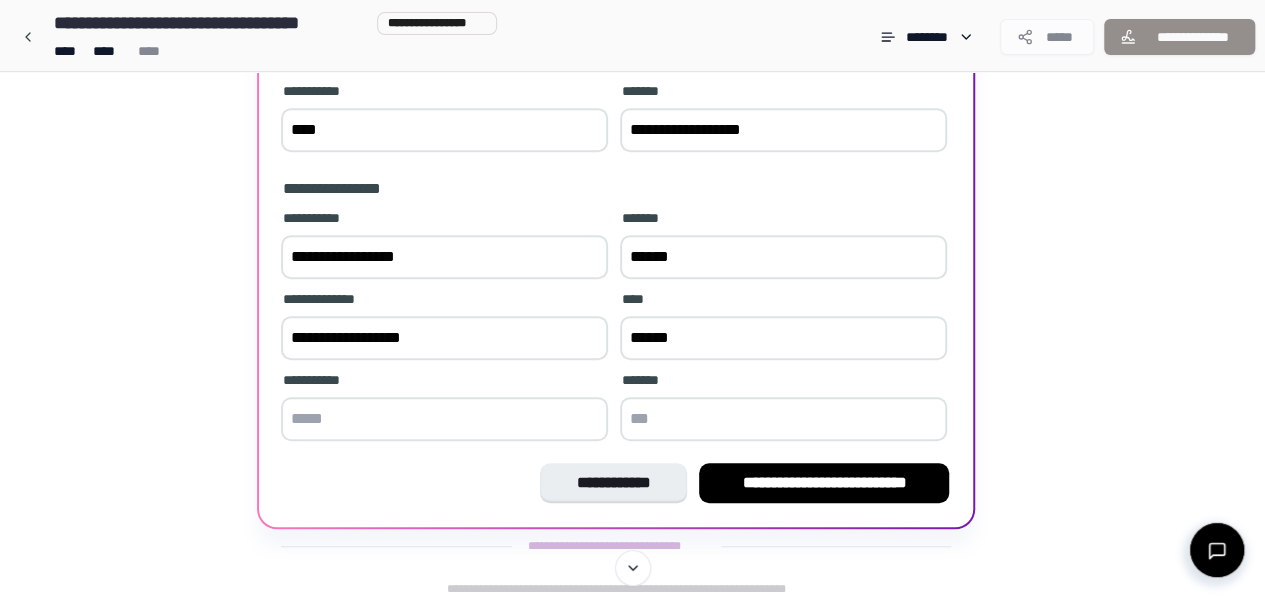 click at bounding box center (783, 419) 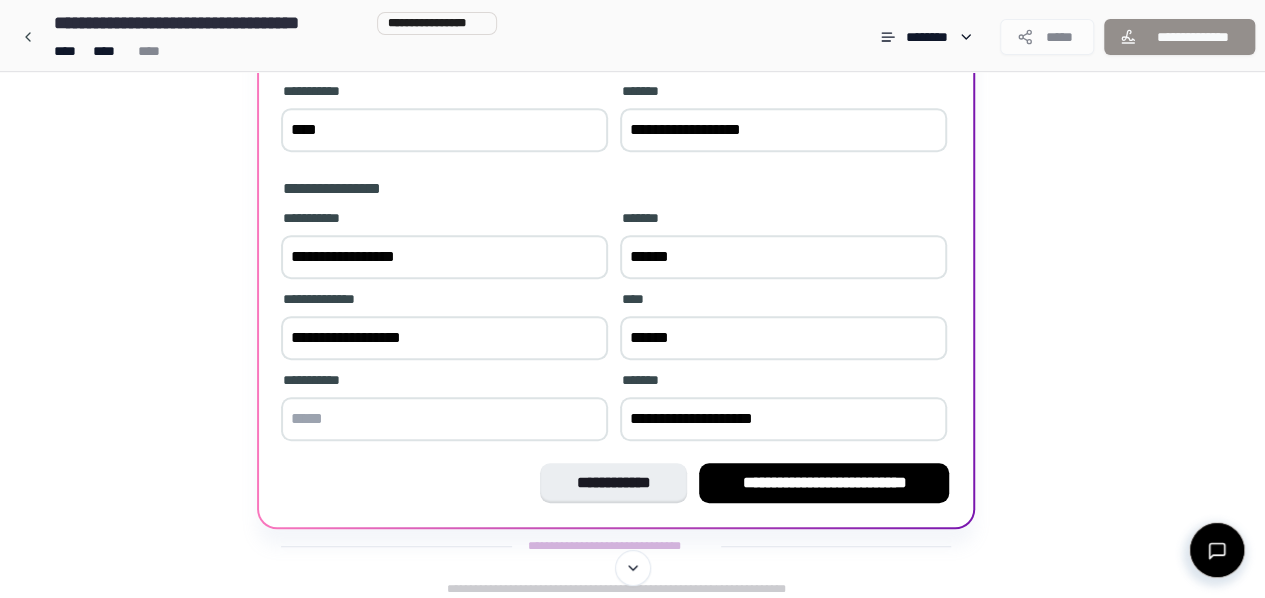 type on "**********" 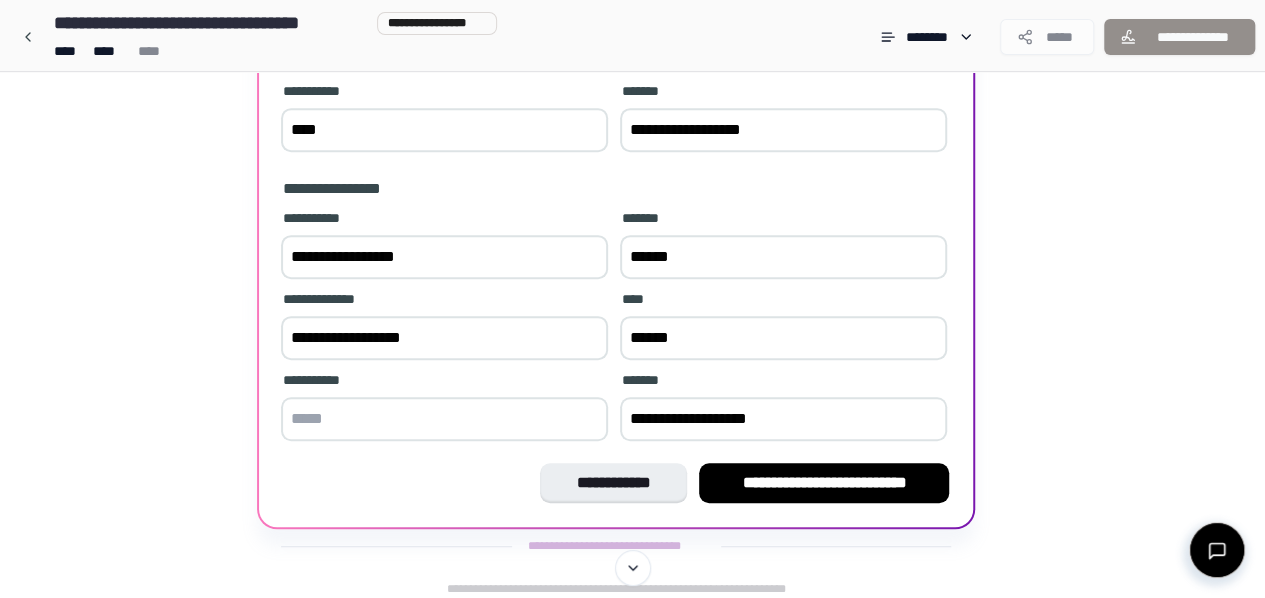 click at bounding box center [444, 419] 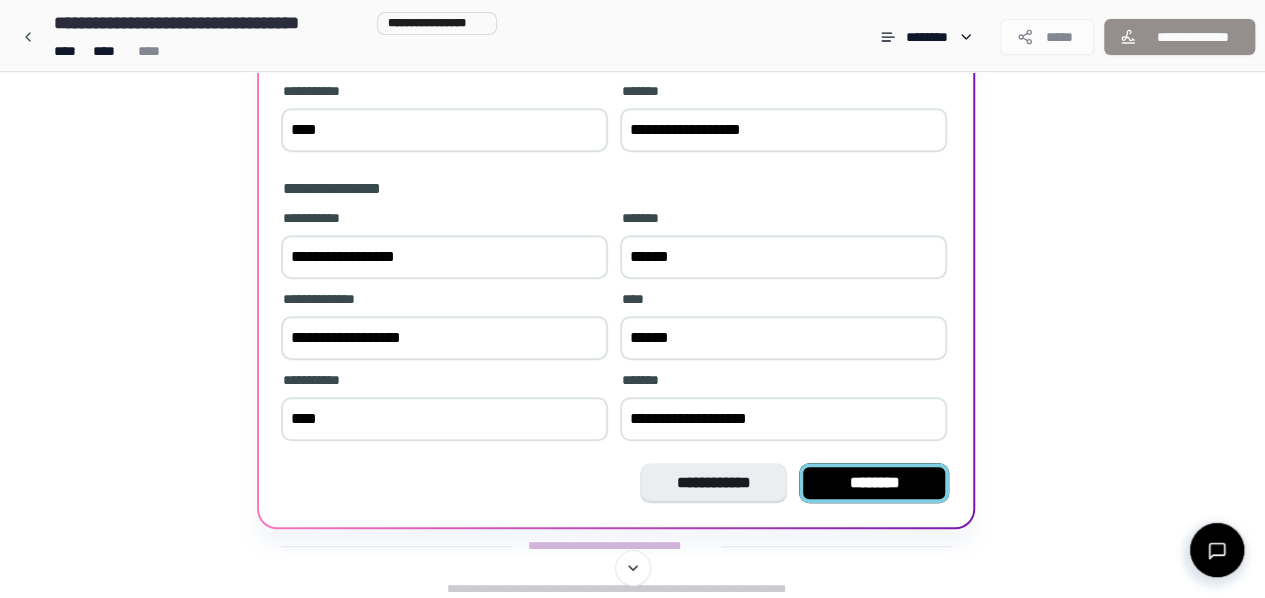 type on "****" 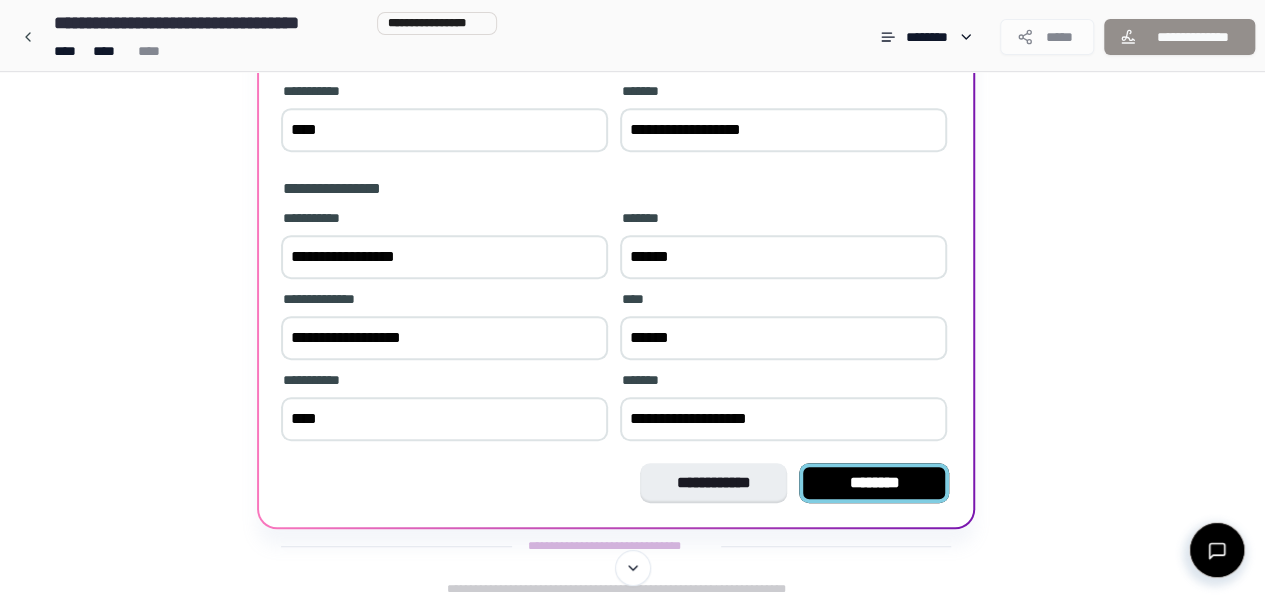 click on "********" at bounding box center [874, 483] 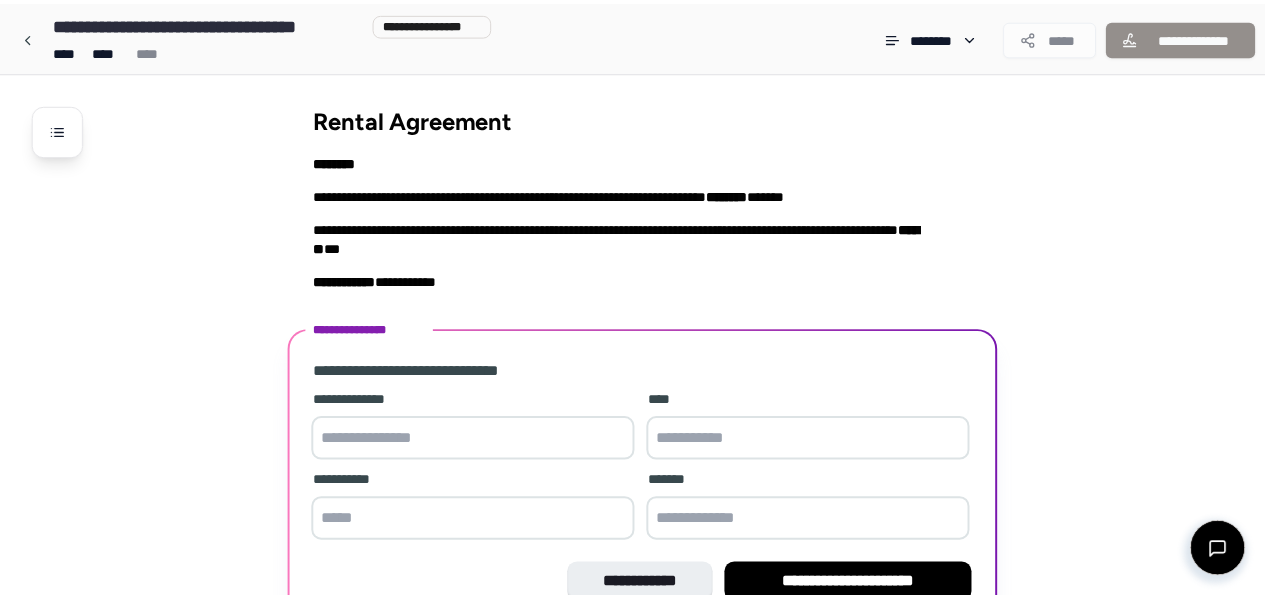 scroll, scrollTop: 110, scrollLeft: 0, axis: vertical 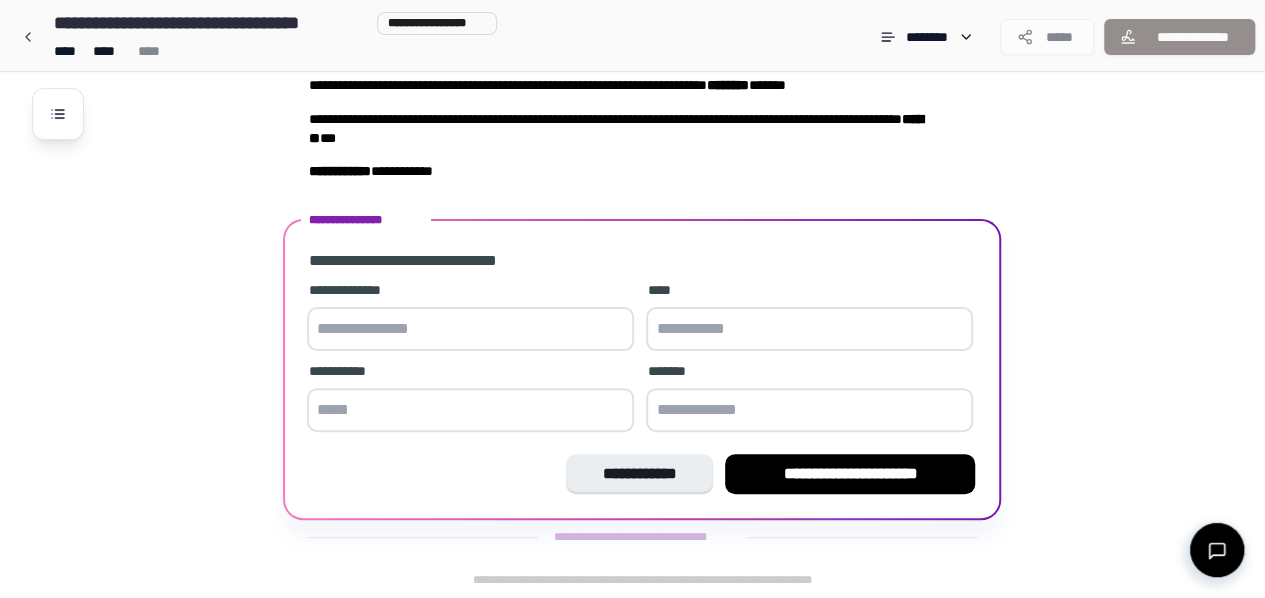 click at bounding box center [470, 329] 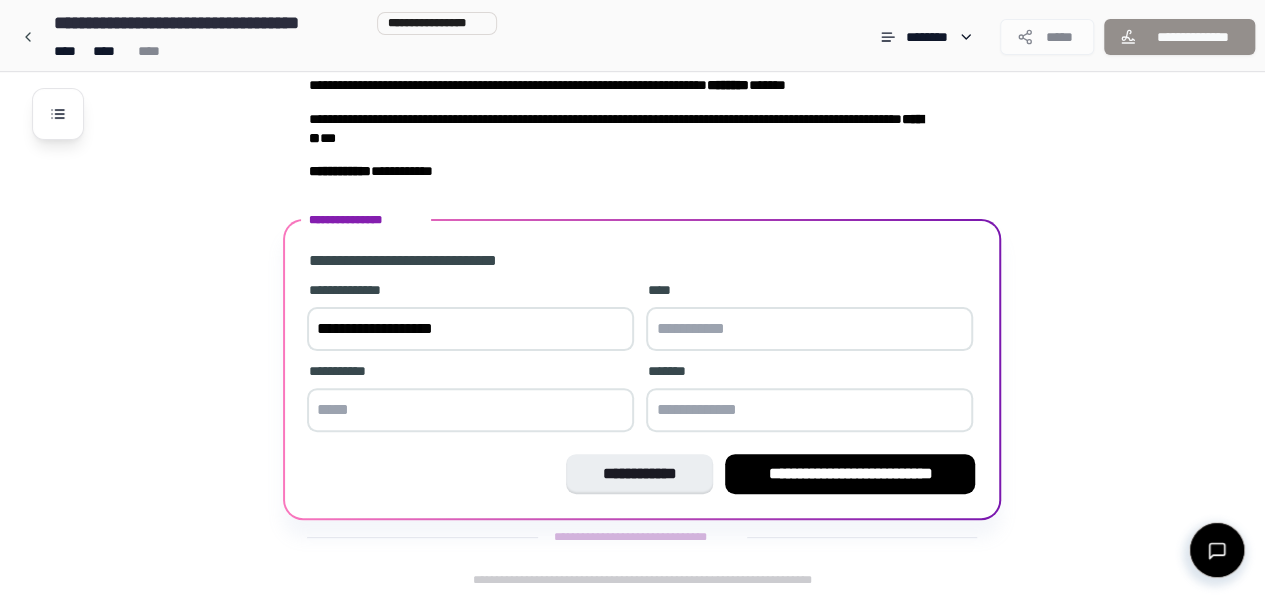 type on "**********" 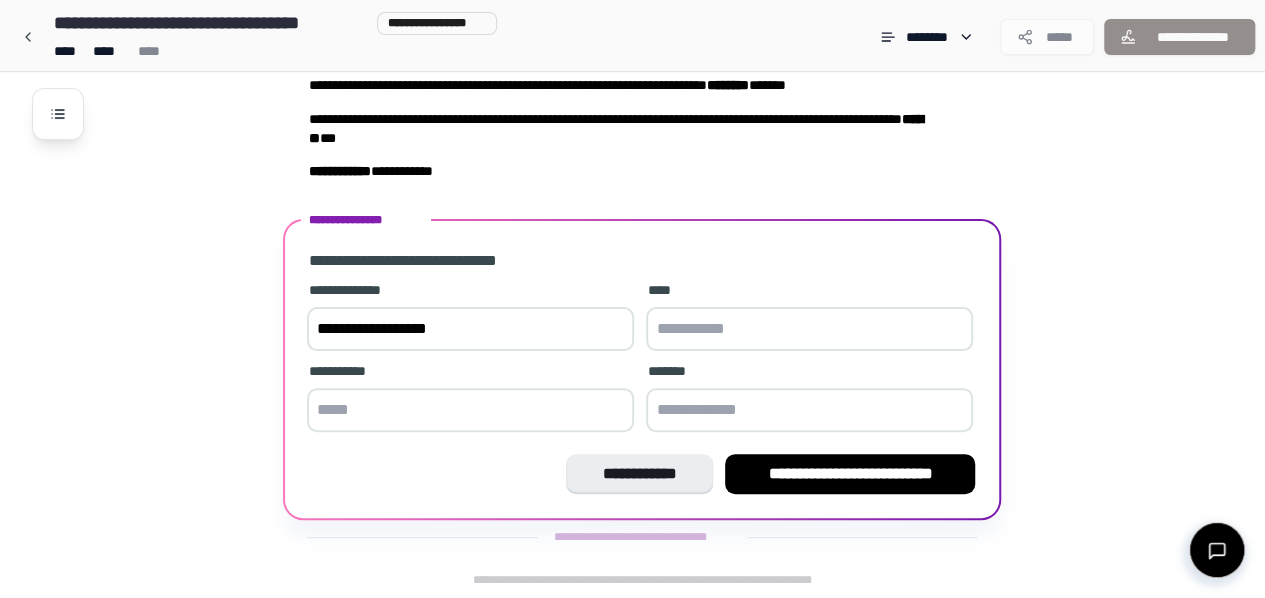 click at bounding box center (470, 410) 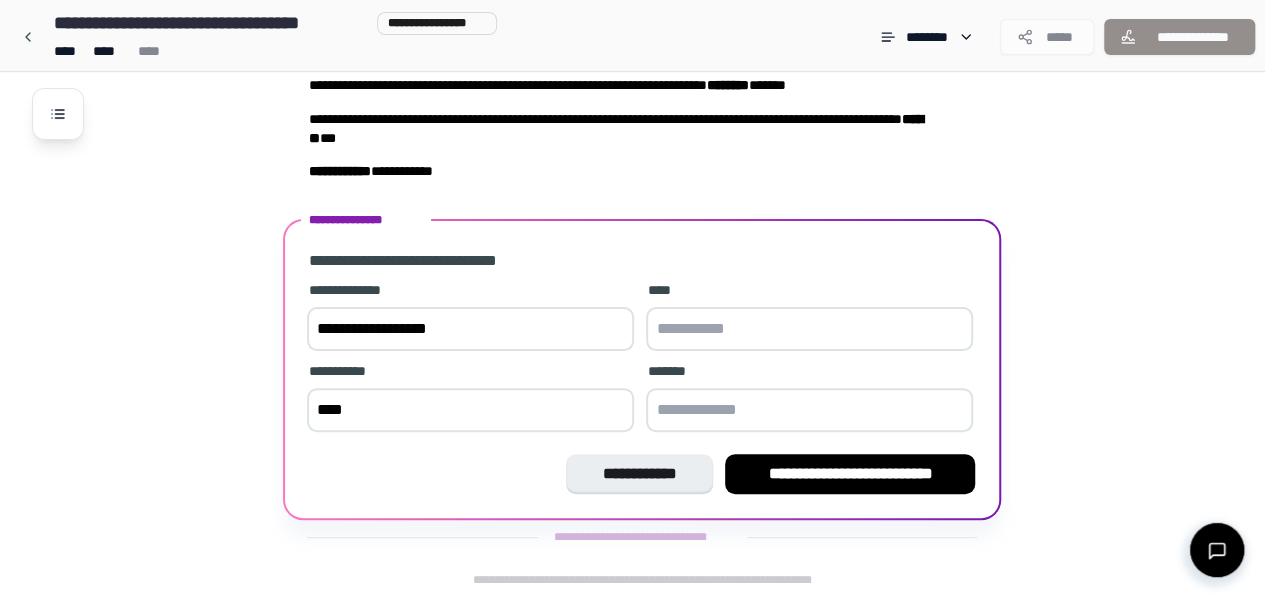 type on "****" 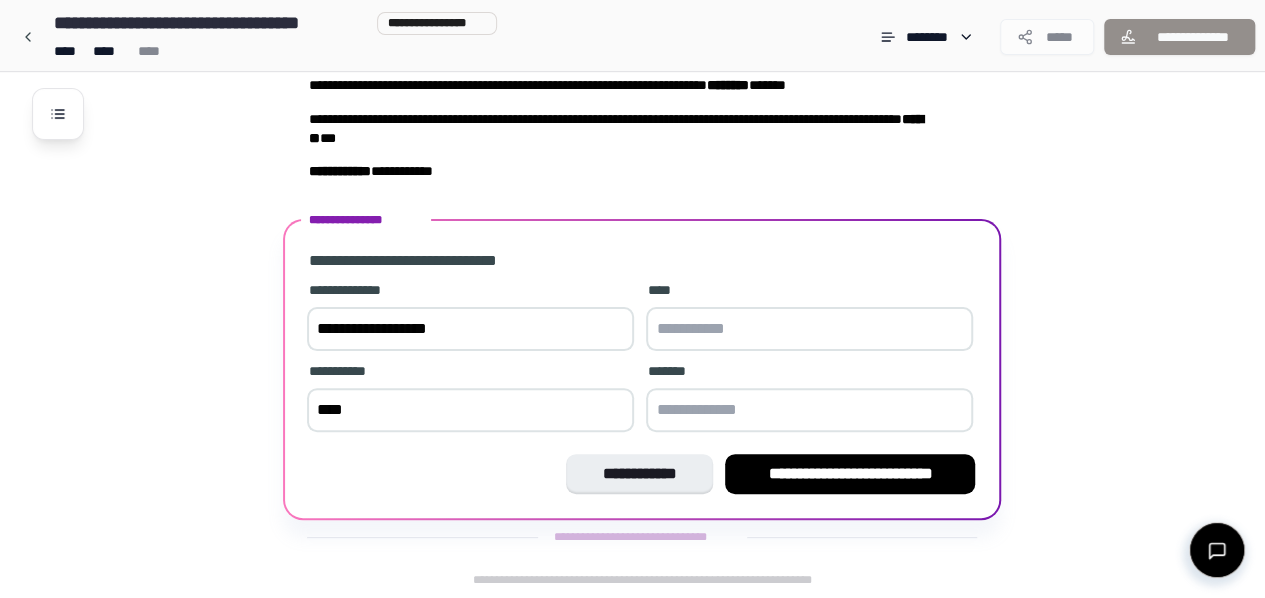 click at bounding box center [809, 410] 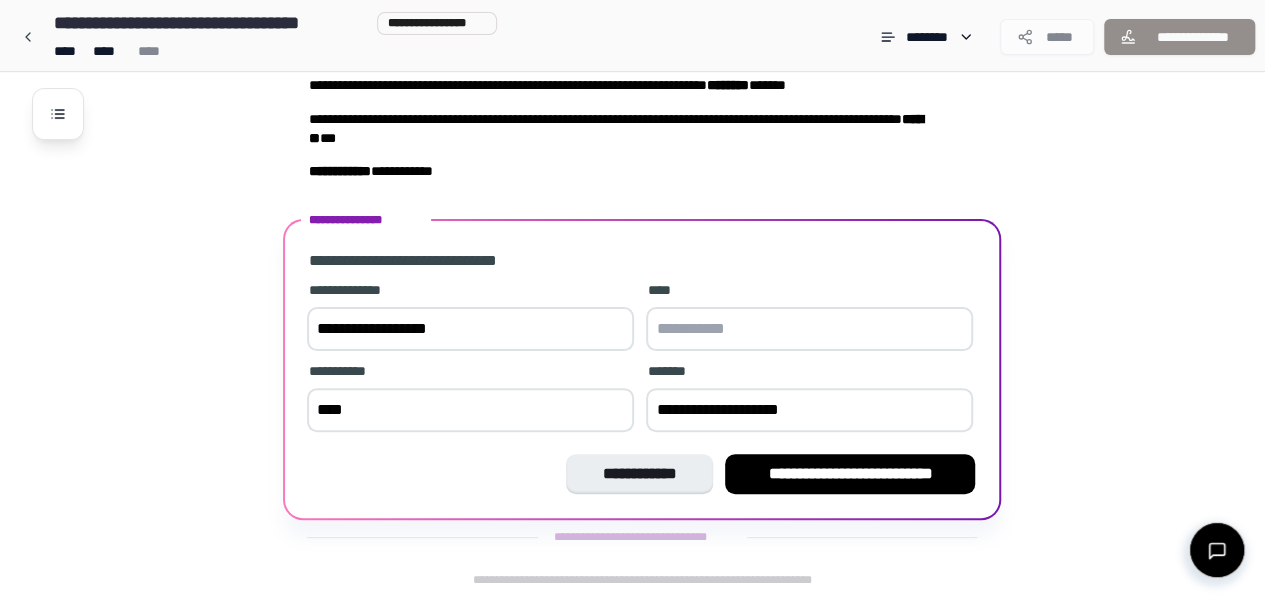 type on "**********" 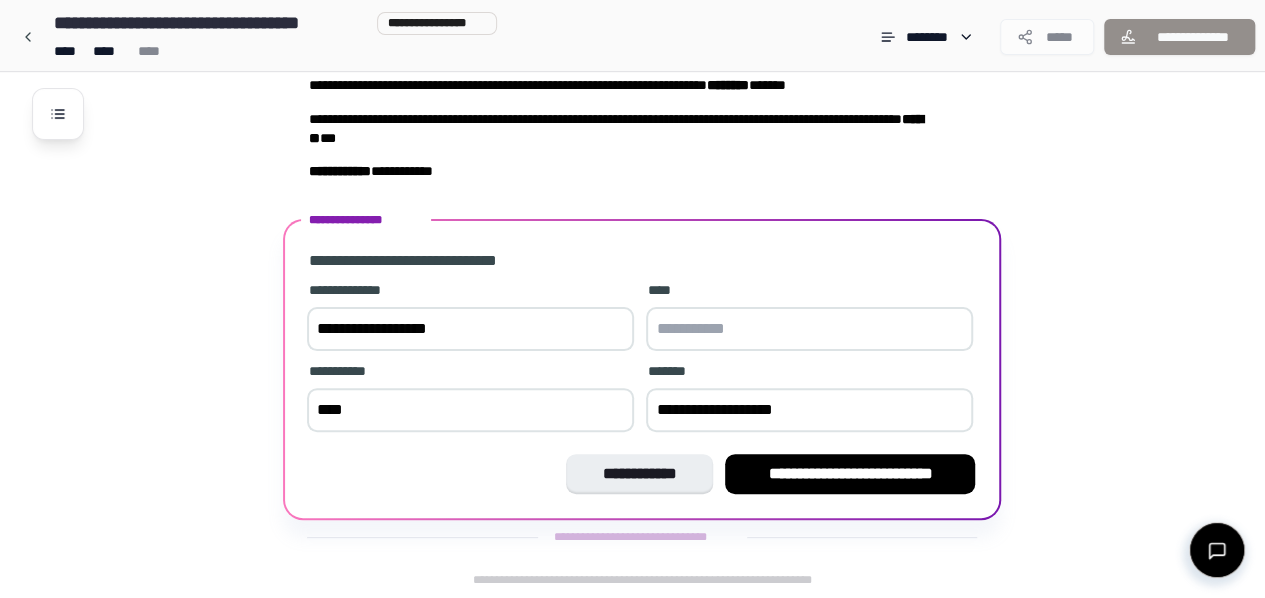 click at bounding box center (809, 329) 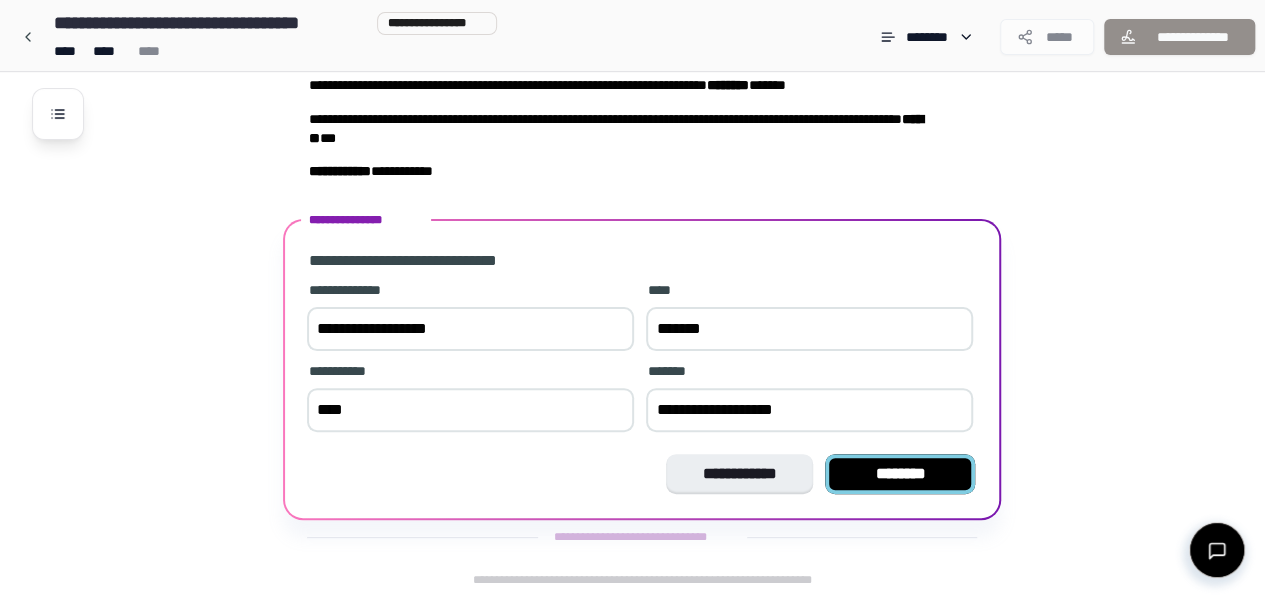 type on "******" 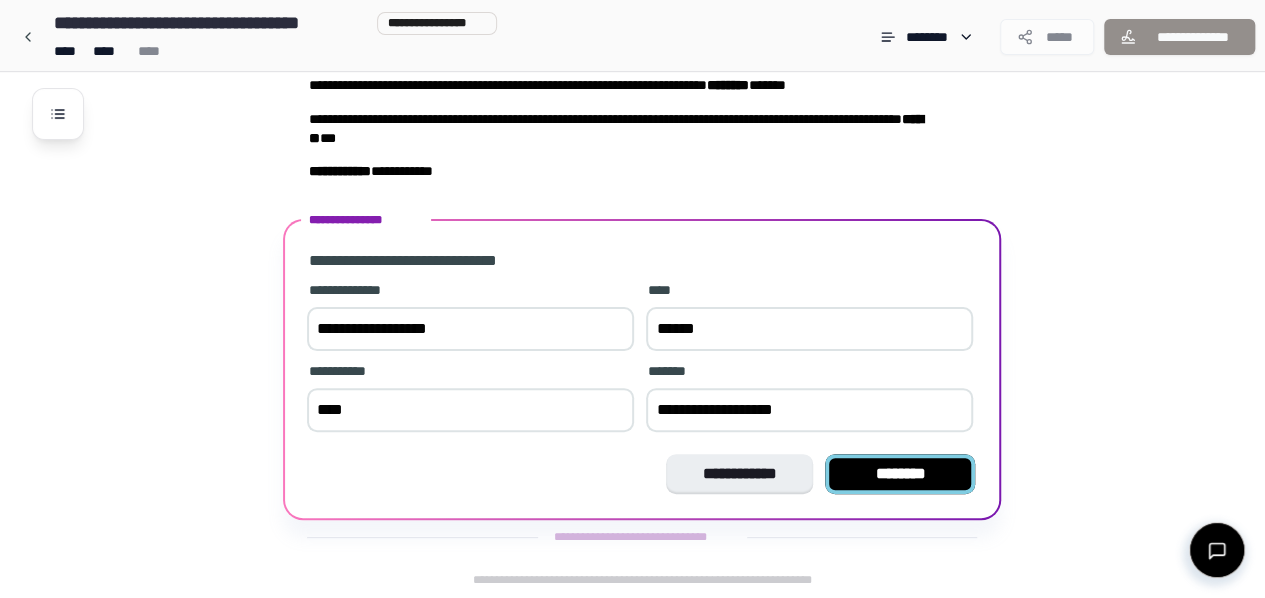 click on "********" at bounding box center [900, 474] 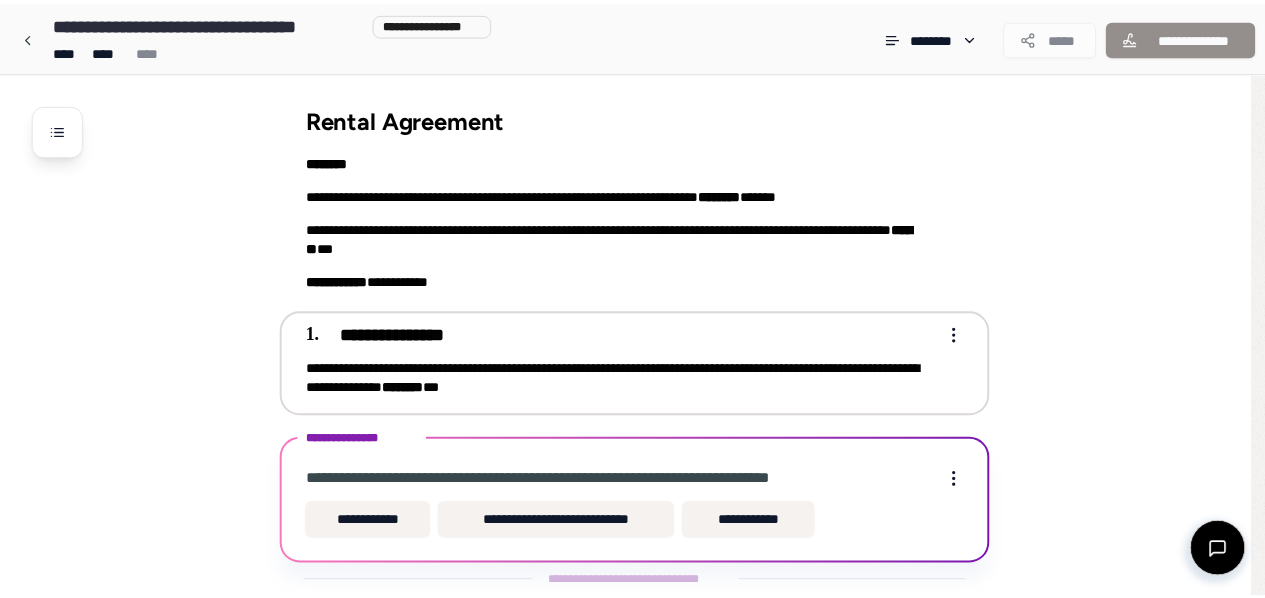 scroll, scrollTop: 44, scrollLeft: 0, axis: vertical 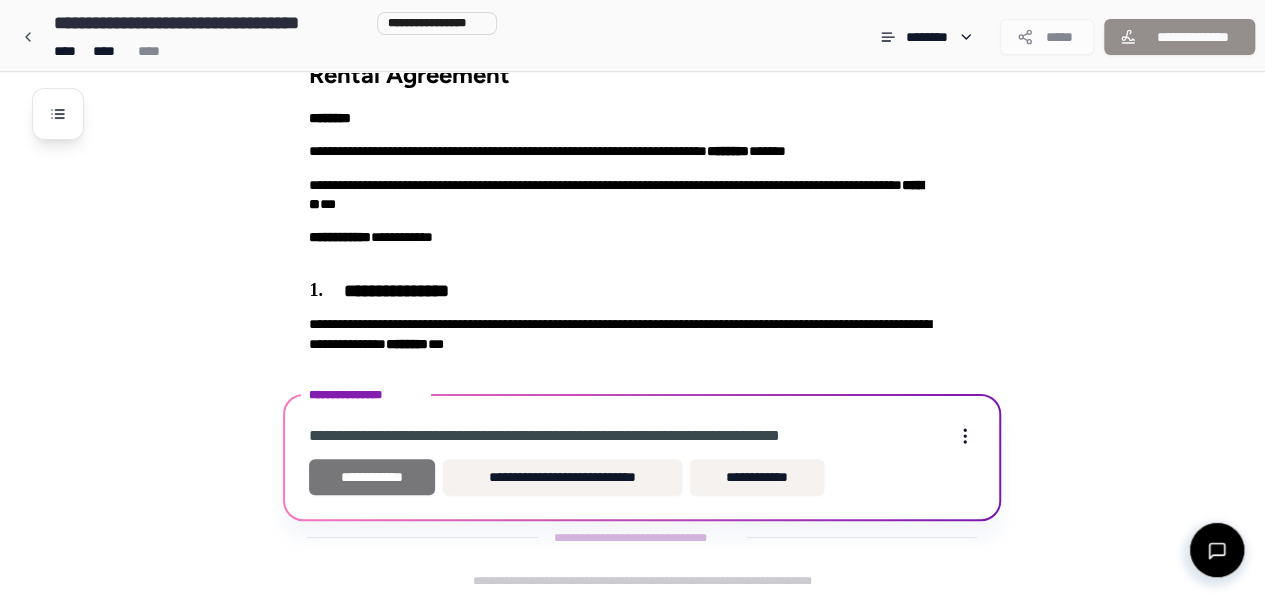 click on "**********" at bounding box center [372, 477] 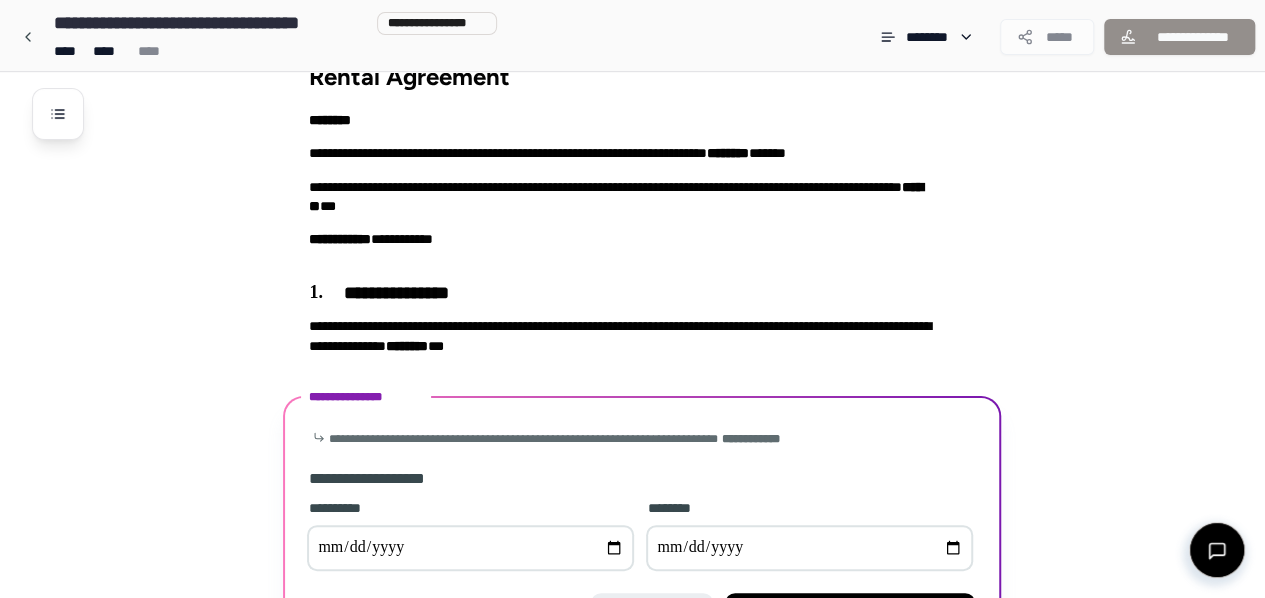 scroll, scrollTop: 180, scrollLeft: 0, axis: vertical 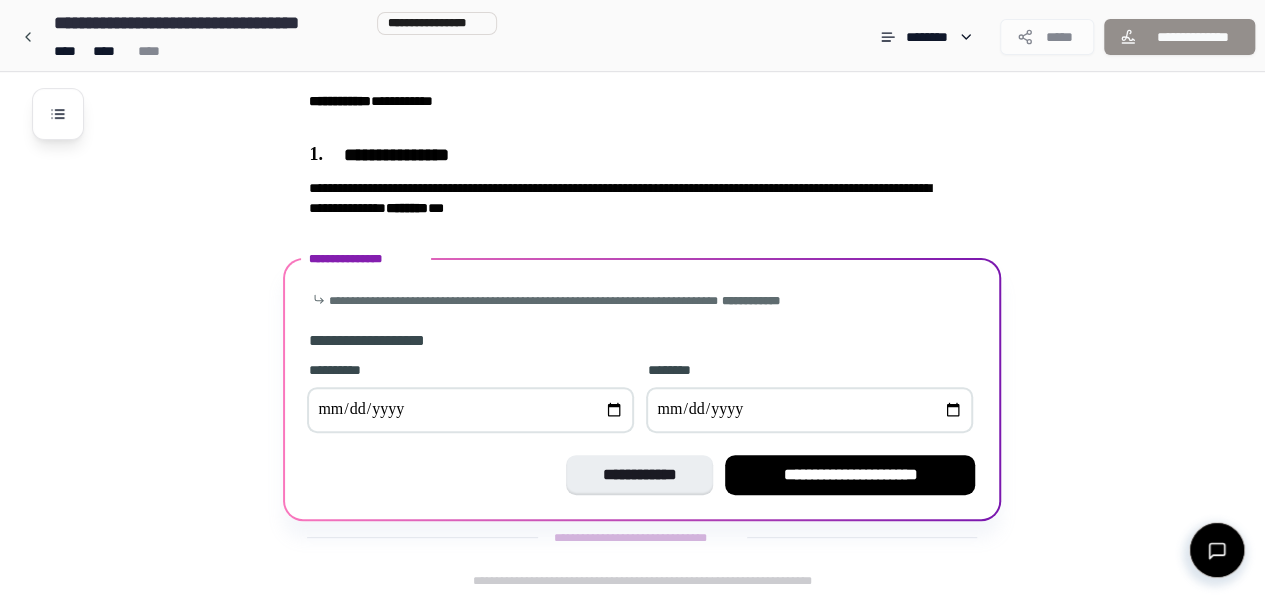 click at bounding box center [470, 410] 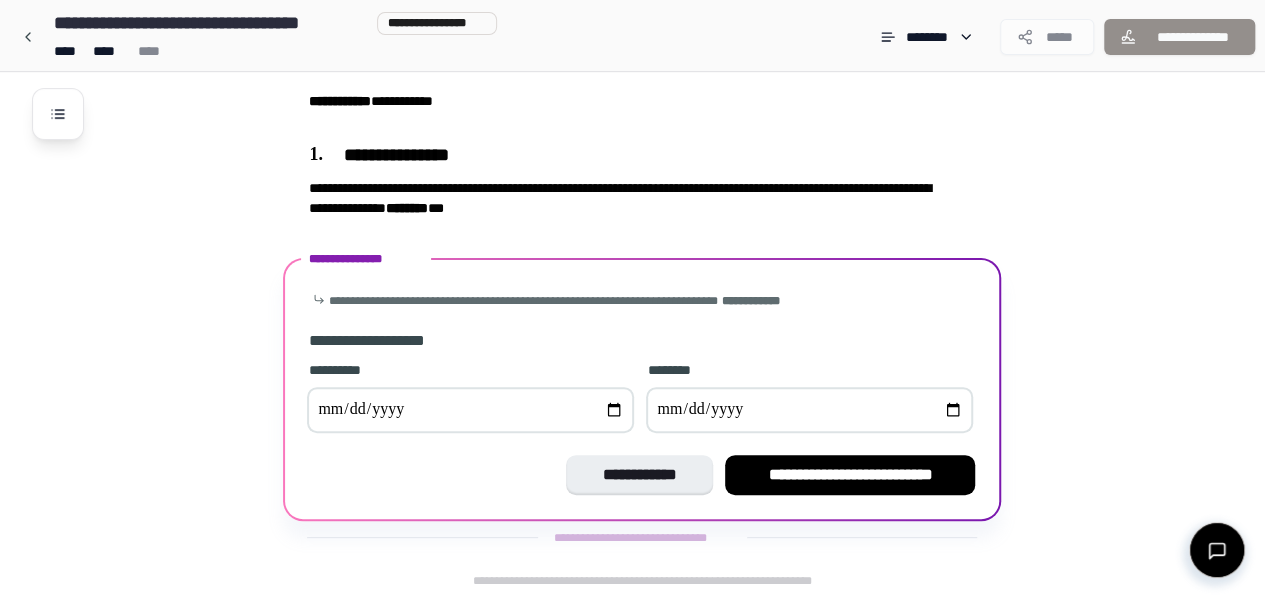 type on "**********" 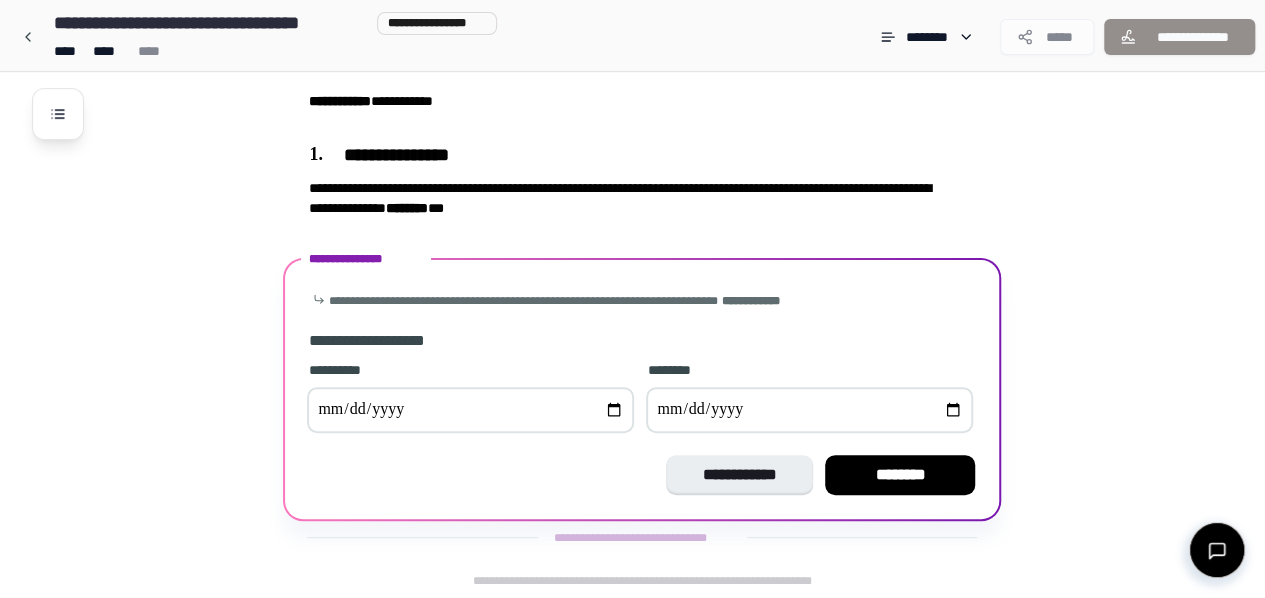type on "**********" 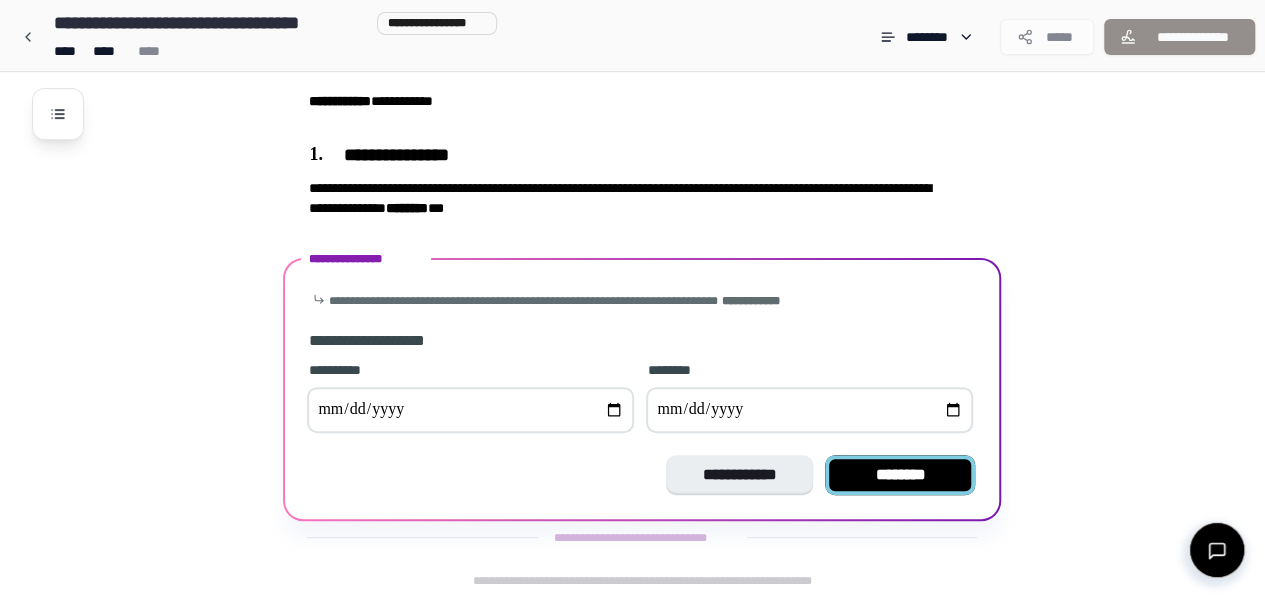 click on "********" at bounding box center [900, 475] 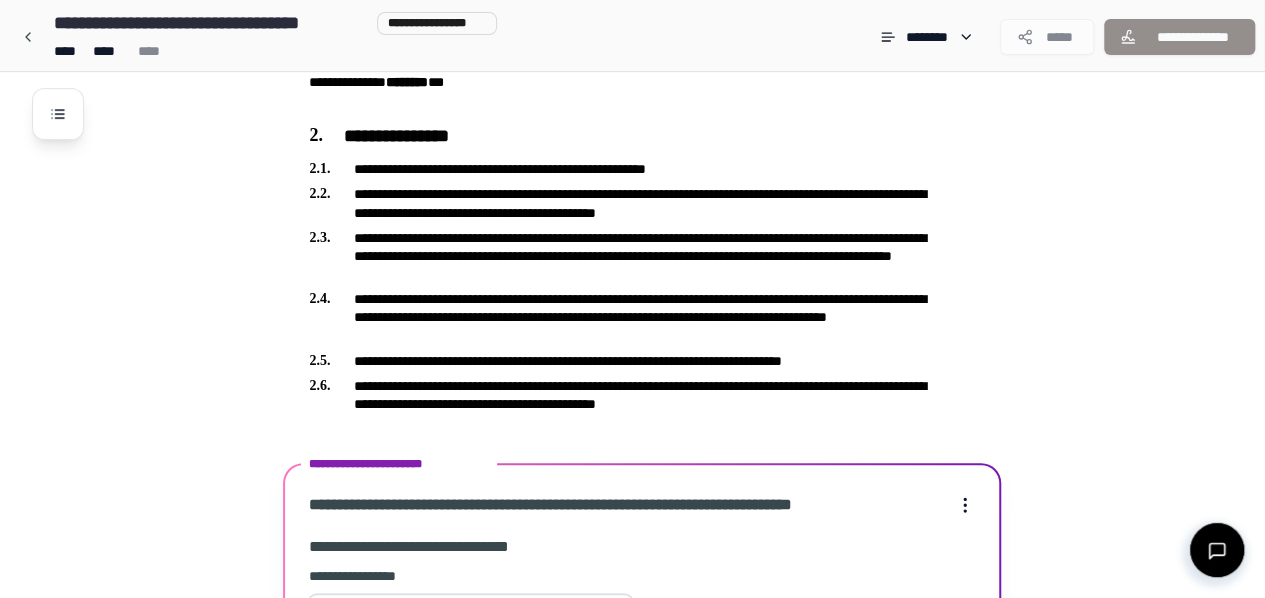 scroll, scrollTop: 916, scrollLeft: 0, axis: vertical 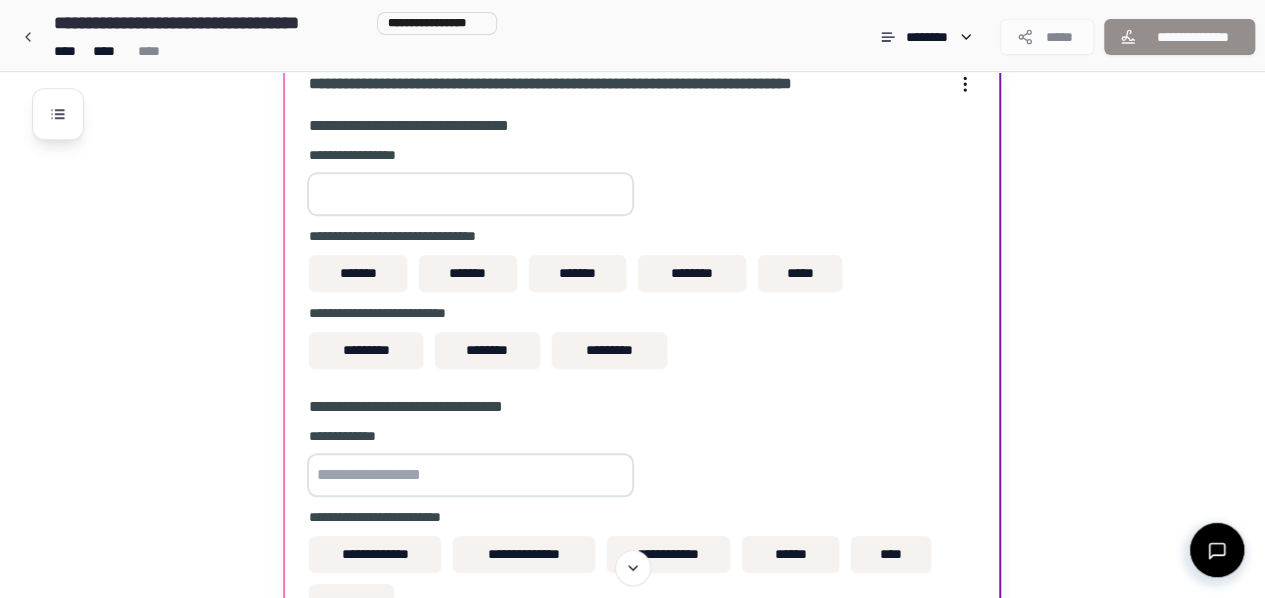 click on "**********" at bounding box center (632, 66) 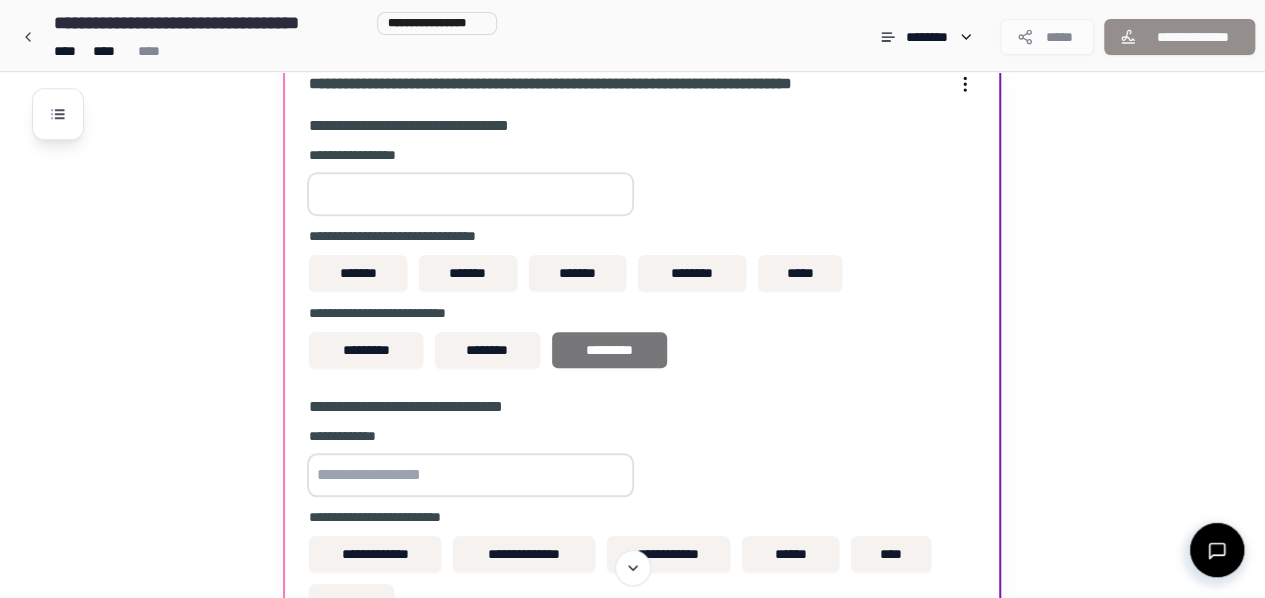 click on "*********" at bounding box center [609, 350] 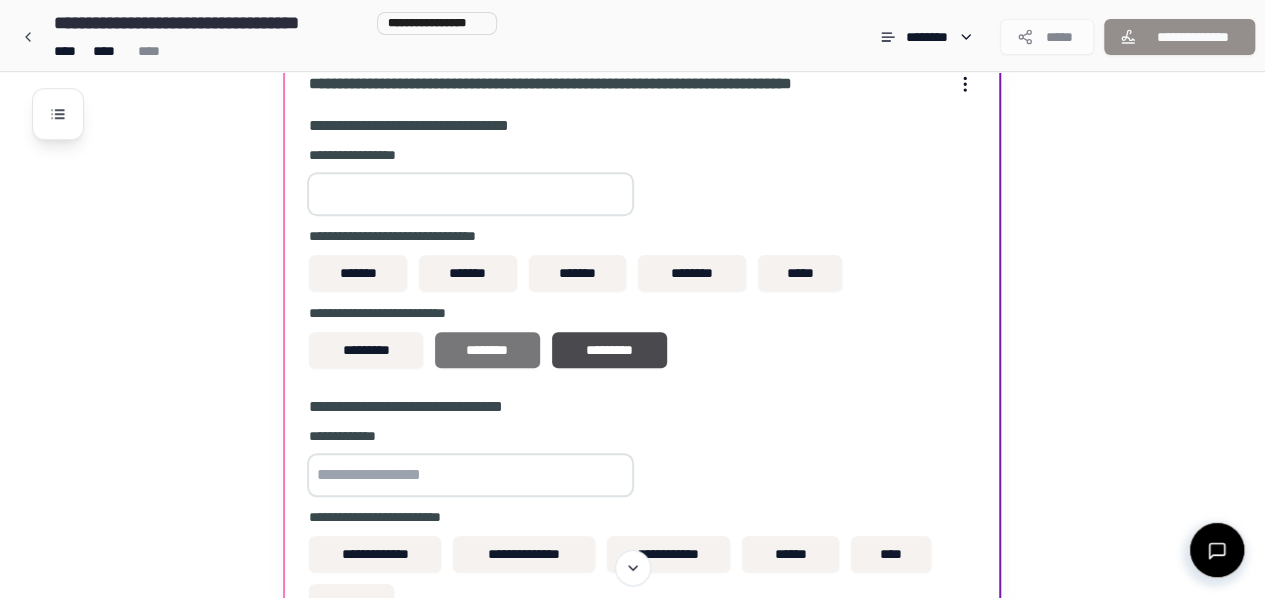 click on "********" at bounding box center (487, 350) 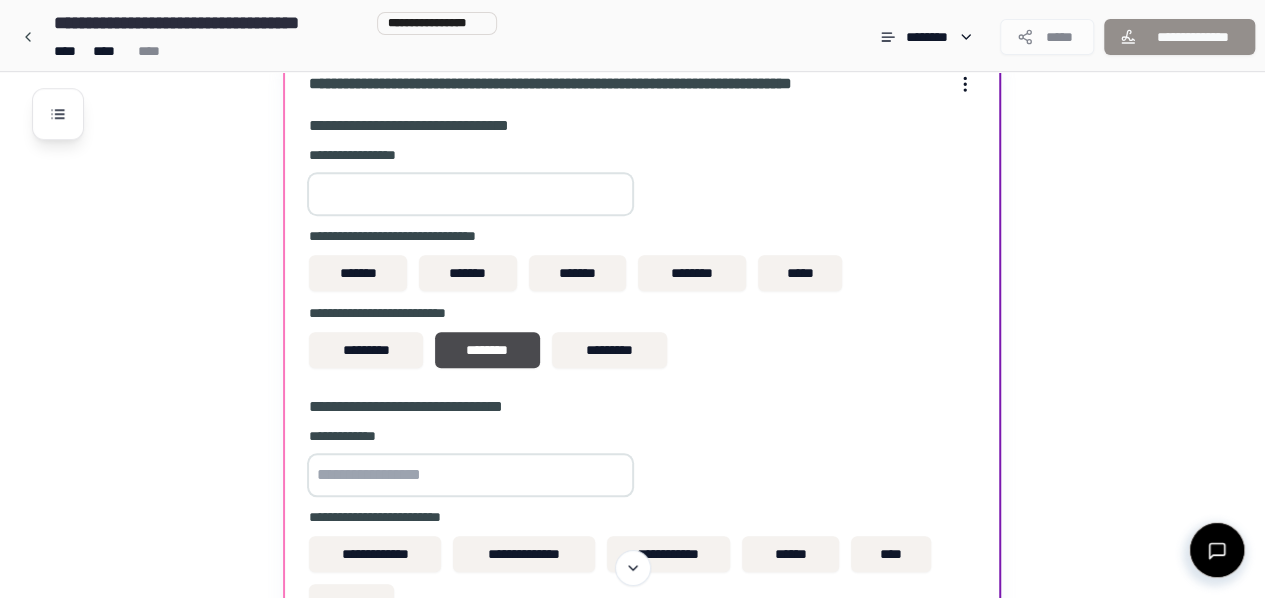click on "**" at bounding box center (470, 194) 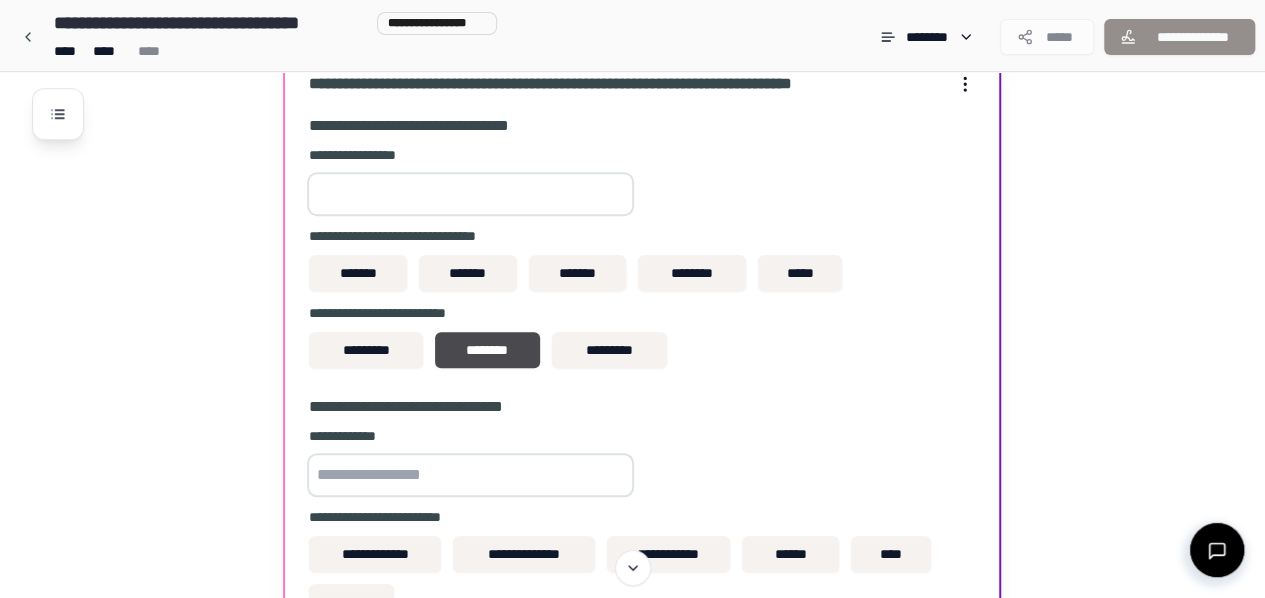 click on "**" at bounding box center (470, 194) 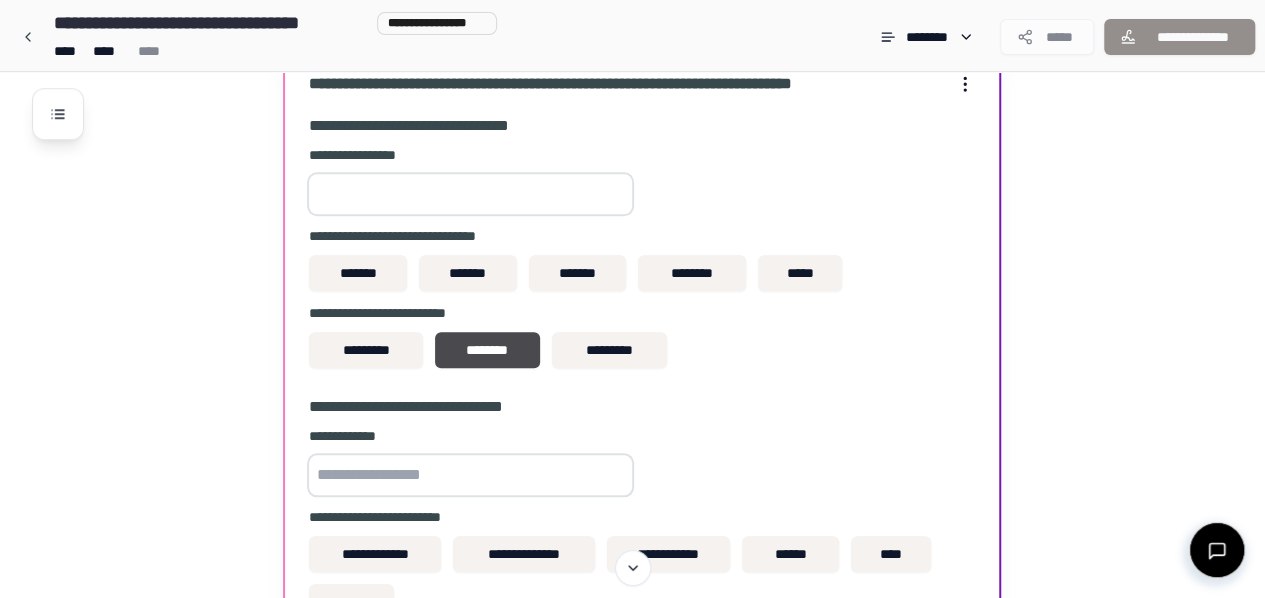click on "**" at bounding box center [470, 194] 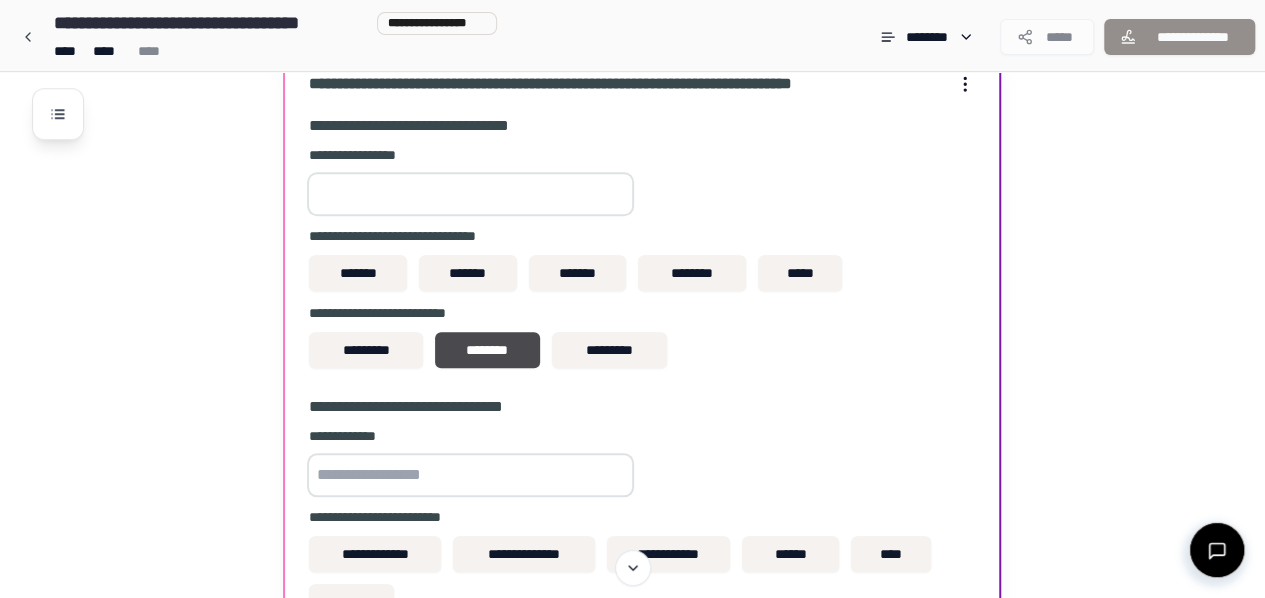 type on "**" 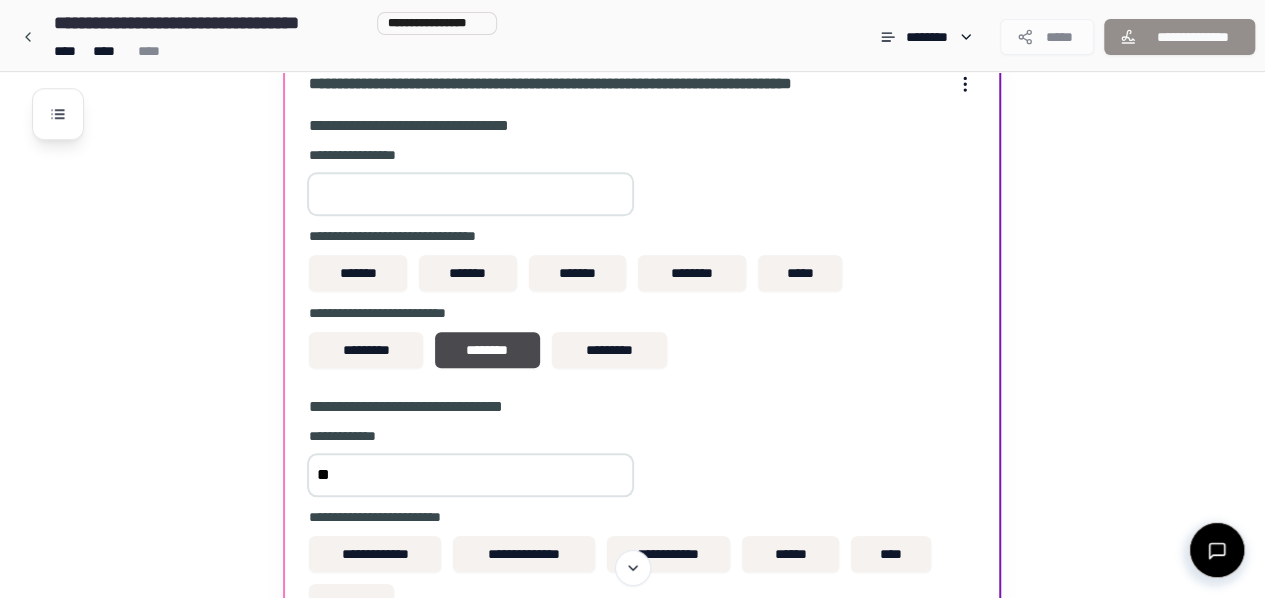 type on "*" 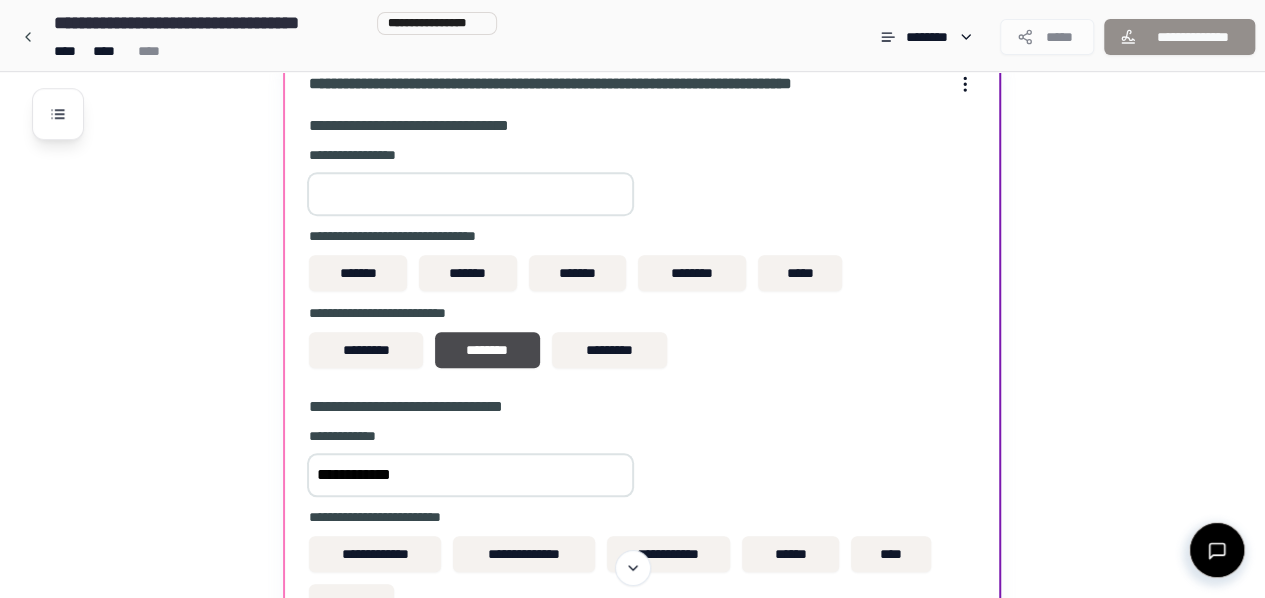 type on "**********" 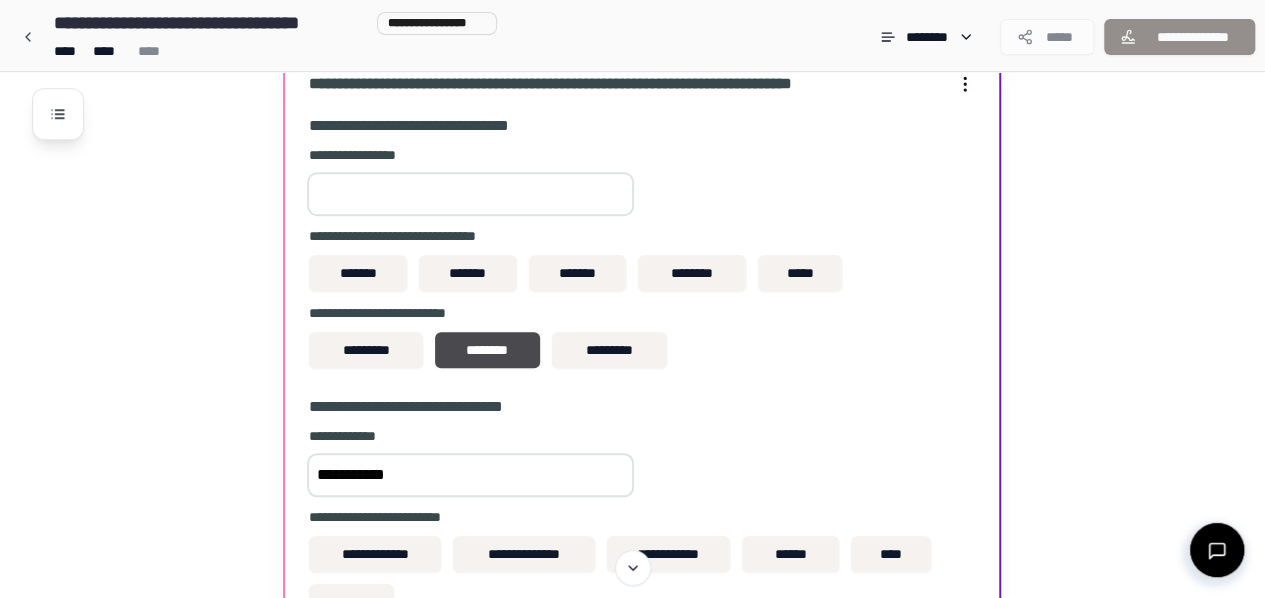 click at bounding box center [470, 194] 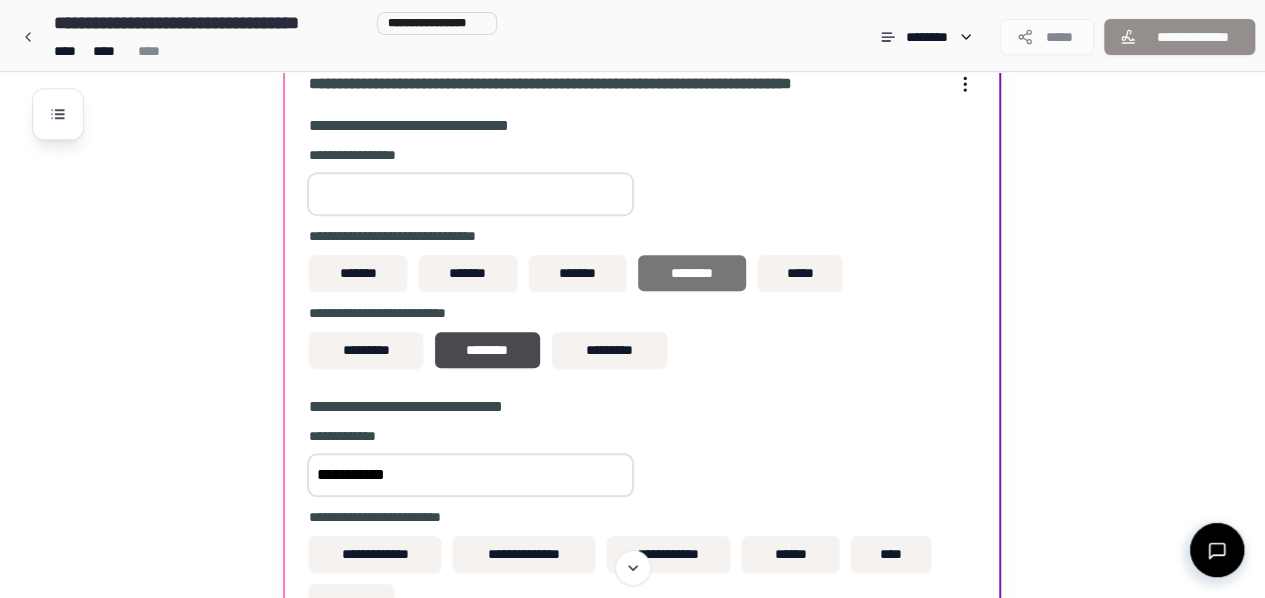 type on "***" 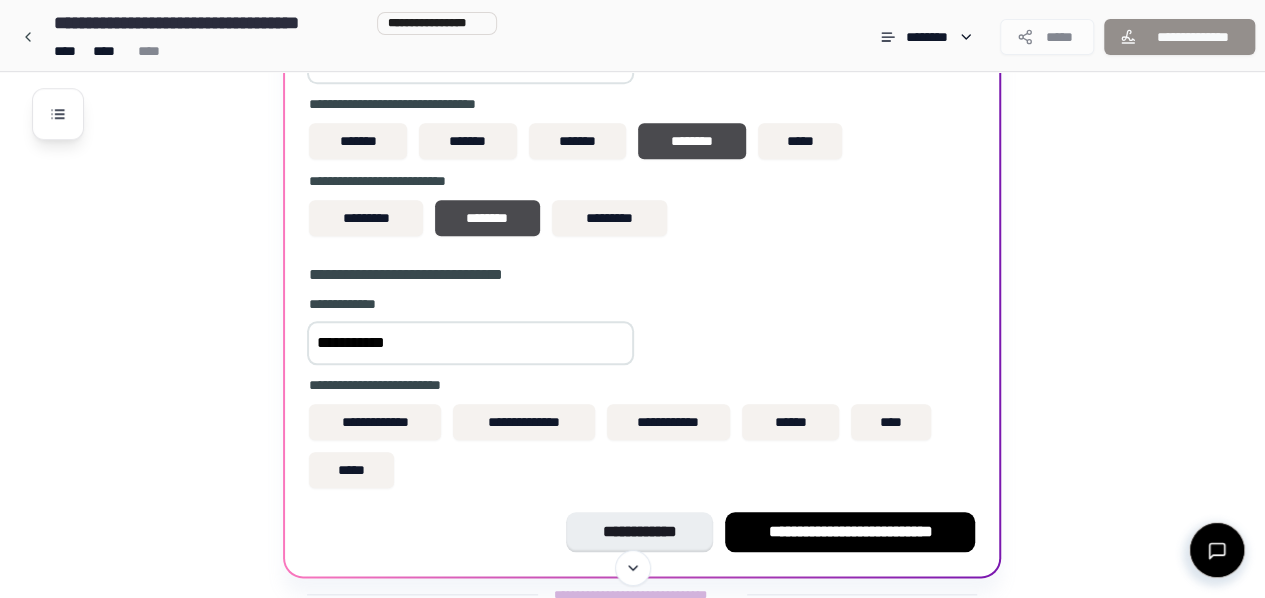 scroll, scrollTop: 916, scrollLeft: 0, axis: vertical 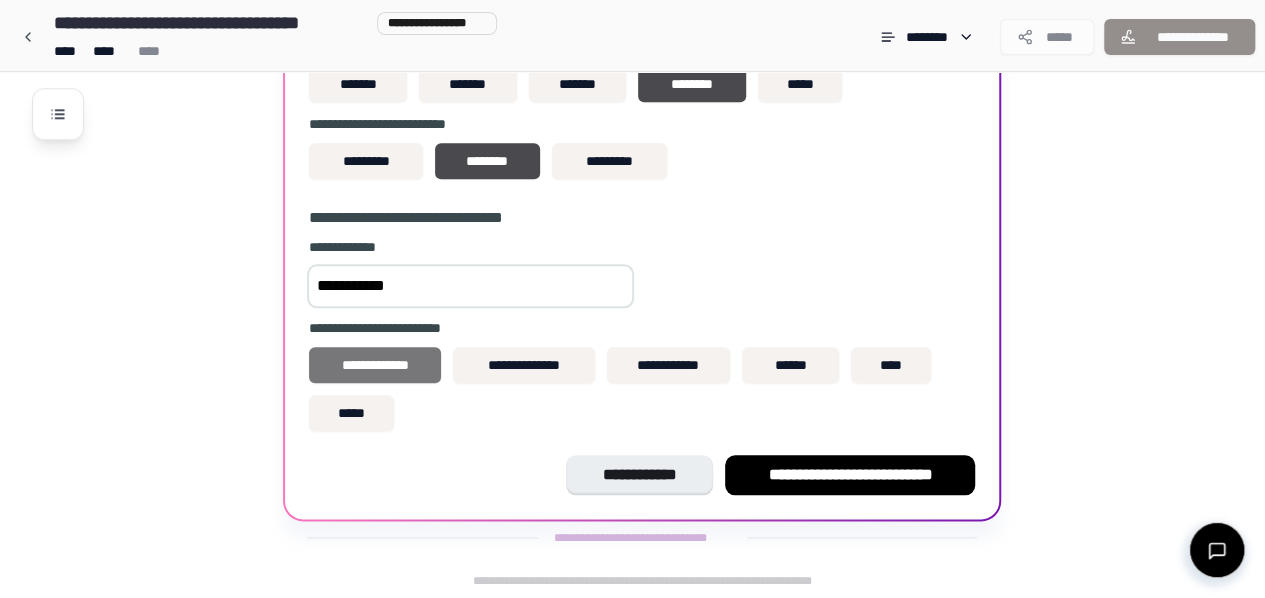 click on "**********" at bounding box center (375, 365) 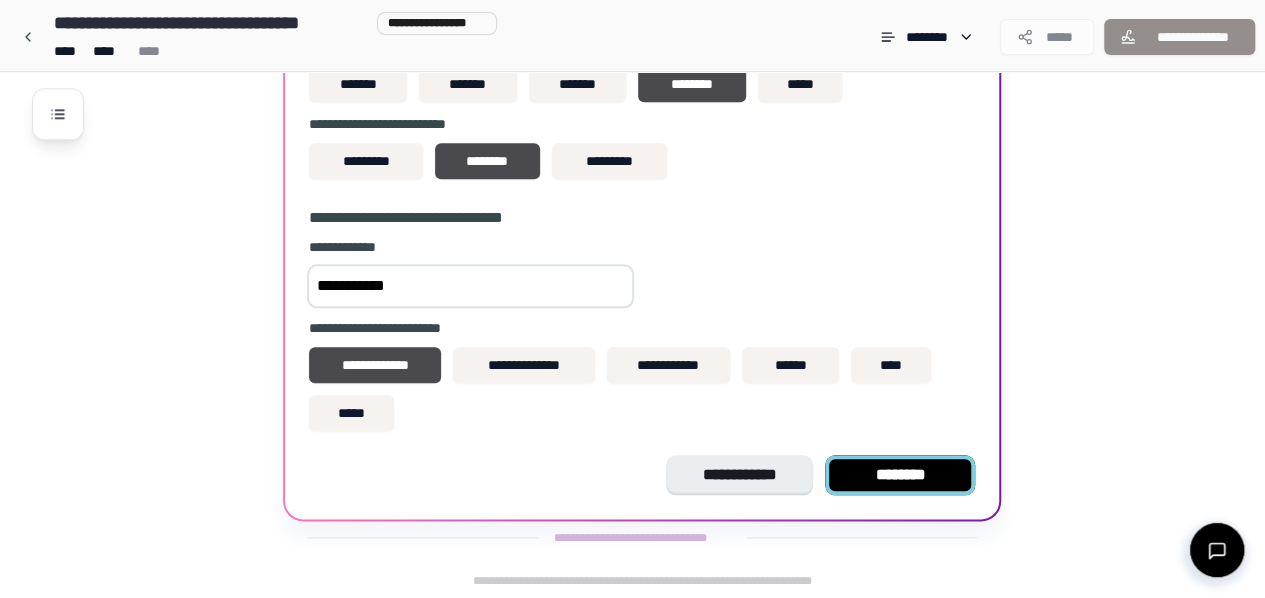 click on "********" at bounding box center [900, 475] 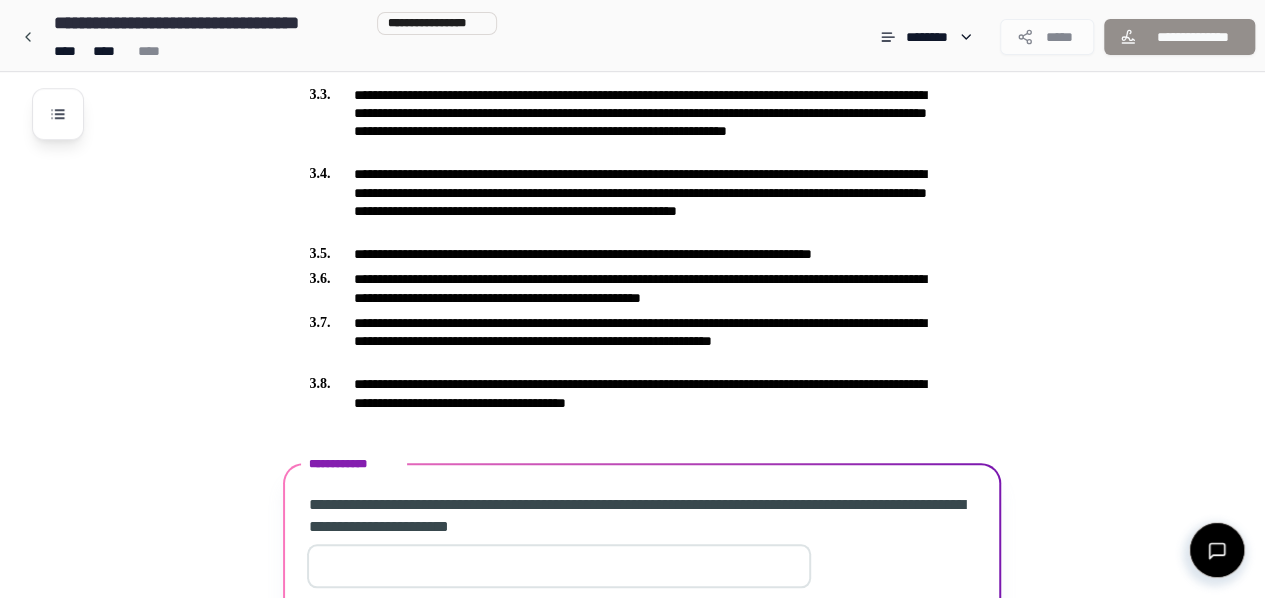 scroll, scrollTop: 970, scrollLeft: 0, axis: vertical 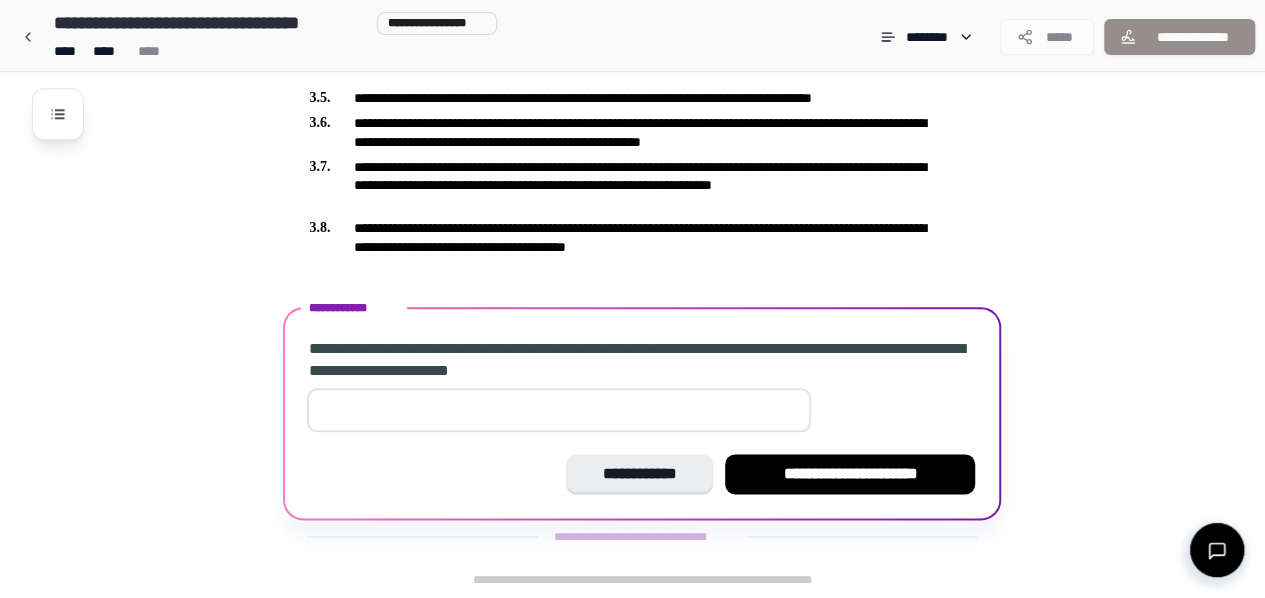click at bounding box center [559, 410] 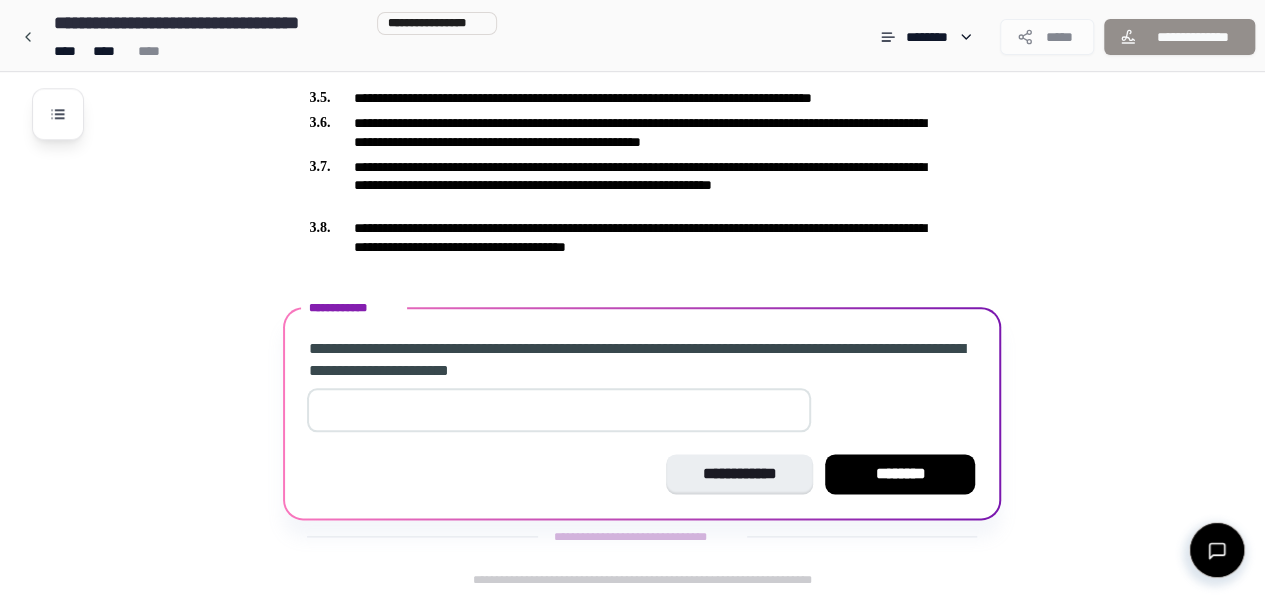type on "*" 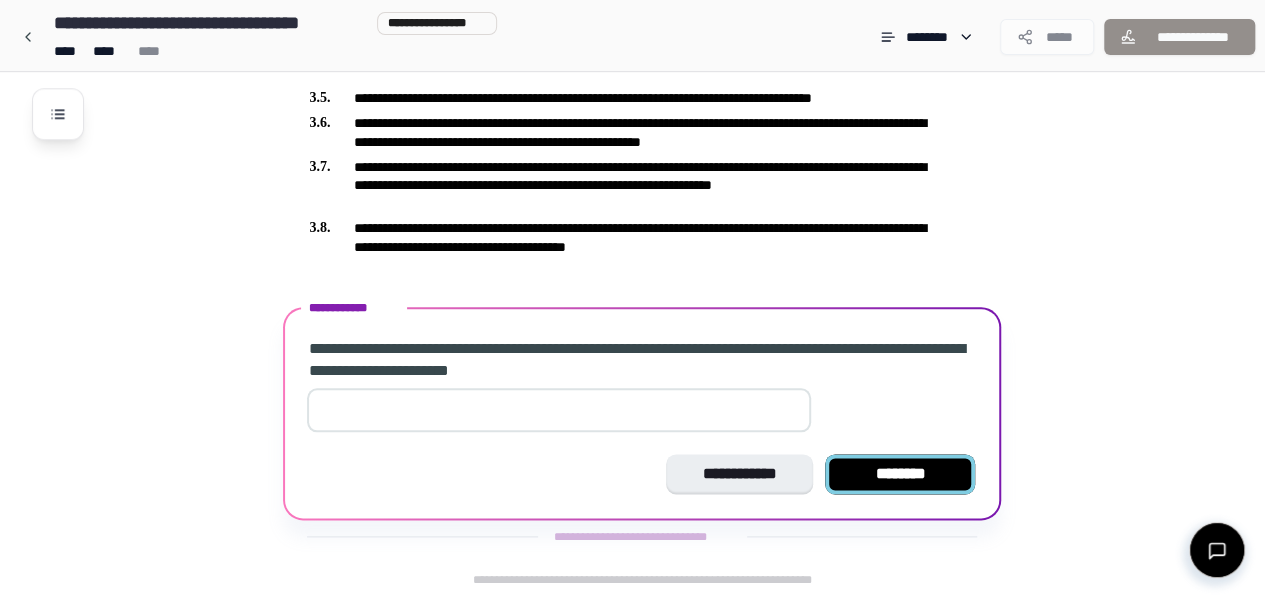type on "**" 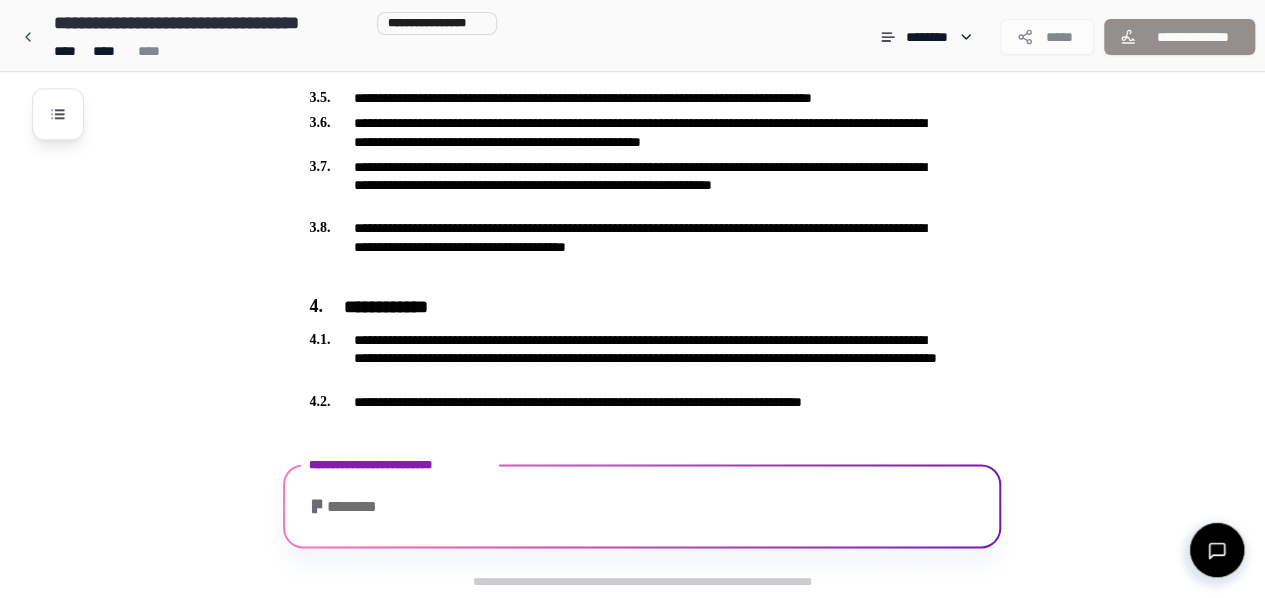 scroll, scrollTop: 1062, scrollLeft: 0, axis: vertical 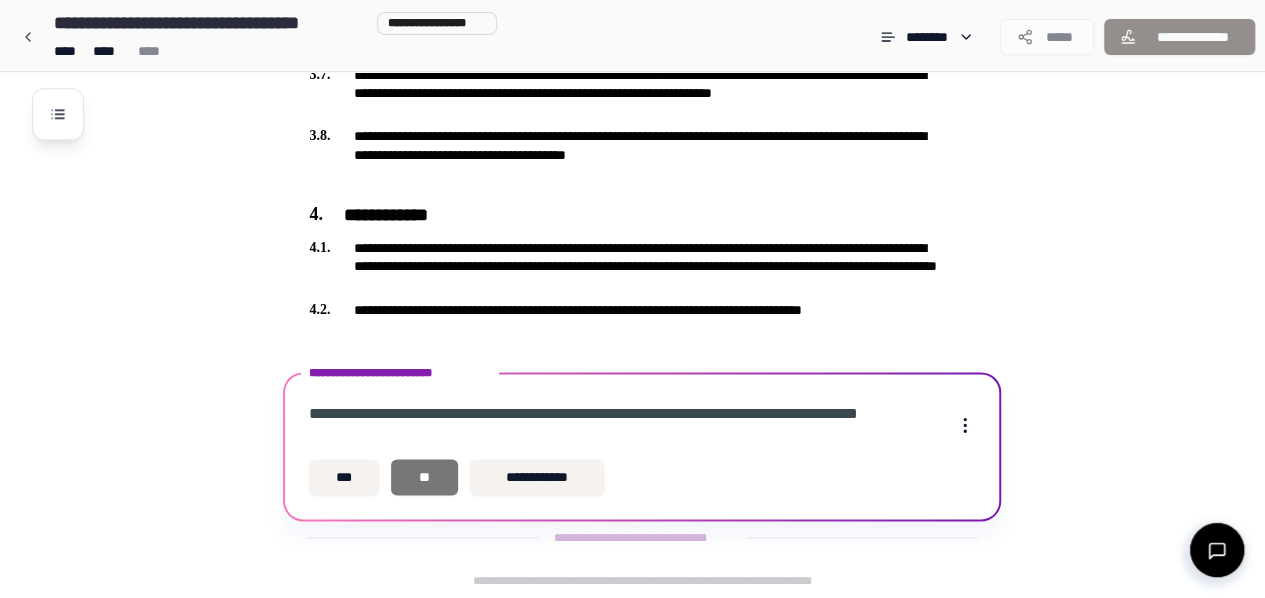 click on "**" at bounding box center (424, 477) 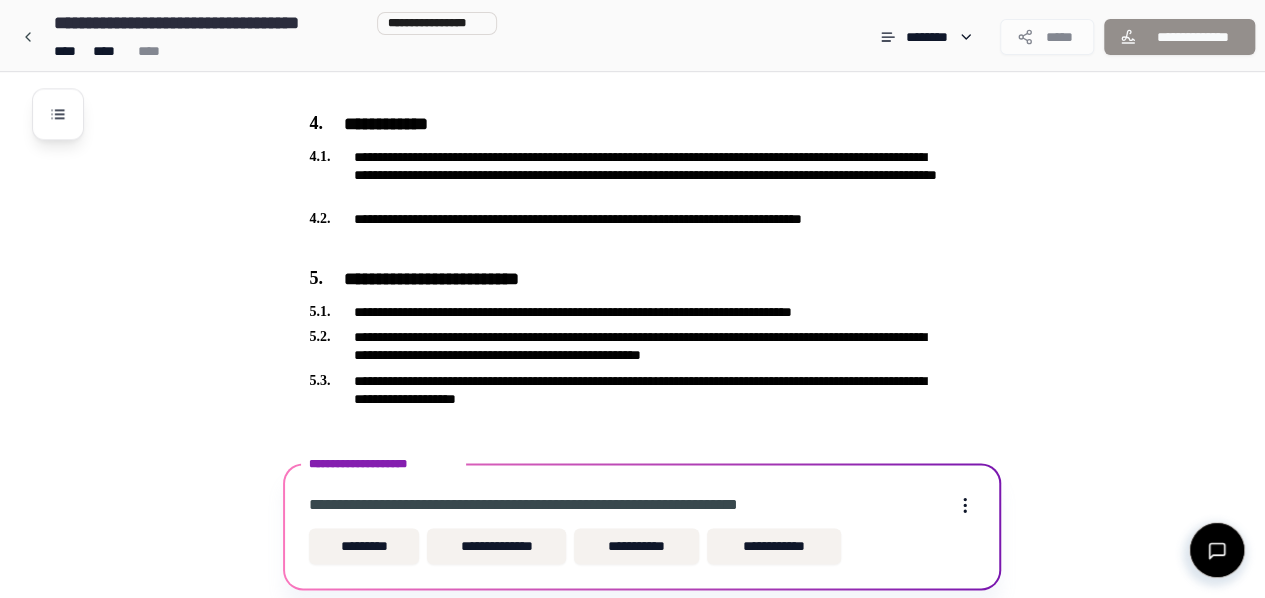 scroll, scrollTop: 1223, scrollLeft: 0, axis: vertical 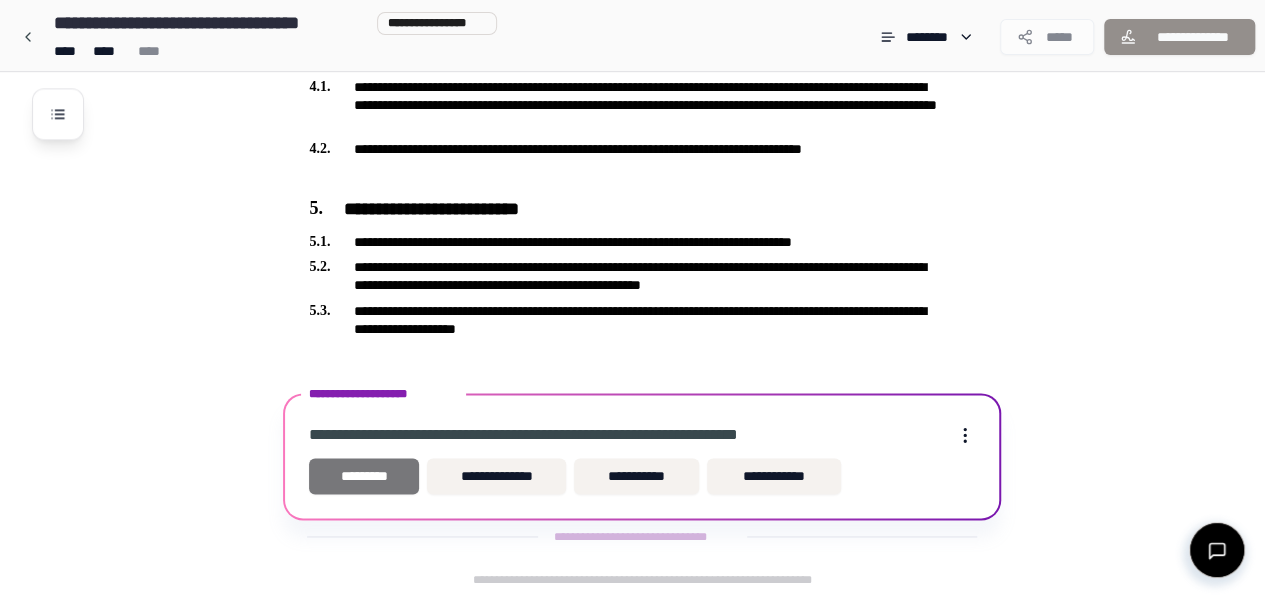 click on "*********" at bounding box center [364, 476] 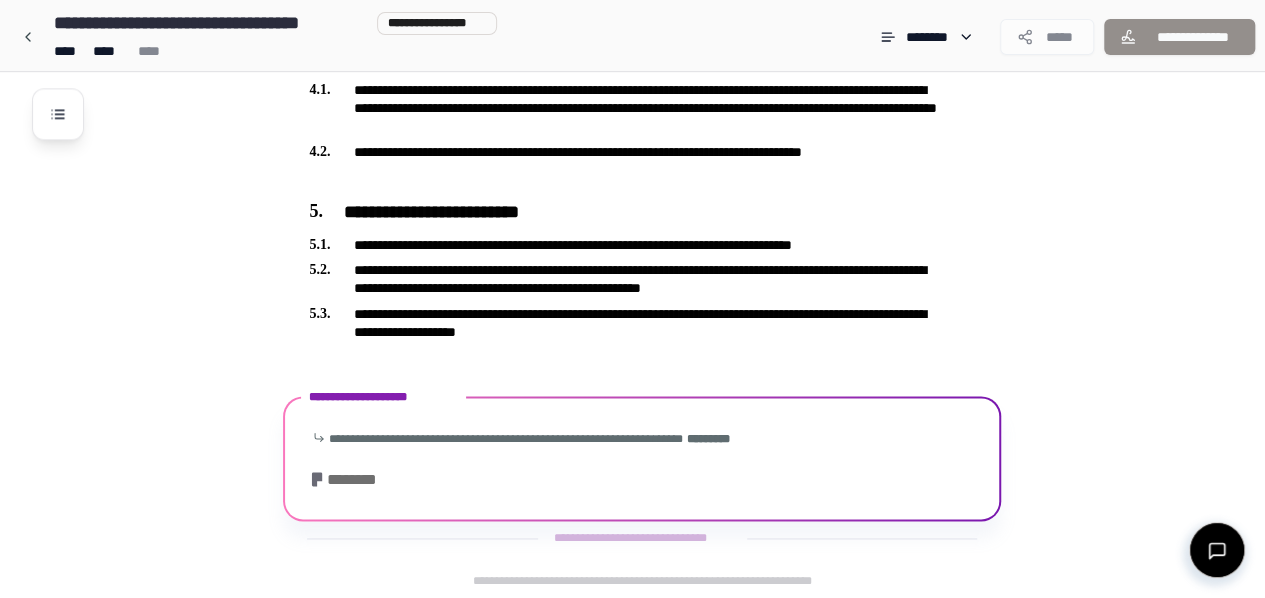 scroll, scrollTop: 1153, scrollLeft: 0, axis: vertical 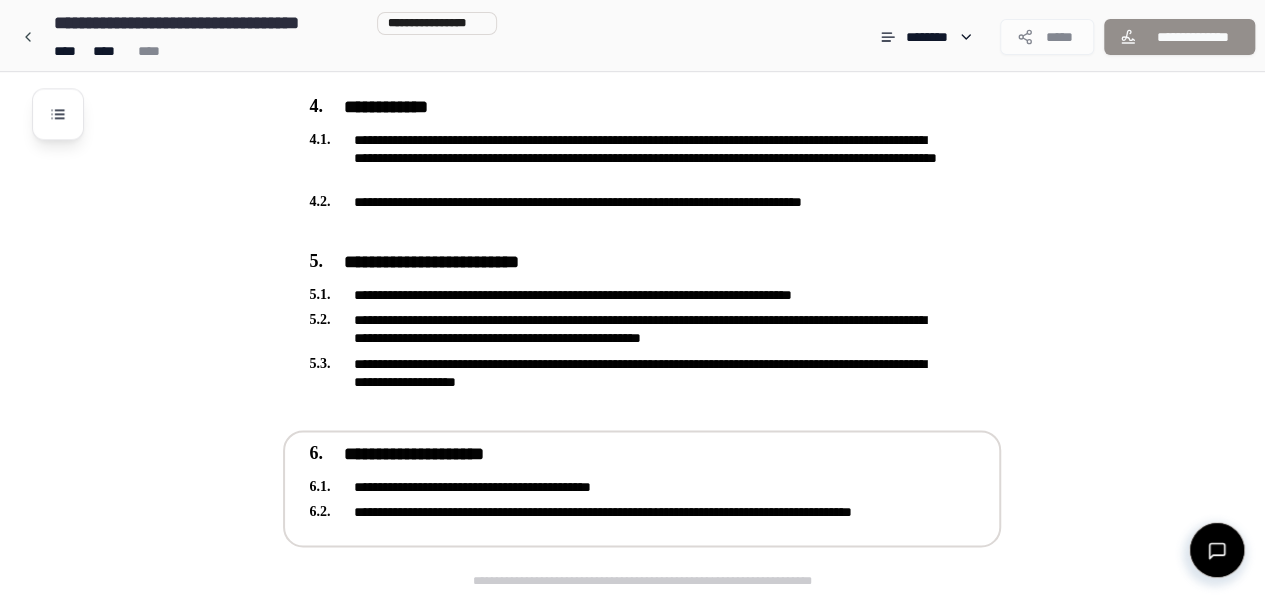 click on "**********" at bounding box center [642, 486] 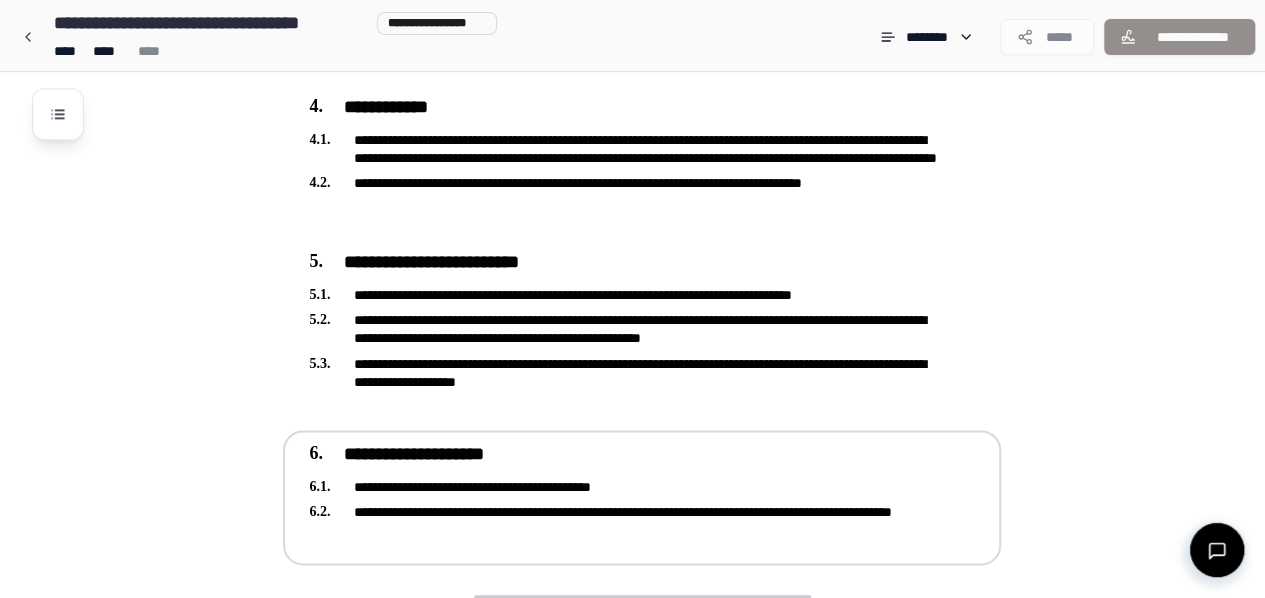scroll, scrollTop: 1188, scrollLeft: 0, axis: vertical 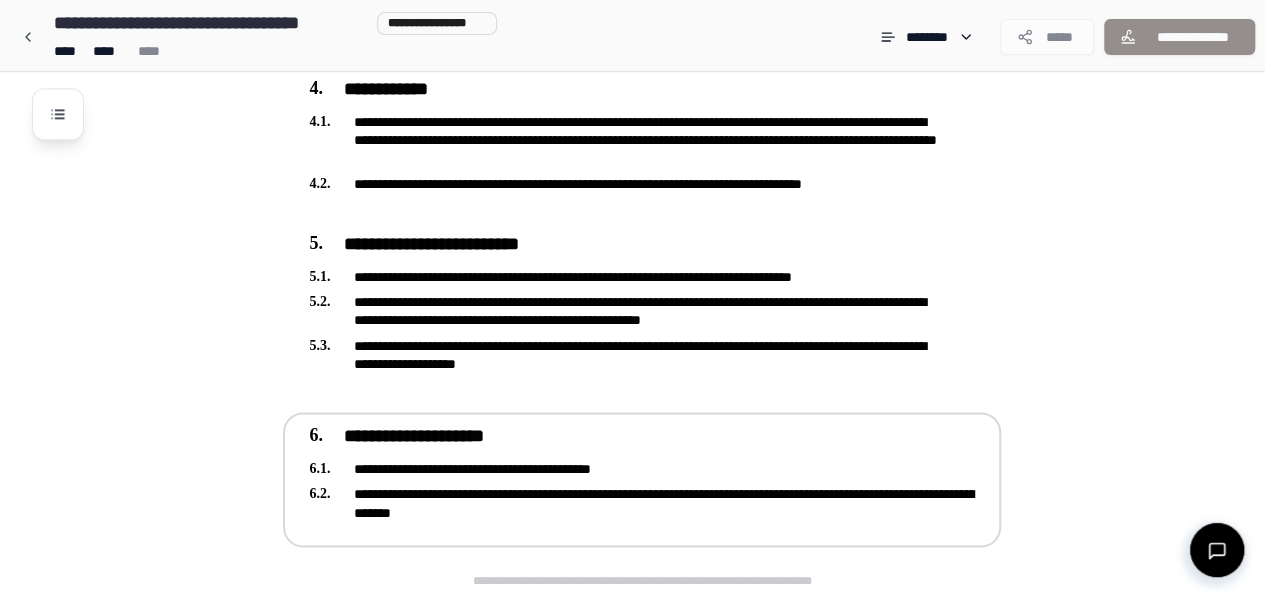drag, startPoint x: 490, startPoint y: 500, endPoint x: 540, endPoint y: 459, distance: 64.66065 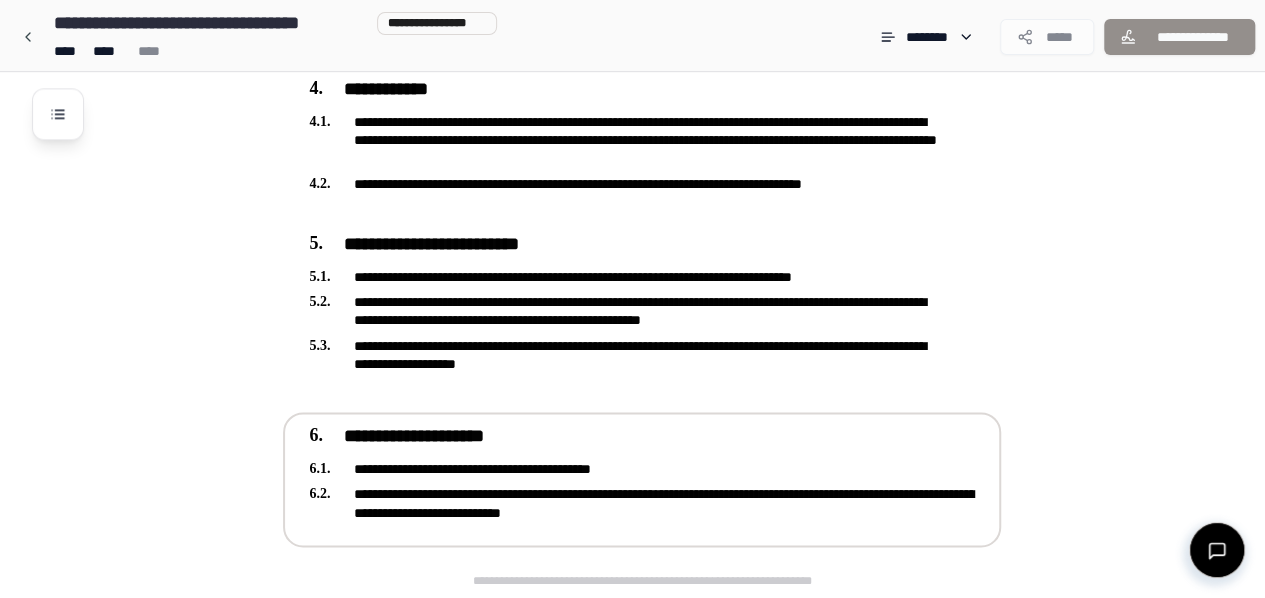 click on "**********" at bounding box center [642, 477] 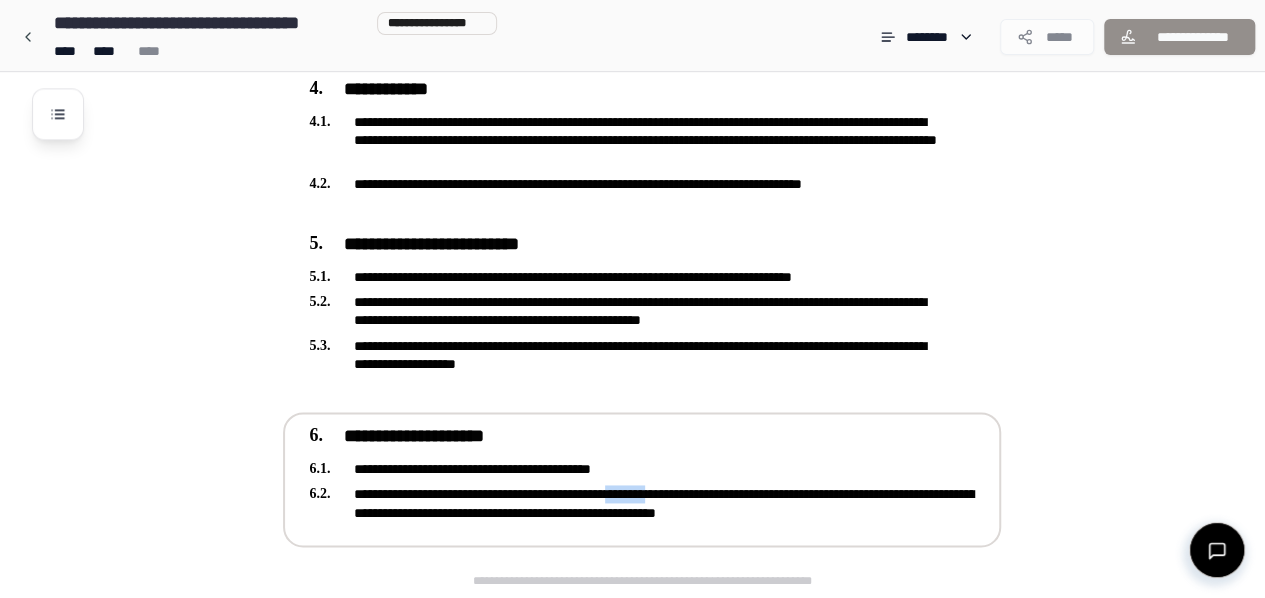click on "**********" at bounding box center (642, 503) 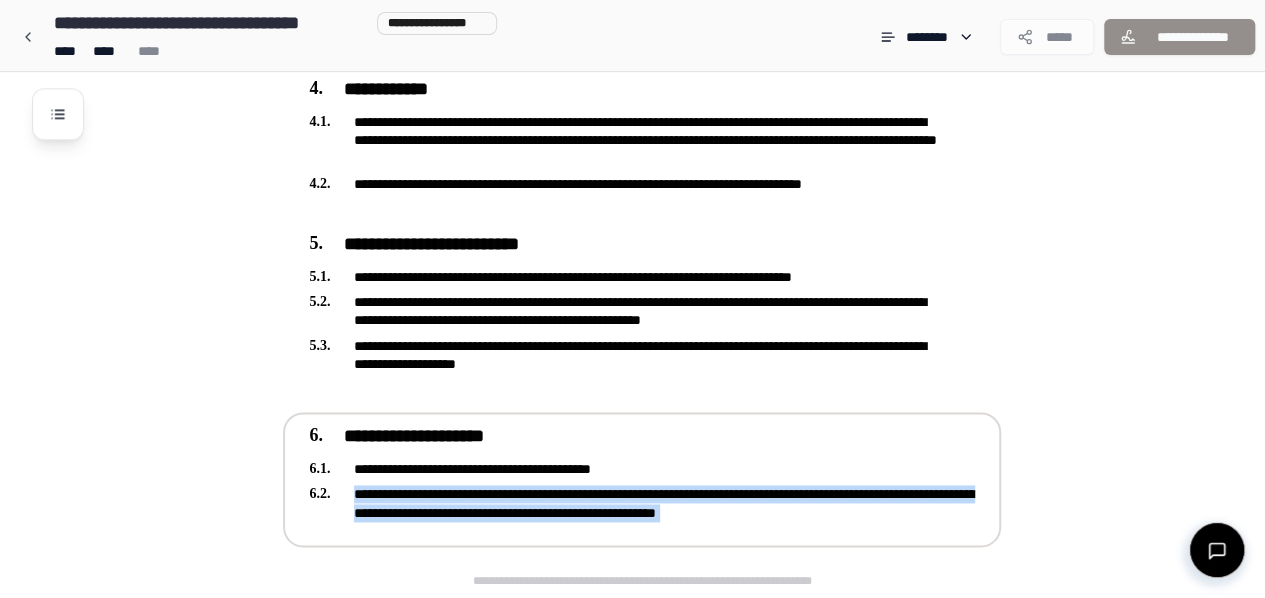 click on "**********" at bounding box center (642, 503) 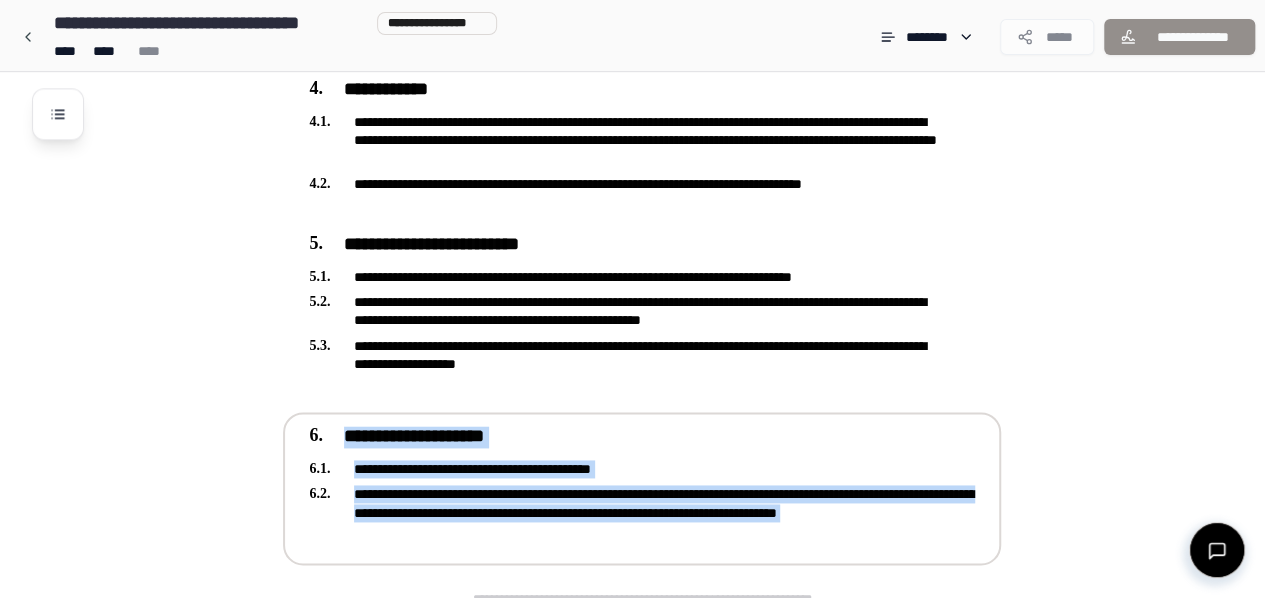 scroll, scrollTop: 1206, scrollLeft: 0, axis: vertical 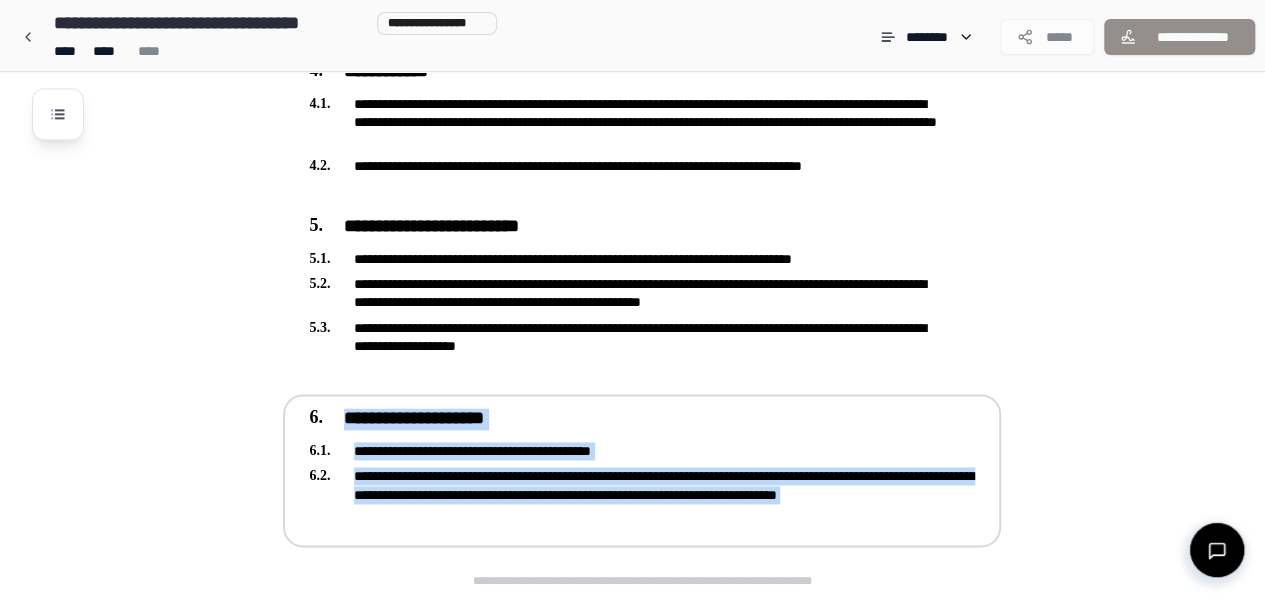 click on "**********" at bounding box center (642, 468) 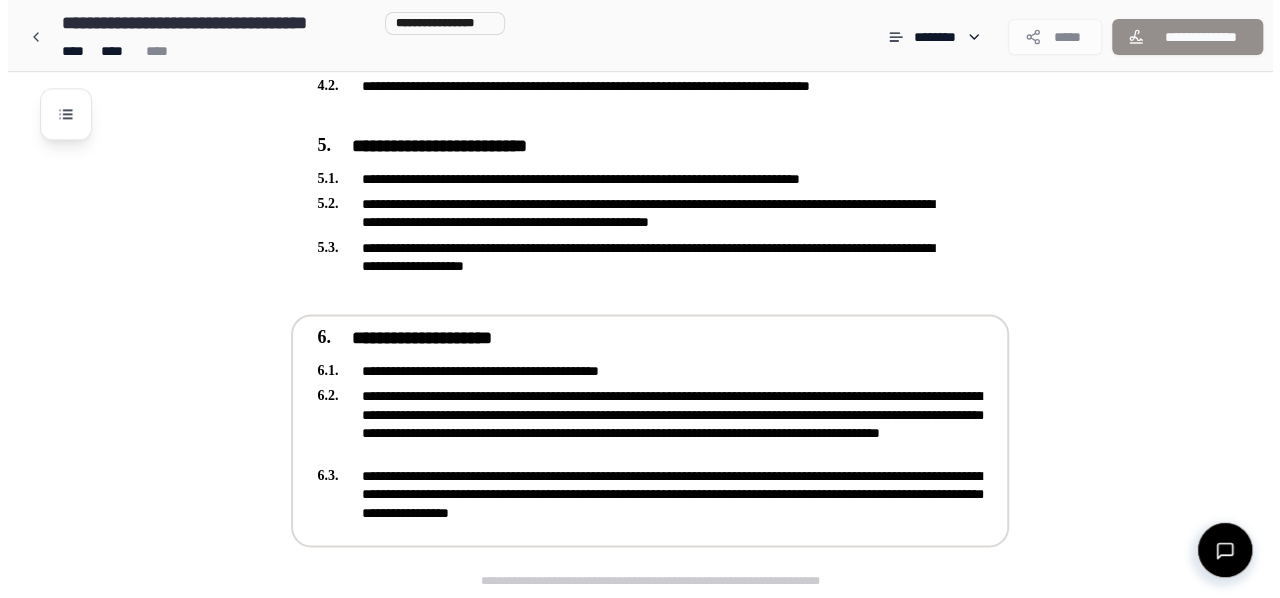 scroll, scrollTop: 1408, scrollLeft: 0, axis: vertical 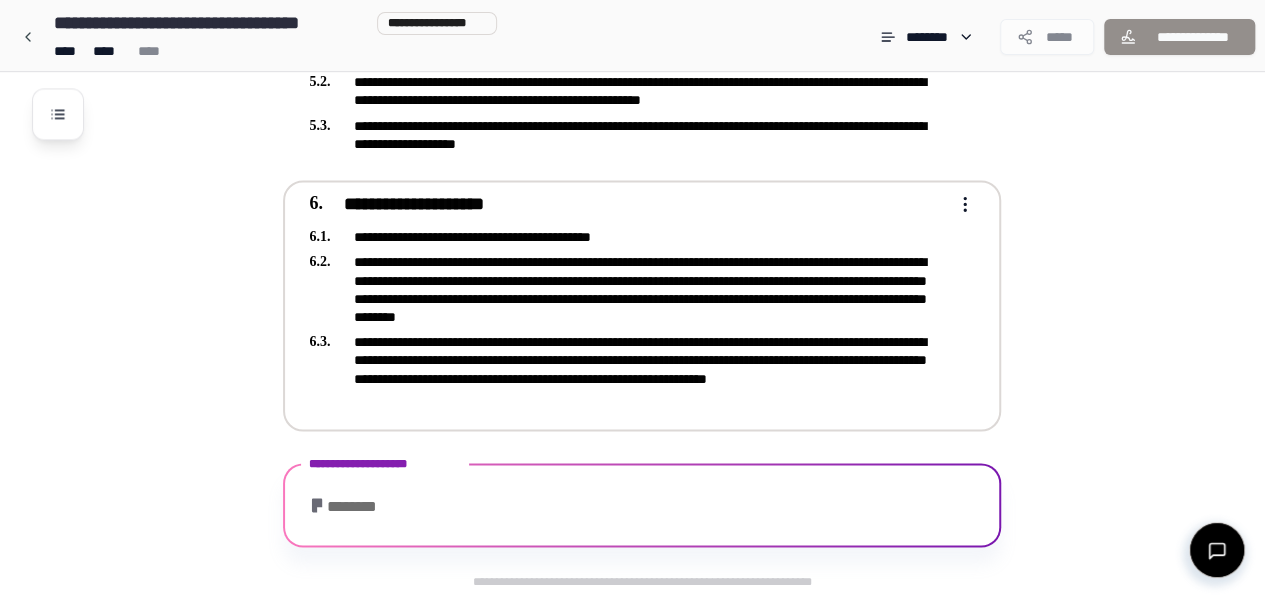 click on "**********" at bounding box center [628, 289] 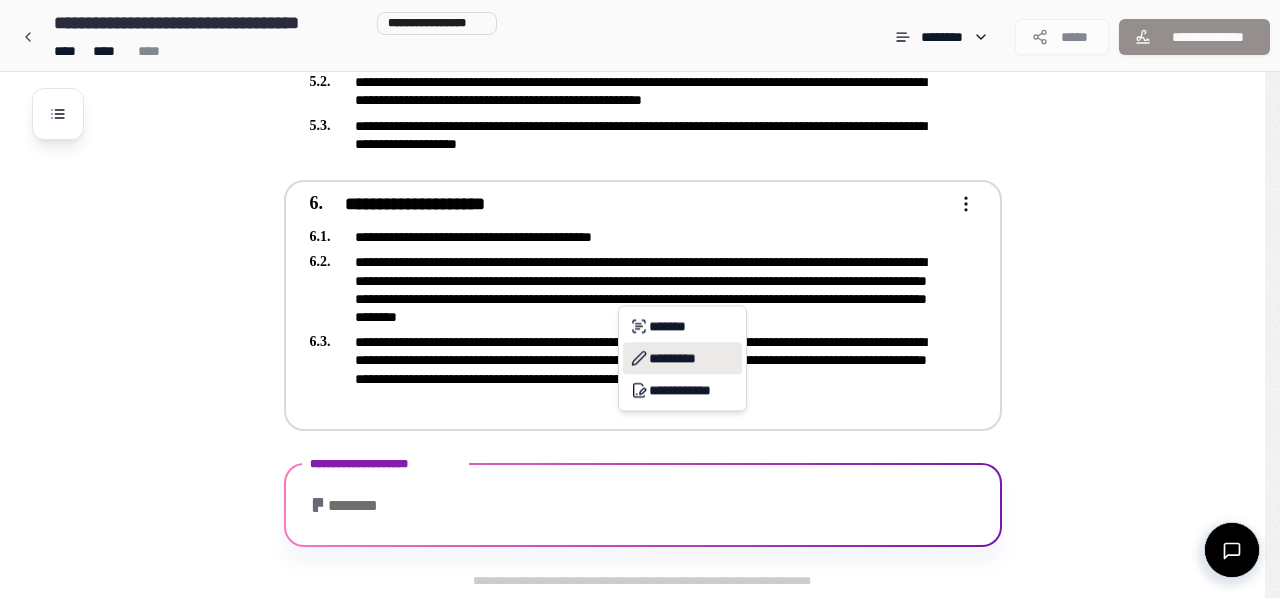 click on "*********" at bounding box center [682, 358] 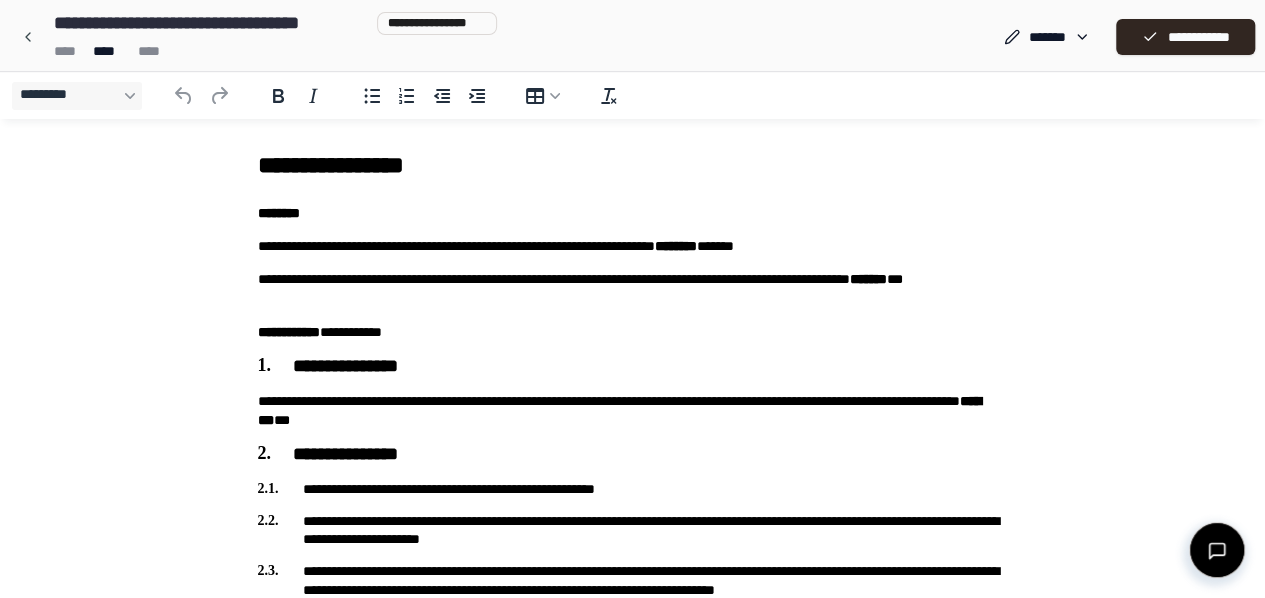 scroll, scrollTop: 0, scrollLeft: 0, axis: both 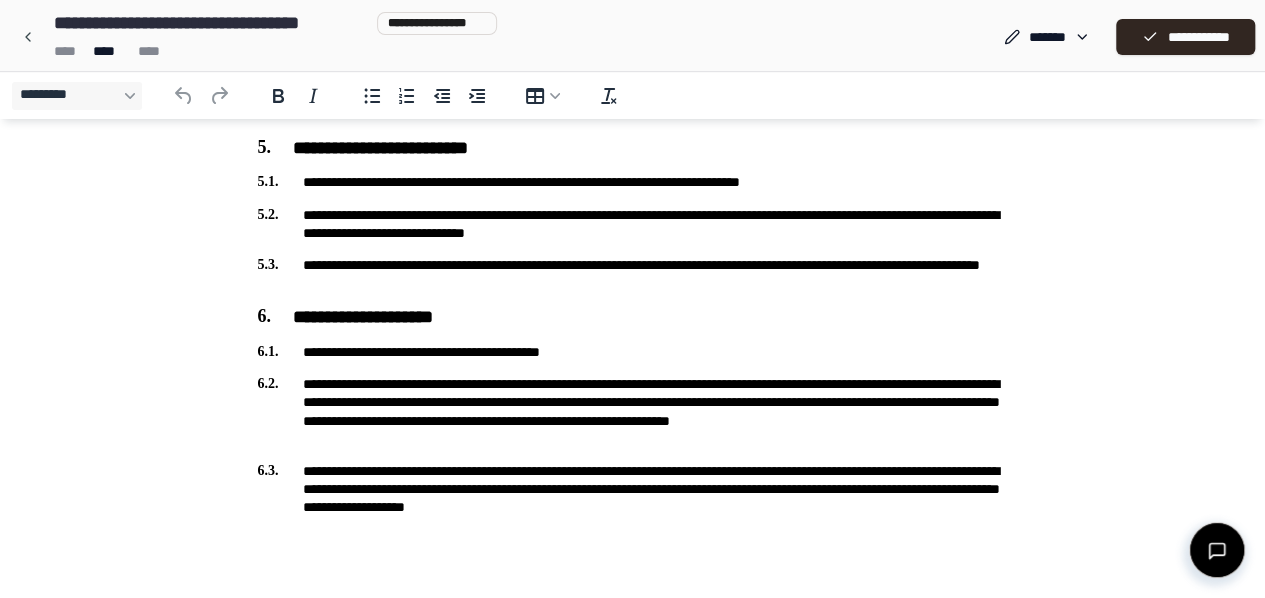 click on "**********" at bounding box center (633, 352) 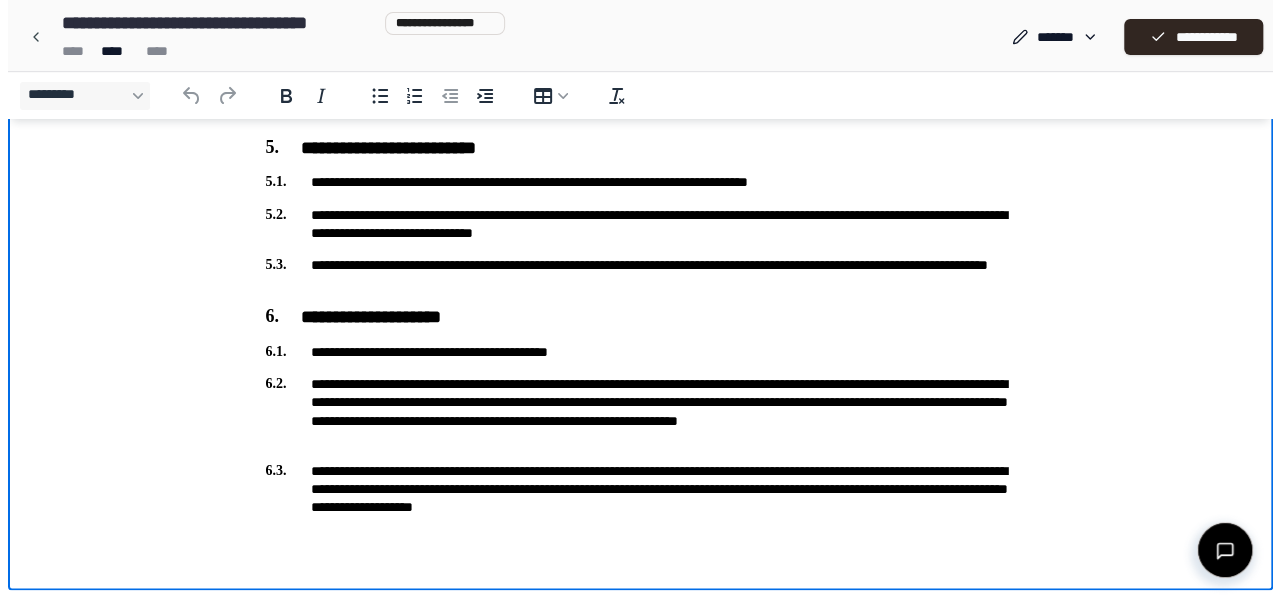 scroll, scrollTop: 0, scrollLeft: 0, axis: both 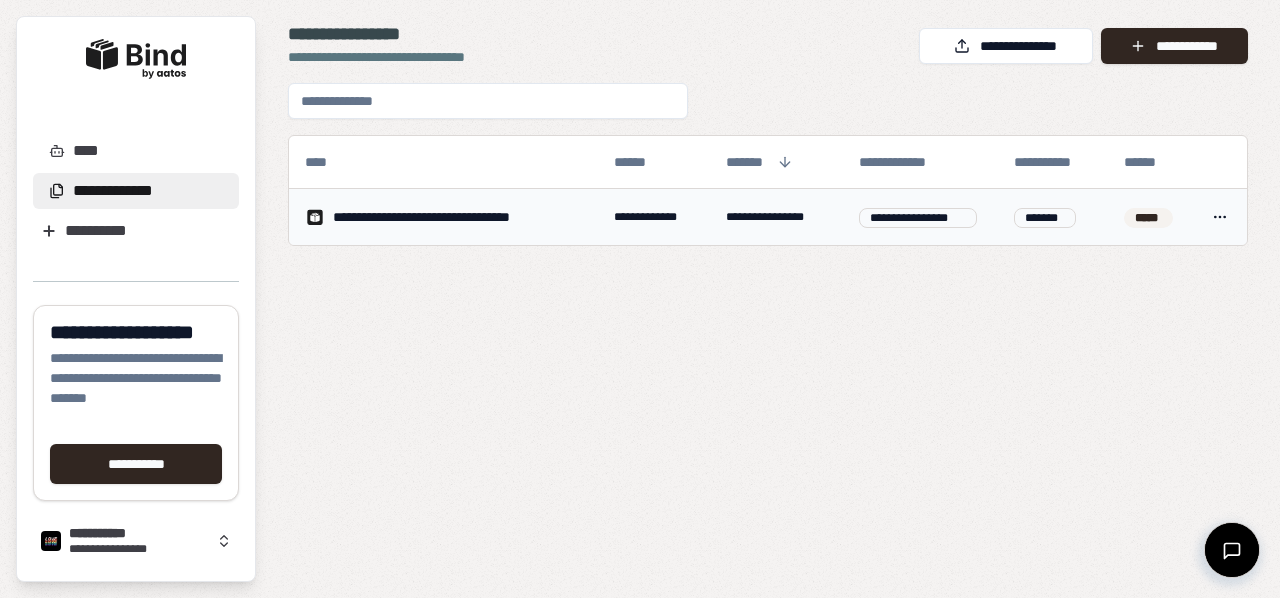click on "**********" at bounding box center [654, 217] 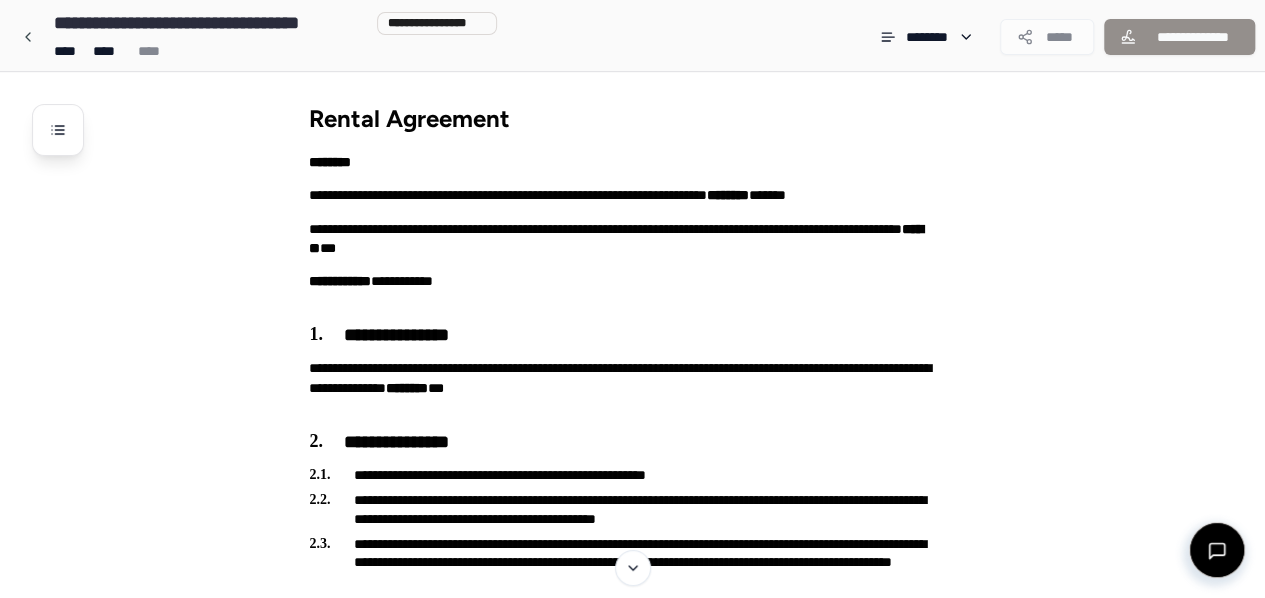 drag, startPoint x: 1270, startPoint y: 86, endPoint x: 1220, endPoint y: 102, distance: 52.49762 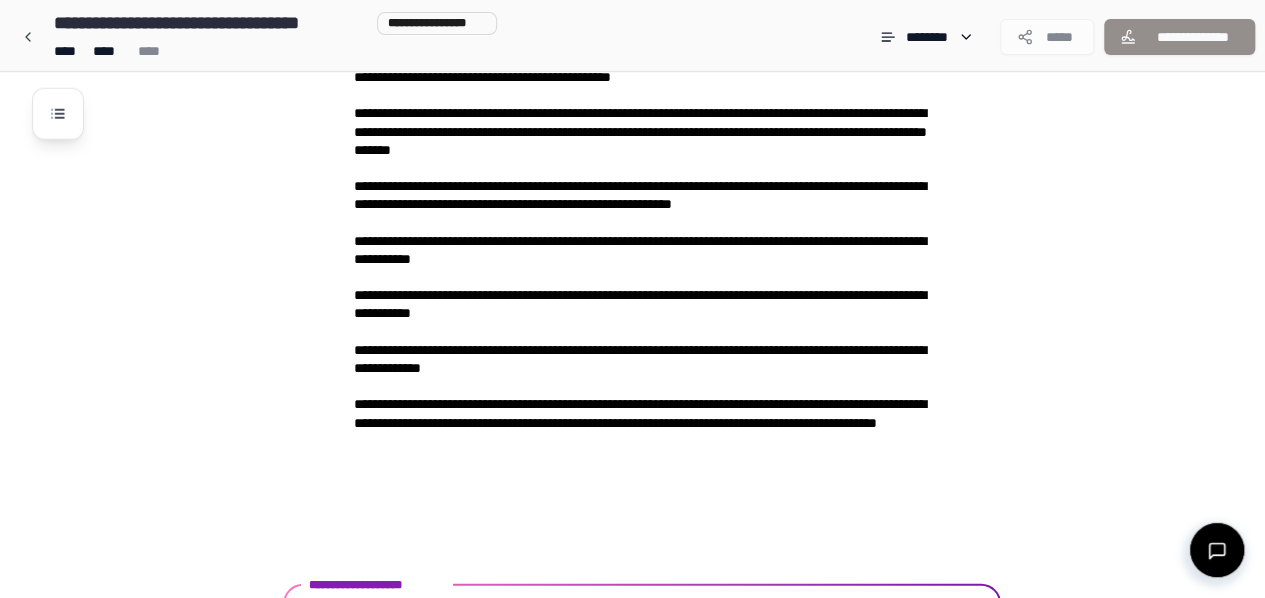 scroll, scrollTop: 2752, scrollLeft: 0, axis: vertical 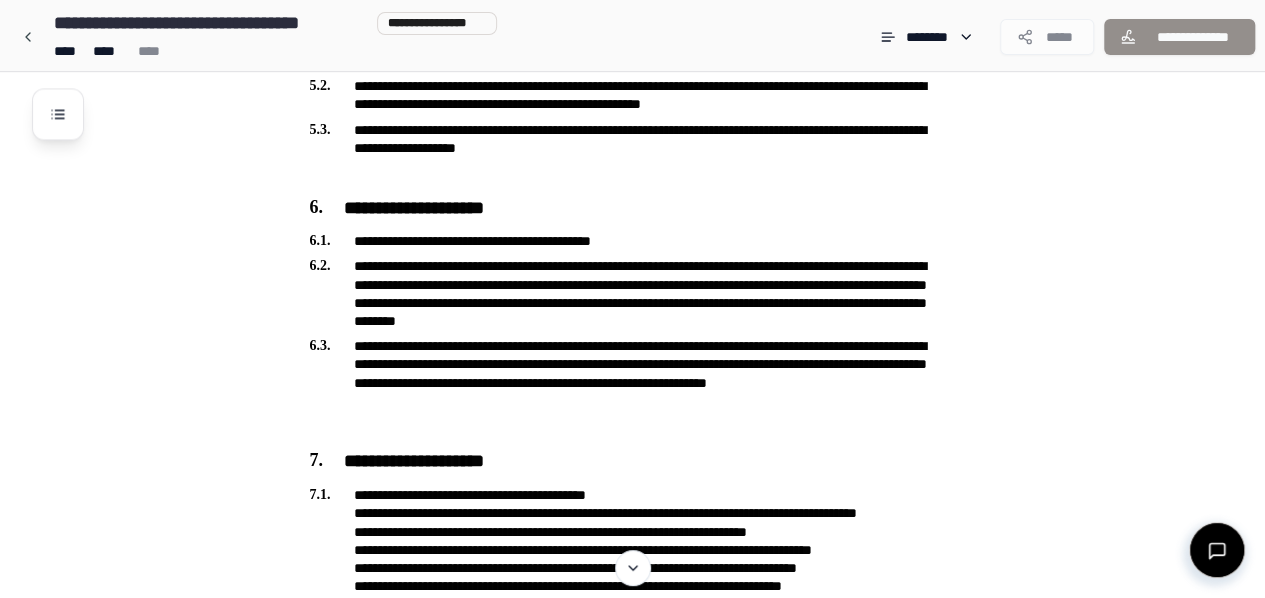 drag, startPoint x: 969, startPoint y: 211, endPoint x: 1046, endPoint y: 203, distance: 77.41447 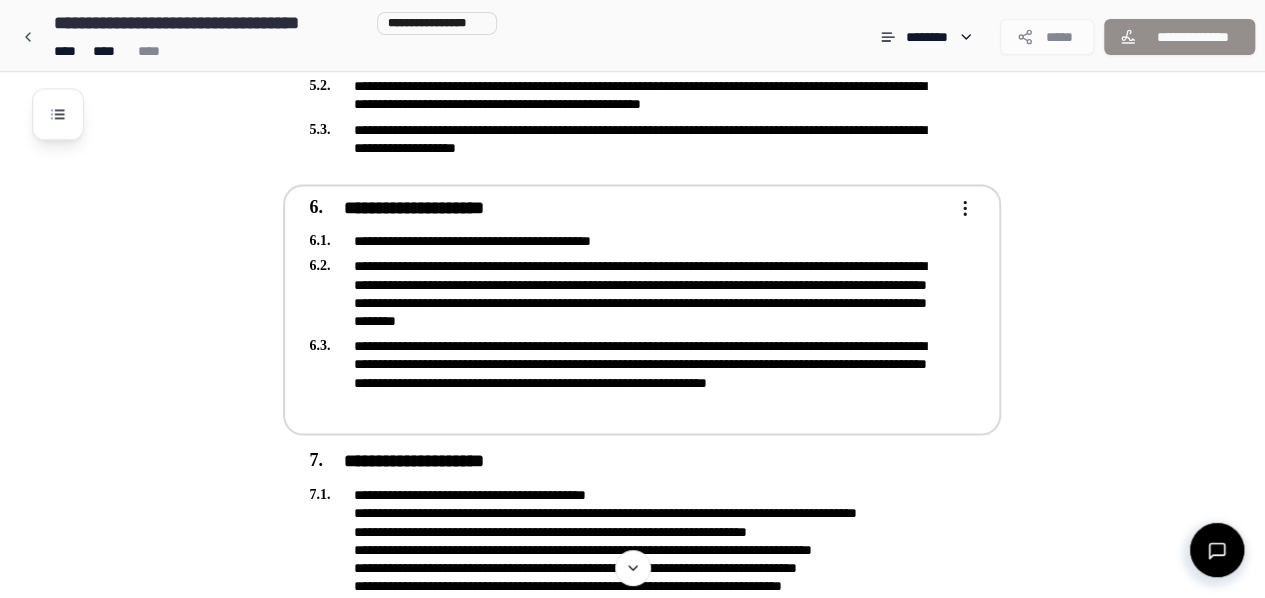 click on "**********" at bounding box center (628, 293) 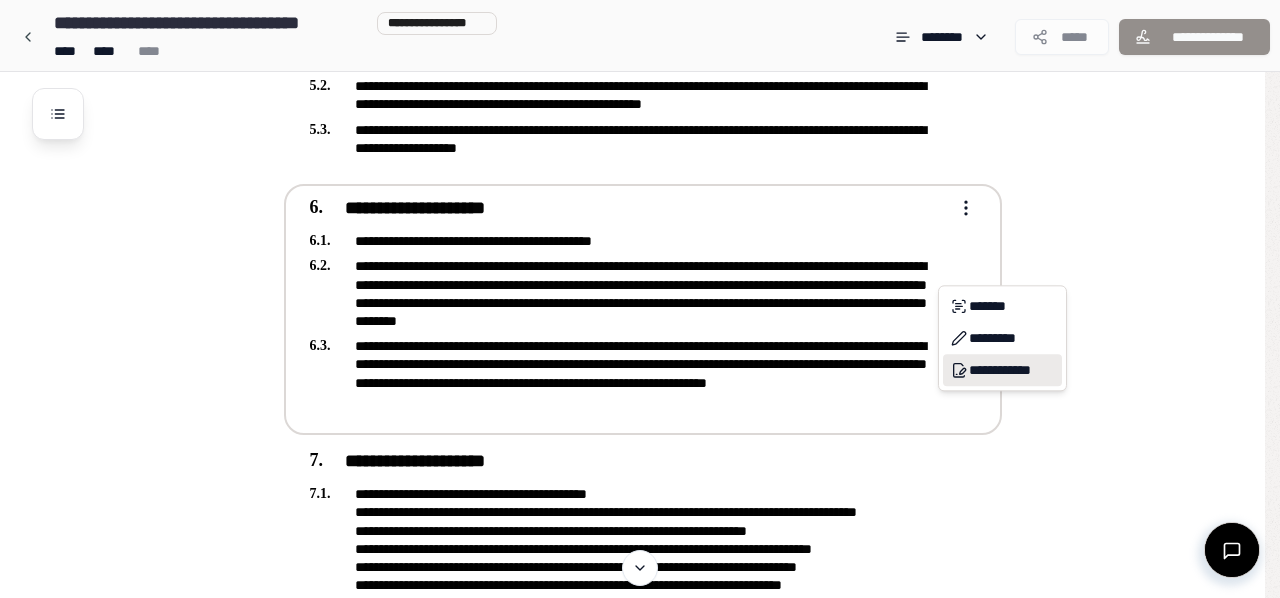 click on "**********" at bounding box center (1002, 370) 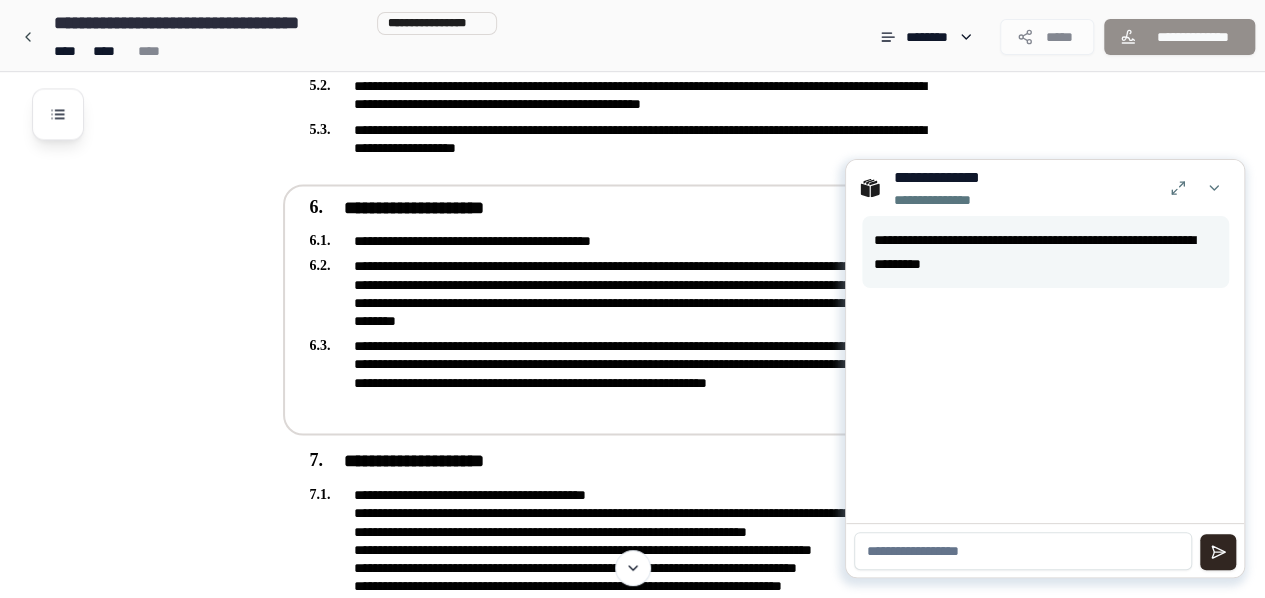 click at bounding box center [1023, 551] 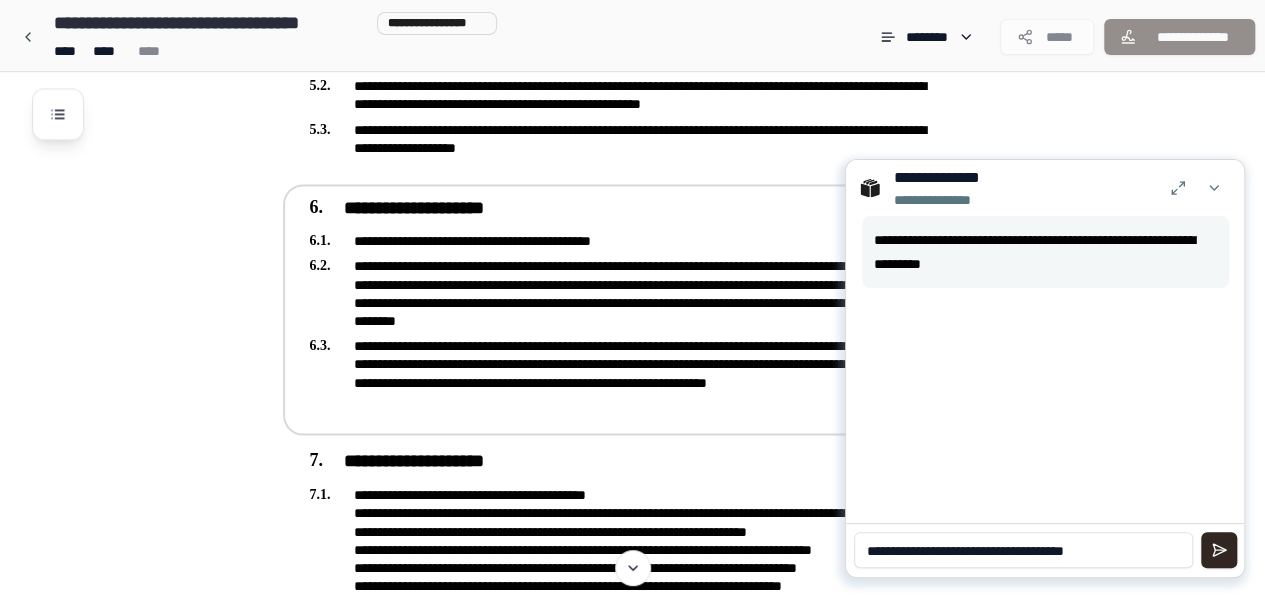 type on "**********" 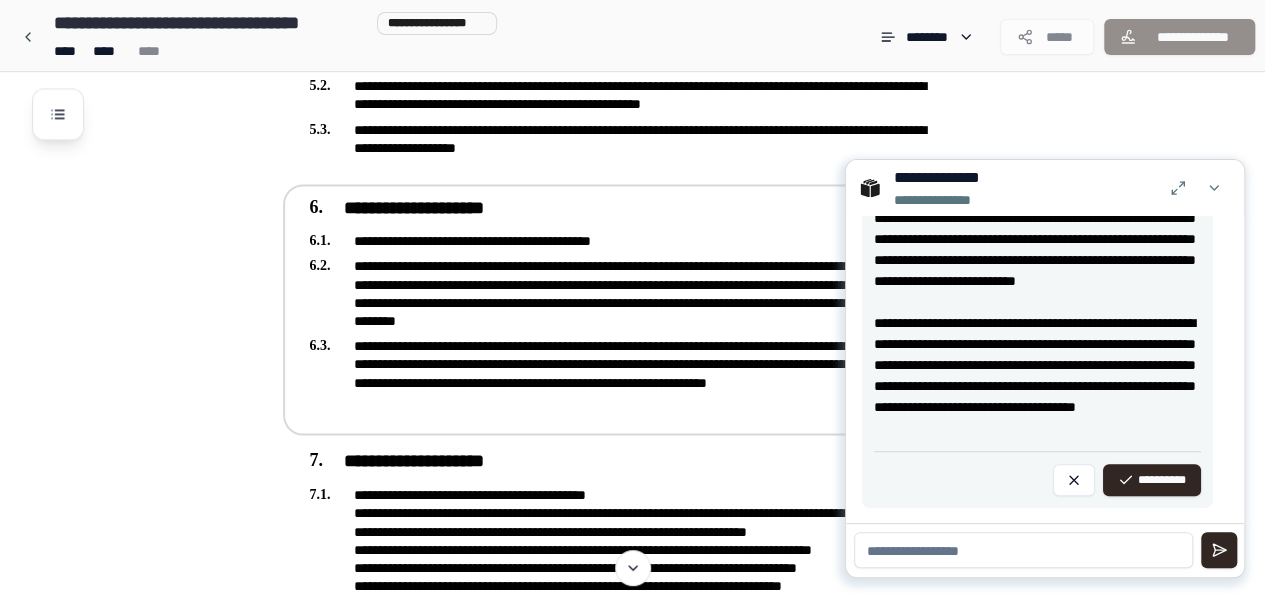 scroll, scrollTop: 572, scrollLeft: 0, axis: vertical 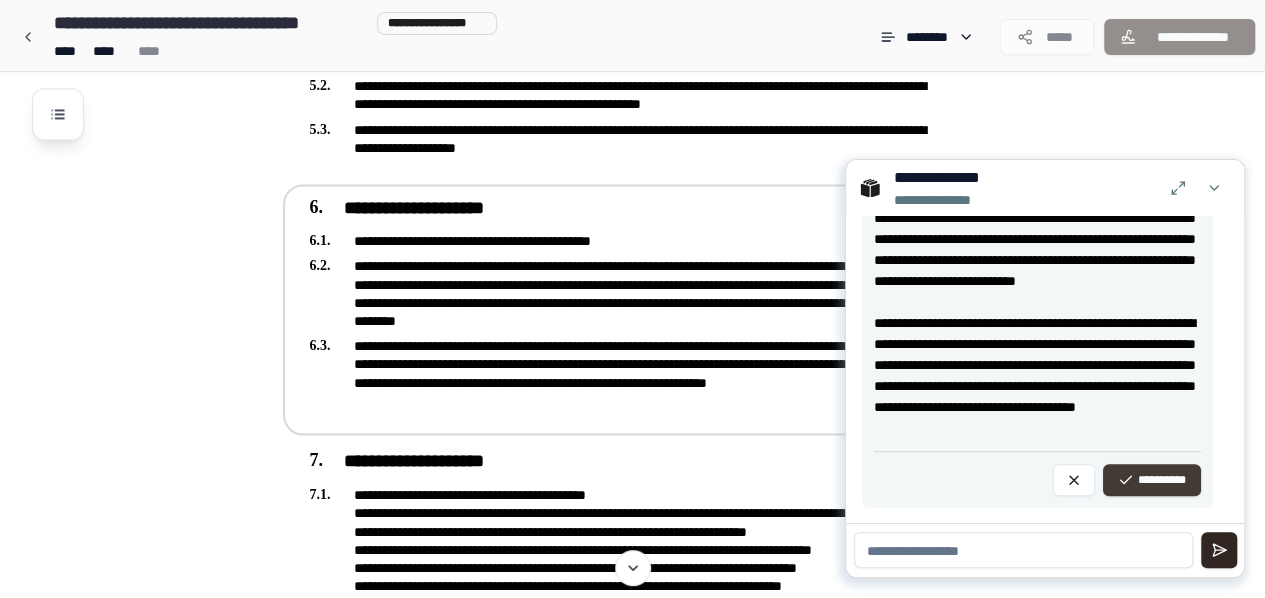 click on "**********" at bounding box center [1152, 480] 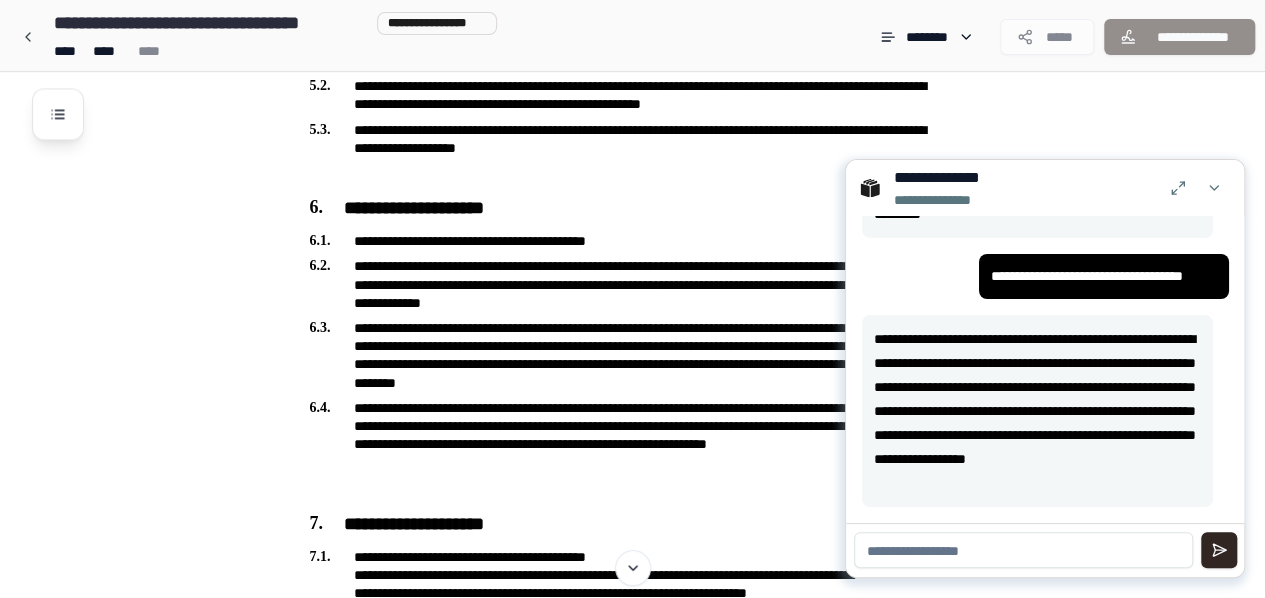scroll, scrollTop: 49, scrollLeft: 0, axis: vertical 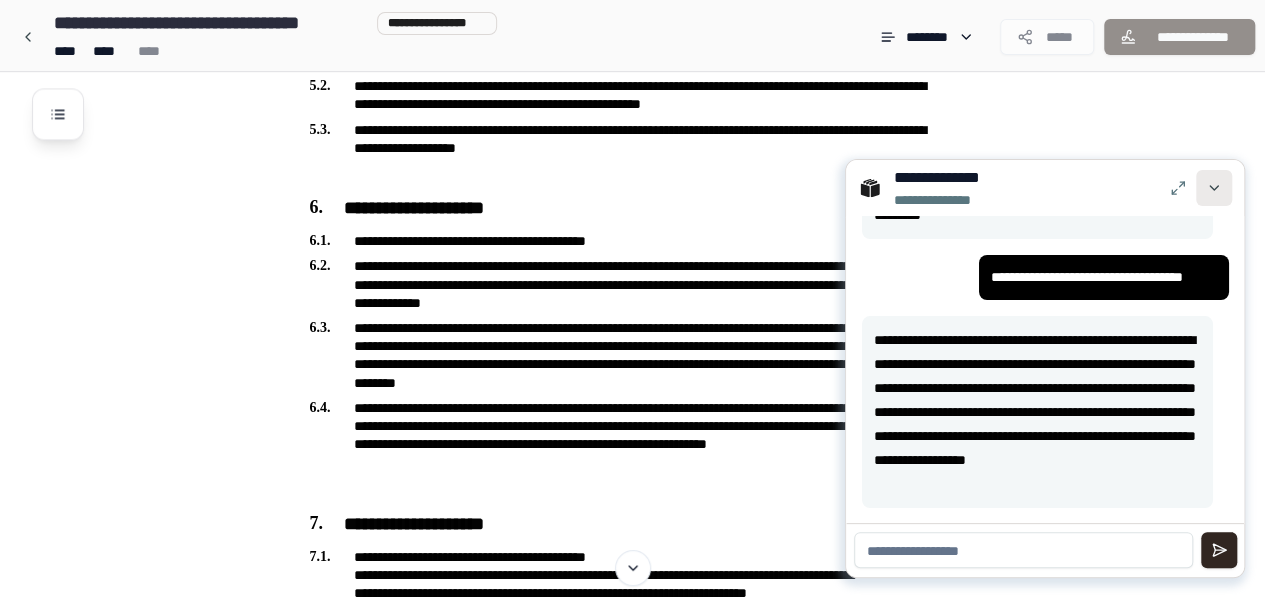 click at bounding box center (1214, 188) 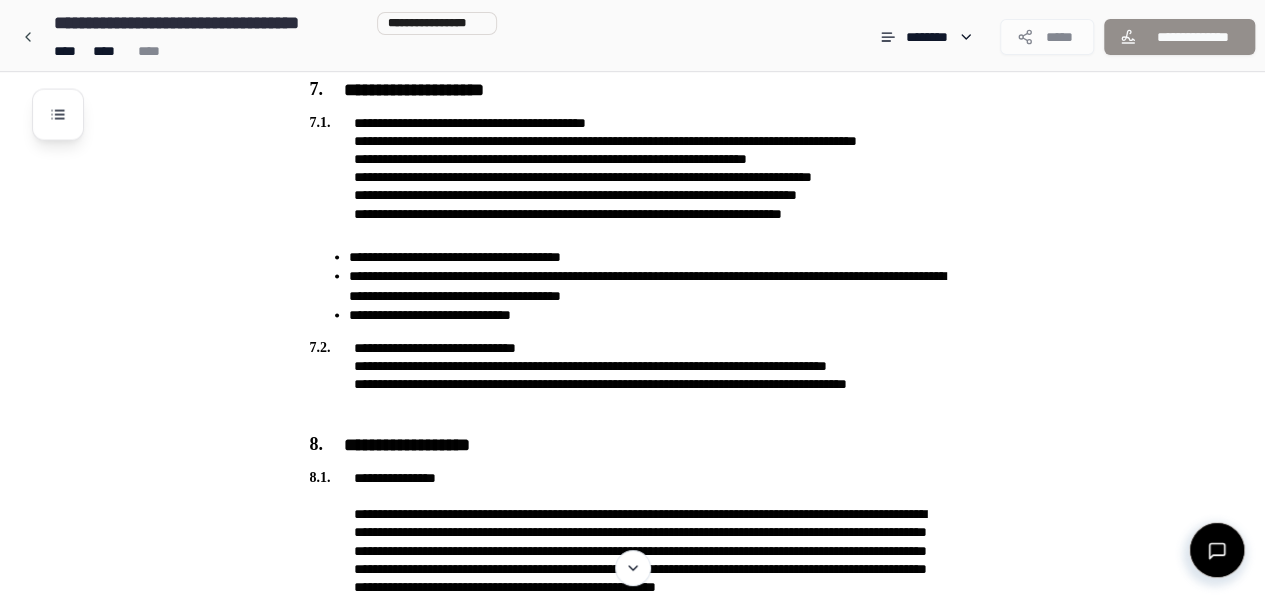 scroll, scrollTop: 1830, scrollLeft: 0, axis: vertical 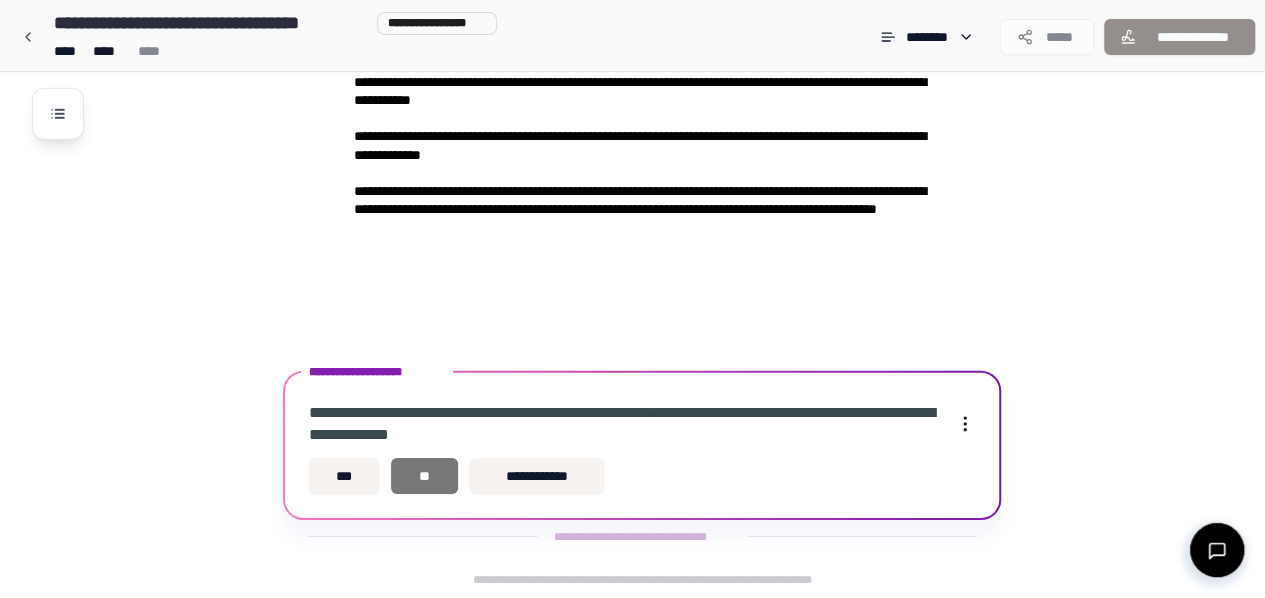 click on "**" at bounding box center (424, 476) 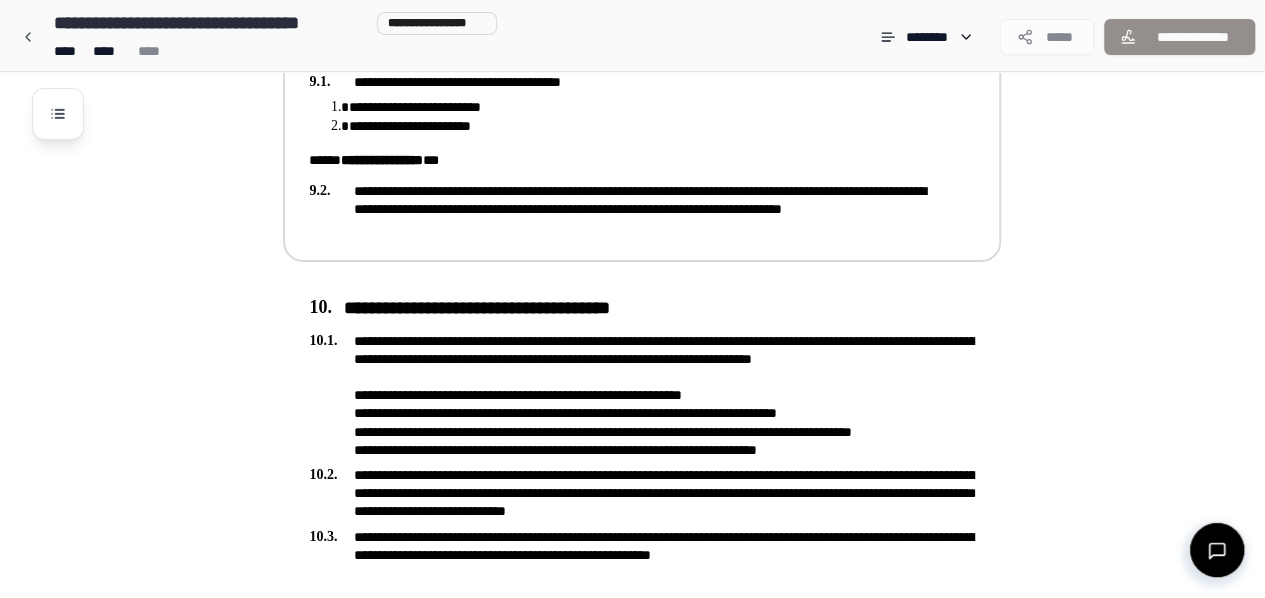 scroll, scrollTop: 3516, scrollLeft: 0, axis: vertical 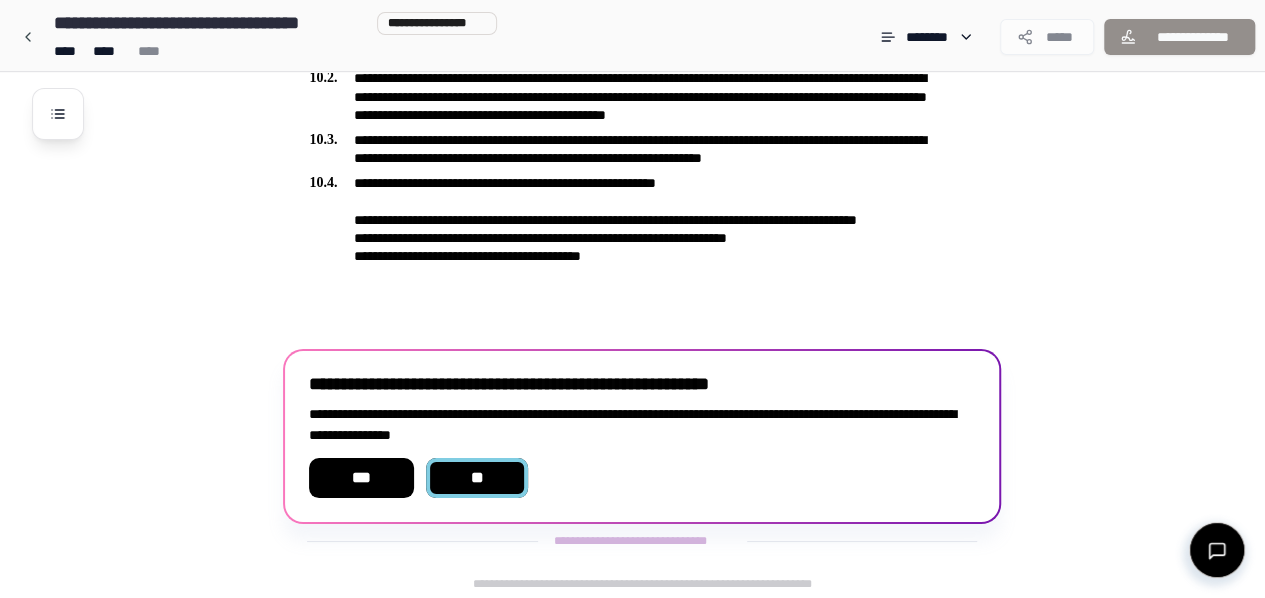 click on "**" at bounding box center [477, 478] 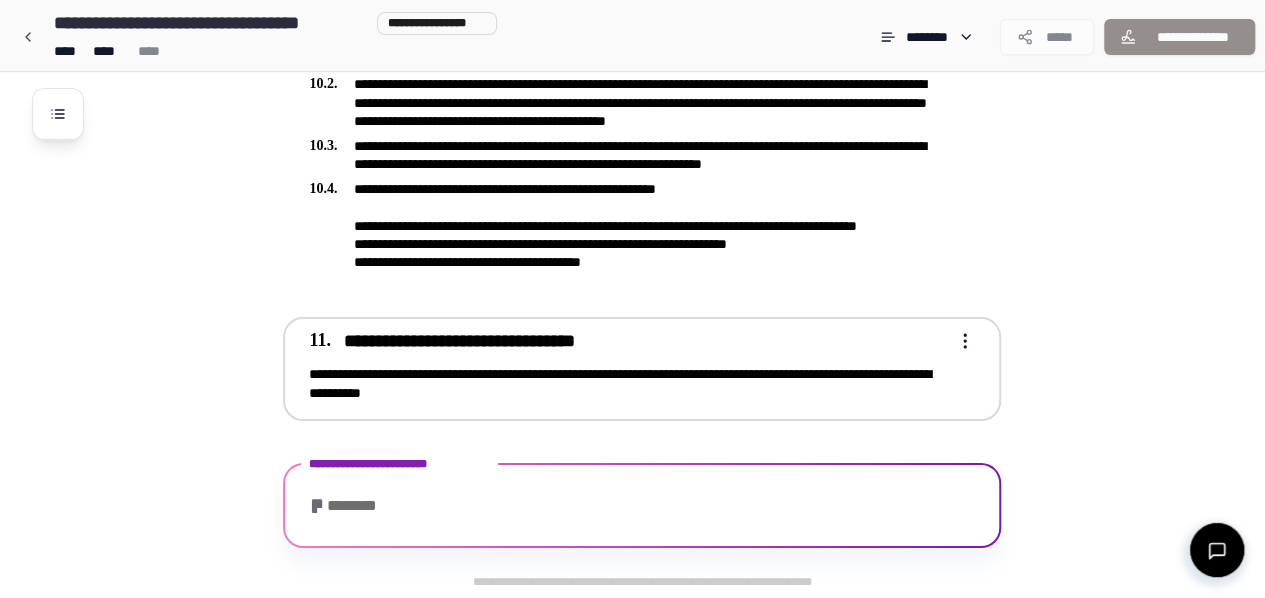 scroll, scrollTop: 3761, scrollLeft: 0, axis: vertical 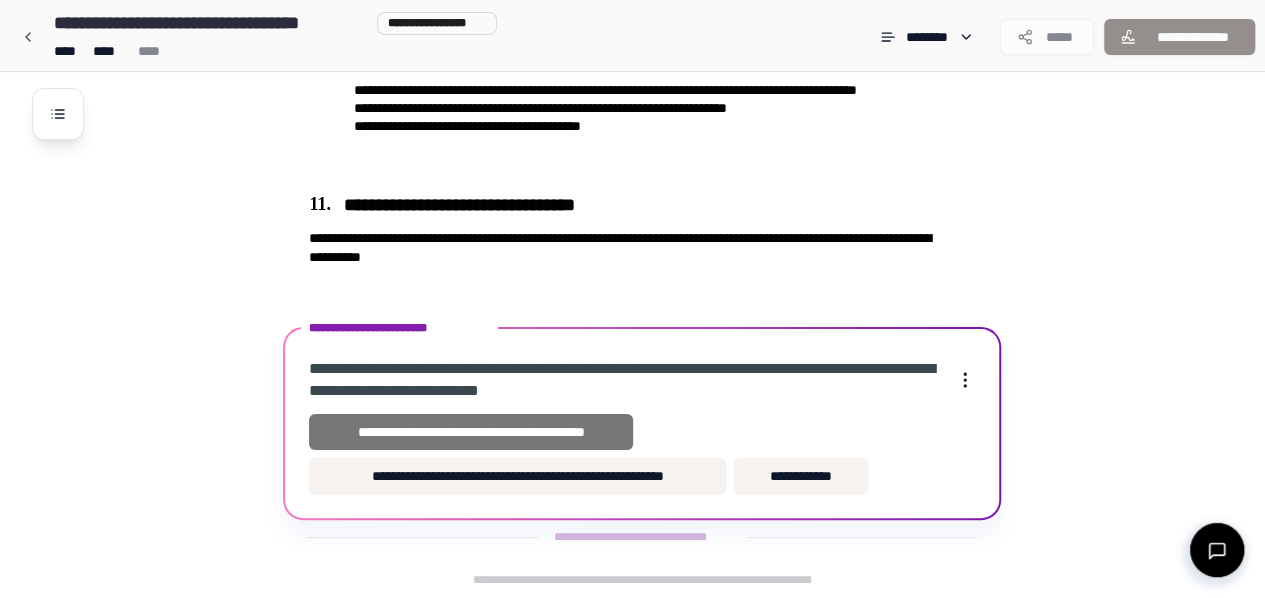 click on "**********" at bounding box center (470, 432) 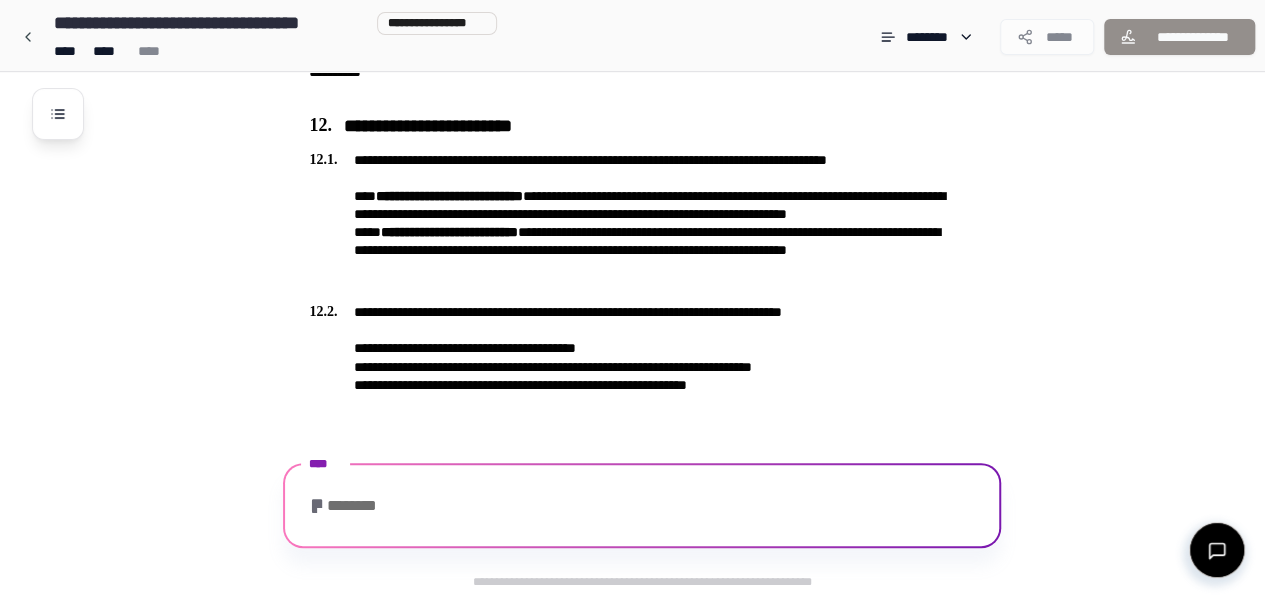 scroll, scrollTop: 4044, scrollLeft: 0, axis: vertical 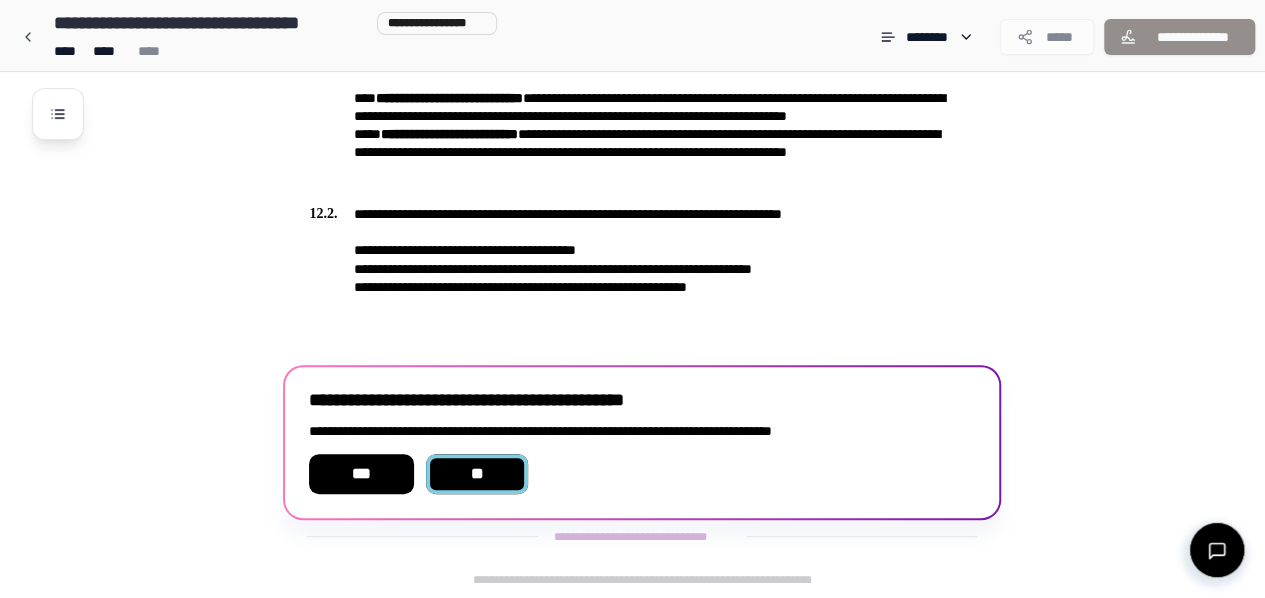 click on "**" at bounding box center (477, 474) 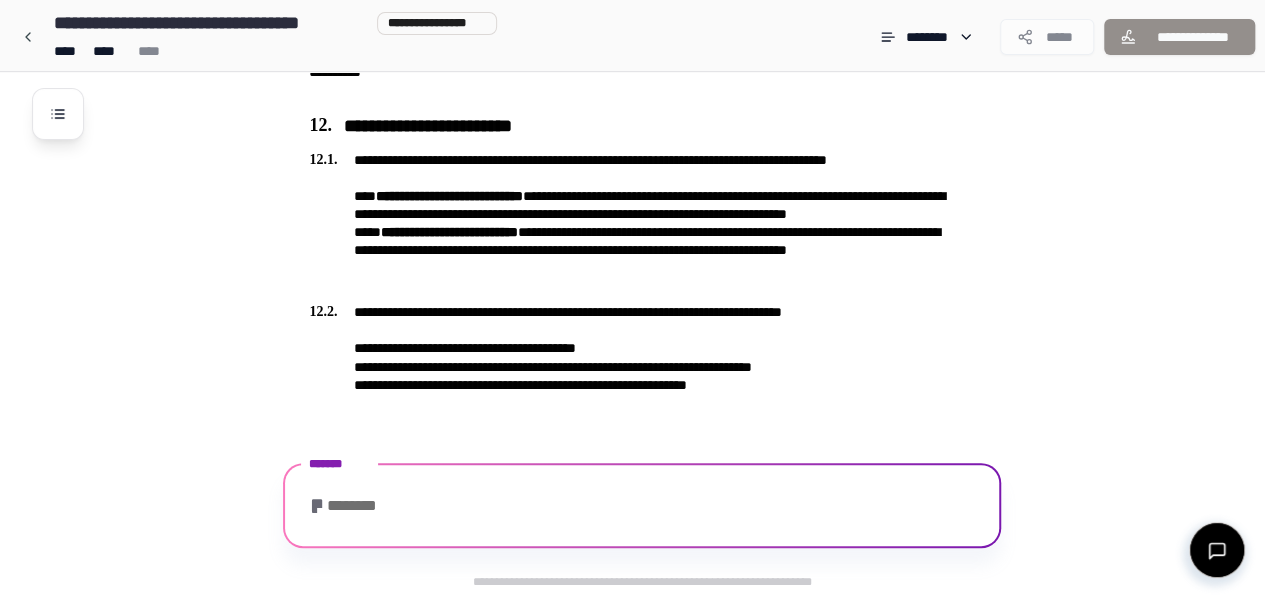 scroll, scrollTop: 4044, scrollLeft: 0, axis: vertical 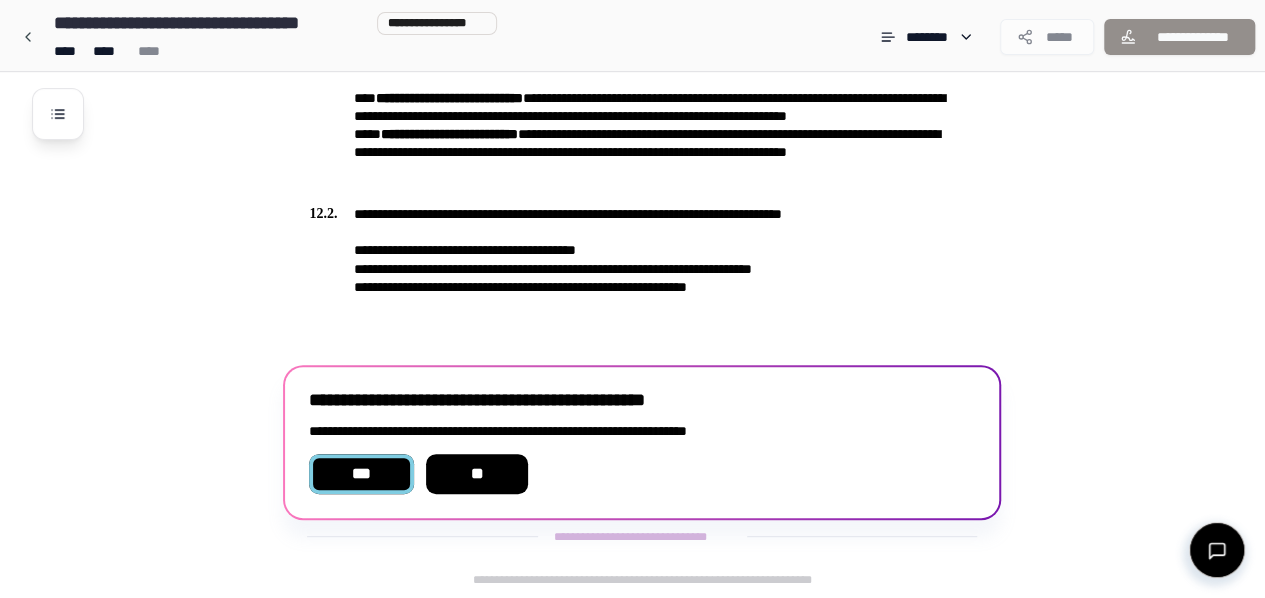 click on "***" at bounding box center [361, 474] 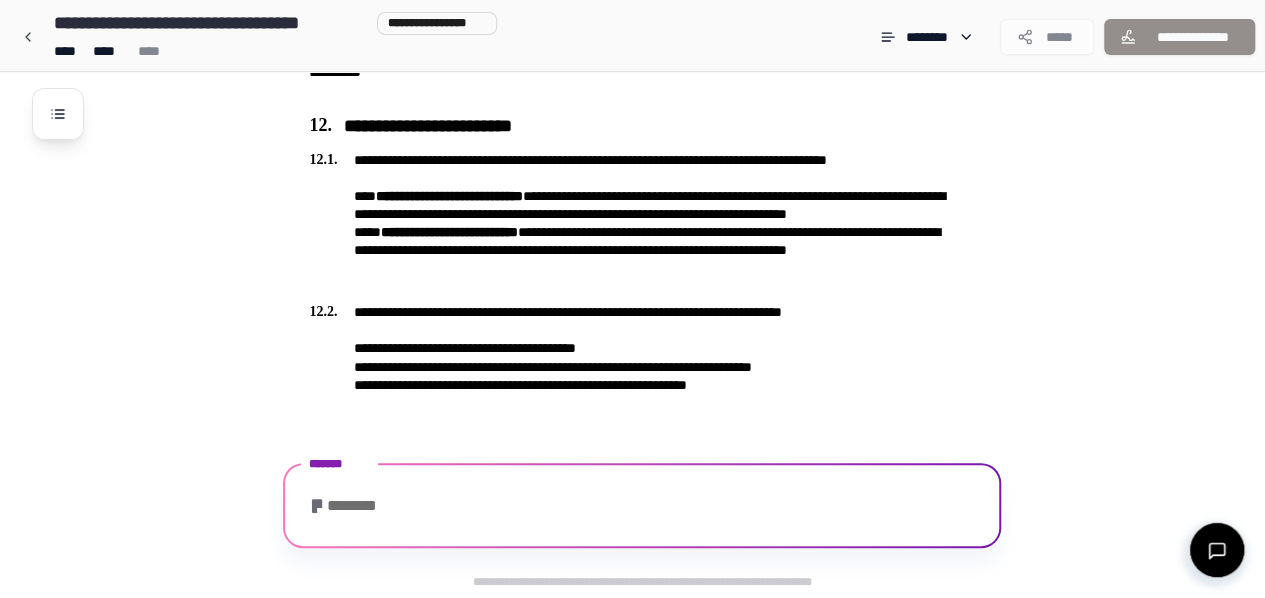 scroll, scrollTop: 4060, scrollLeft: 0, axis: vertical 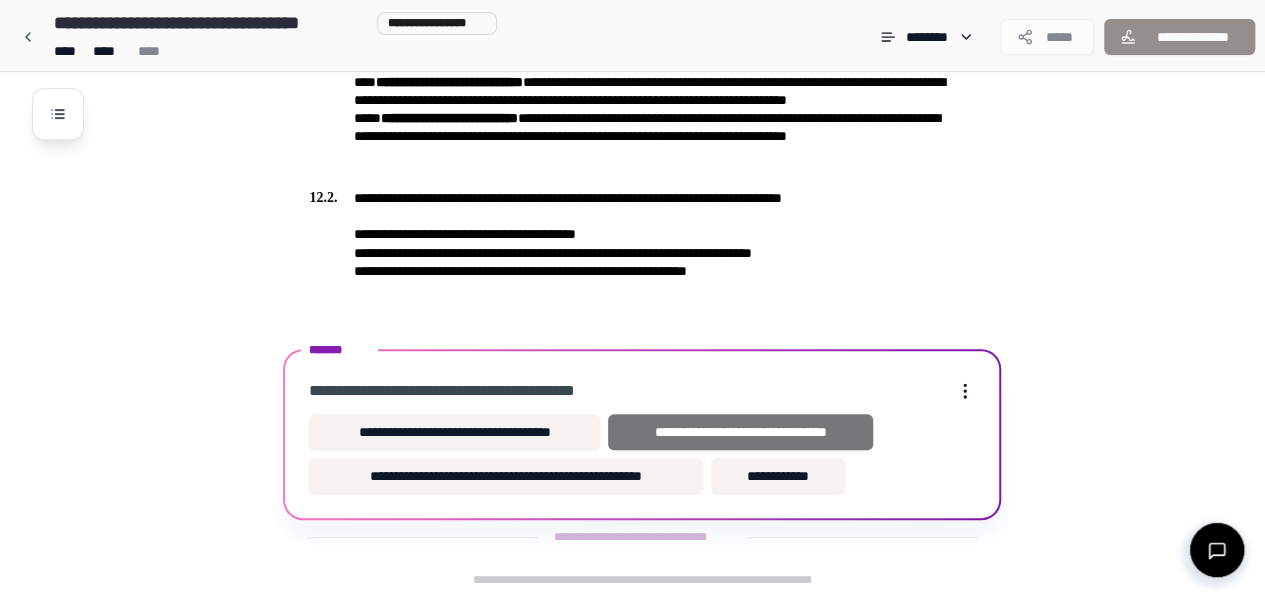 click on "**********" at bounding box center (741, 432) 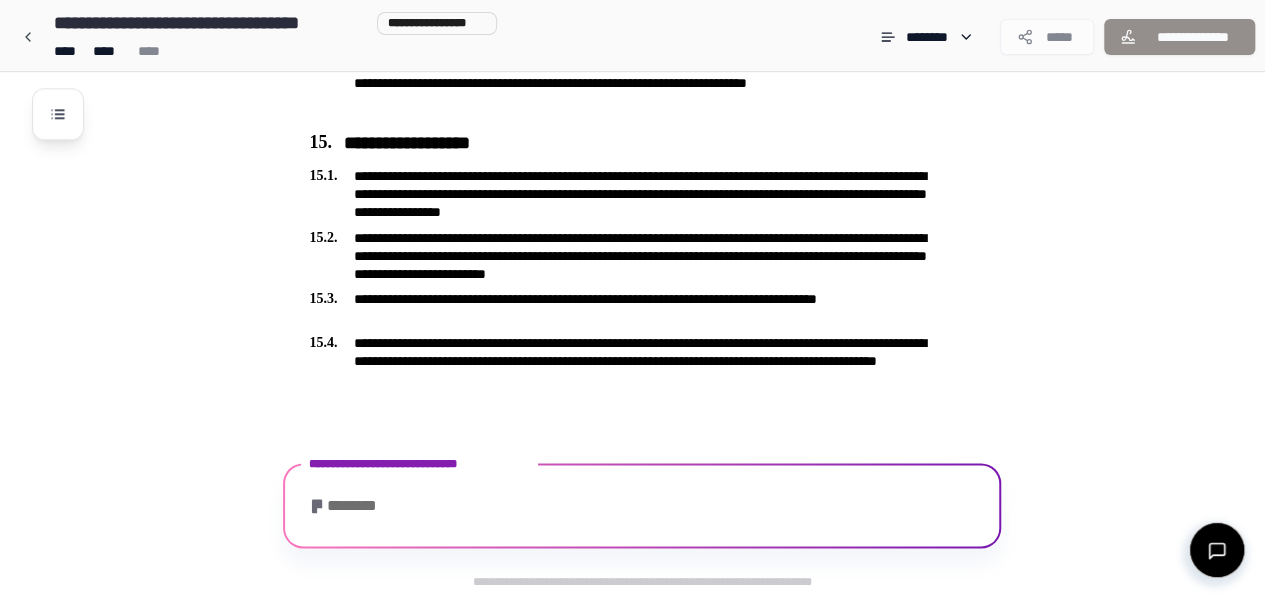 scroll, scrollTop: 4977, scrollLeft: 0, axis: vertical 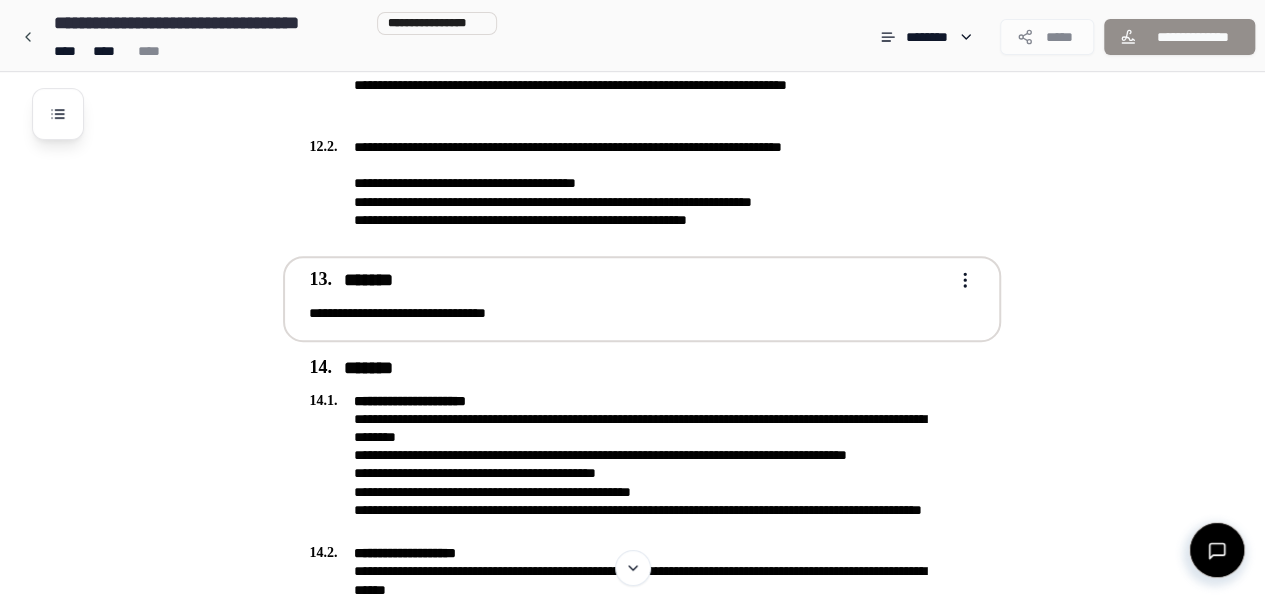 click on "**********" at bounding box center (628, 313) 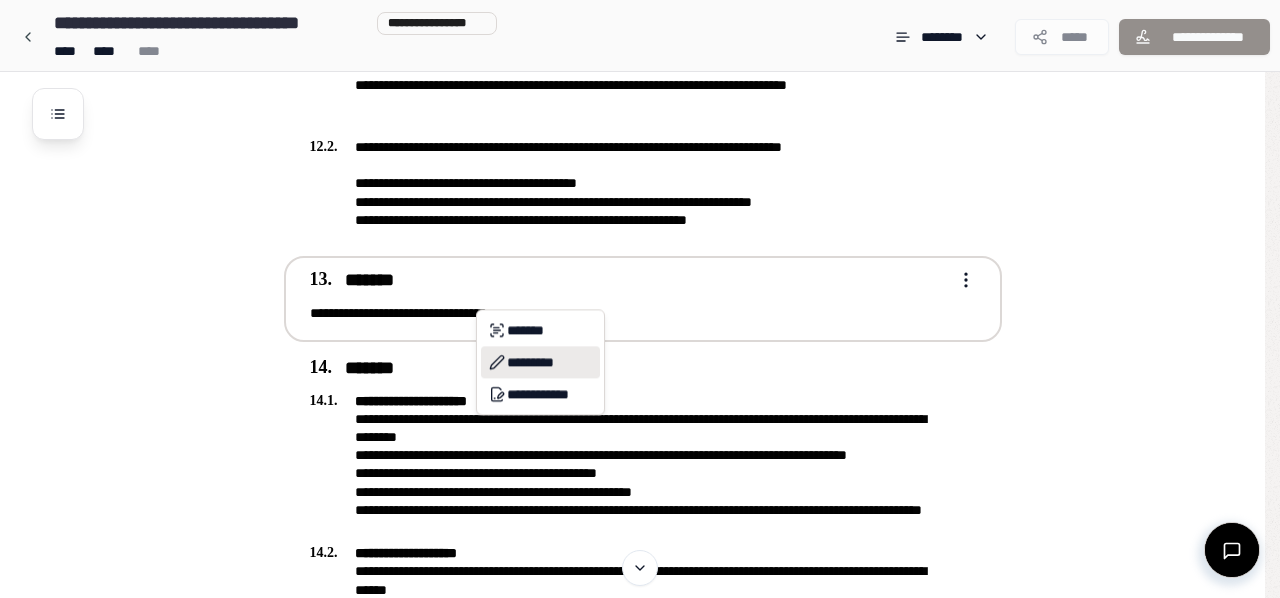 click on "*********" at bounding box center (540, 362) 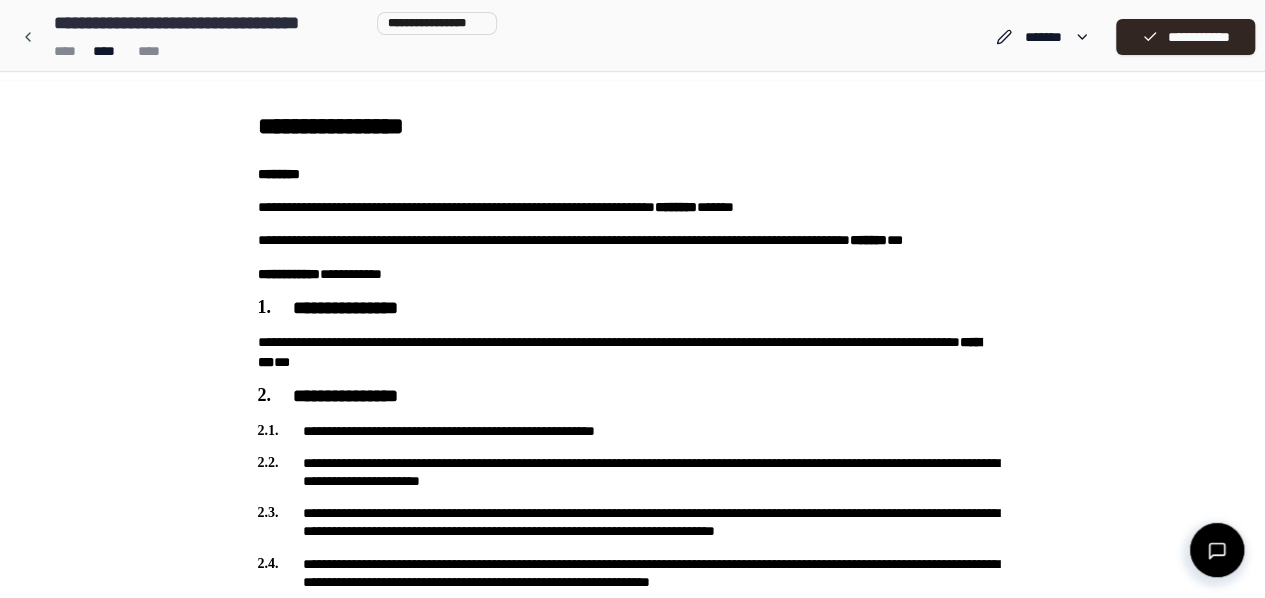 scroll, scrollTop: 0, scrollLeft: 0, axis: both 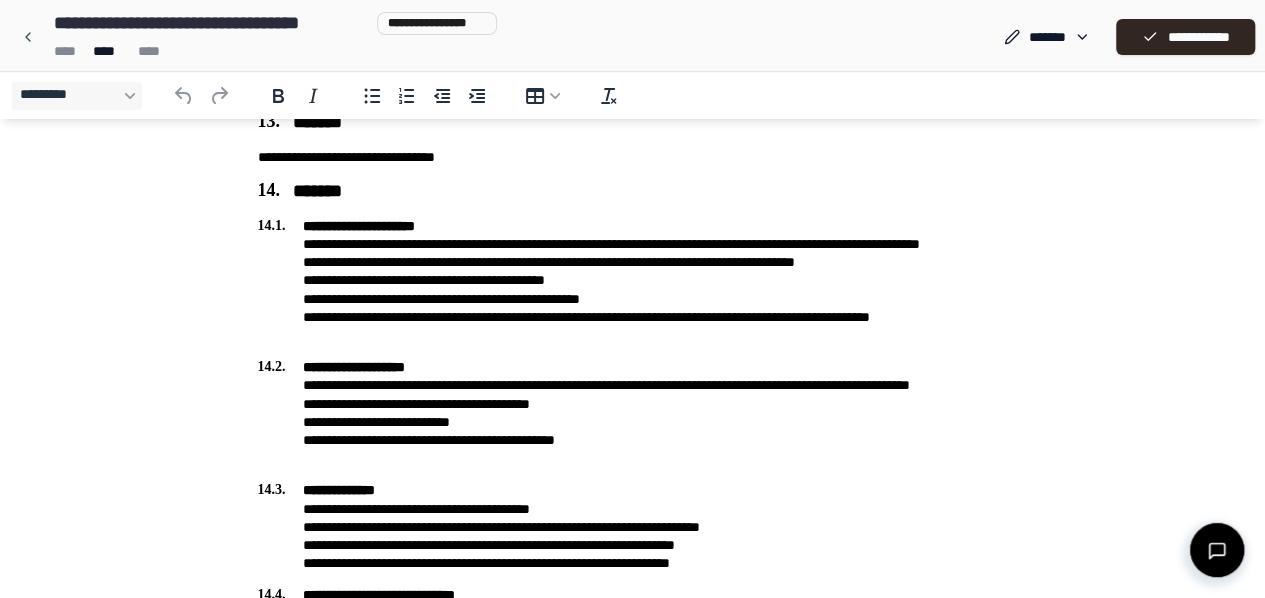 click on "**********" at bounding box center (633, 157) 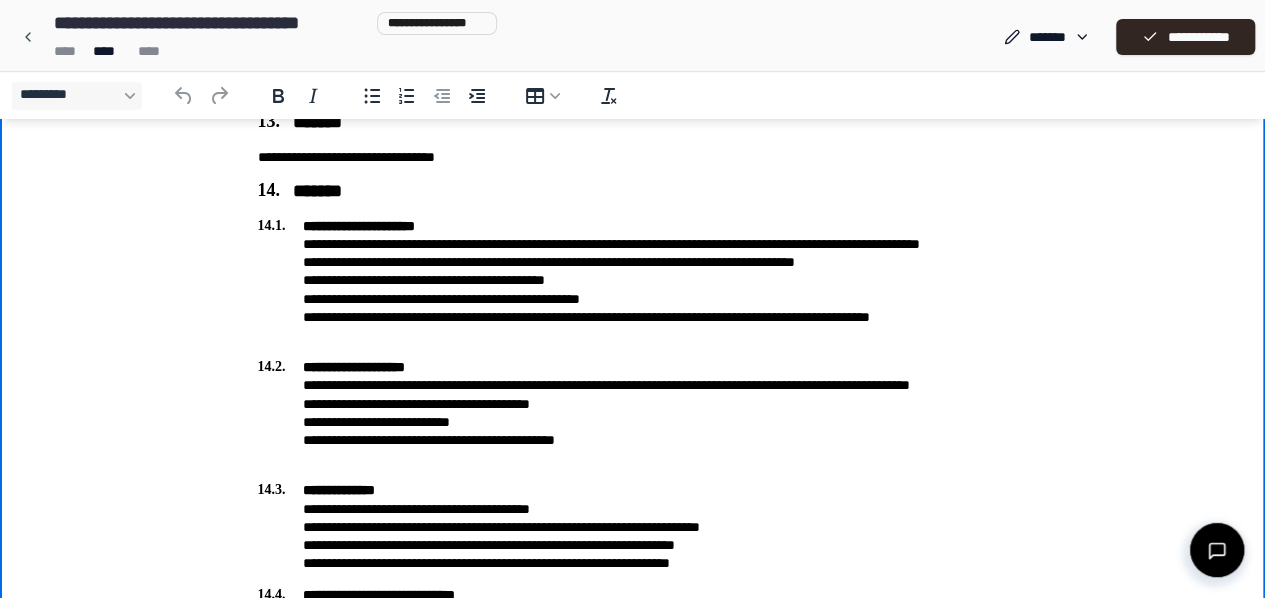 type 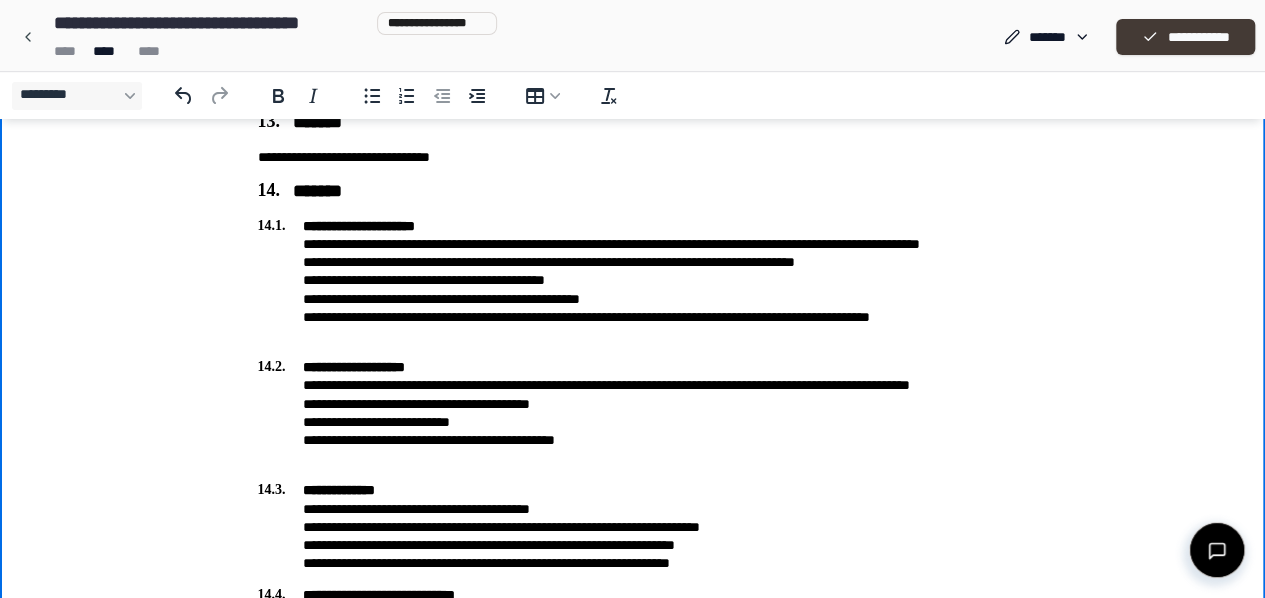 click on "**********" at bounding box center (1185, 37) 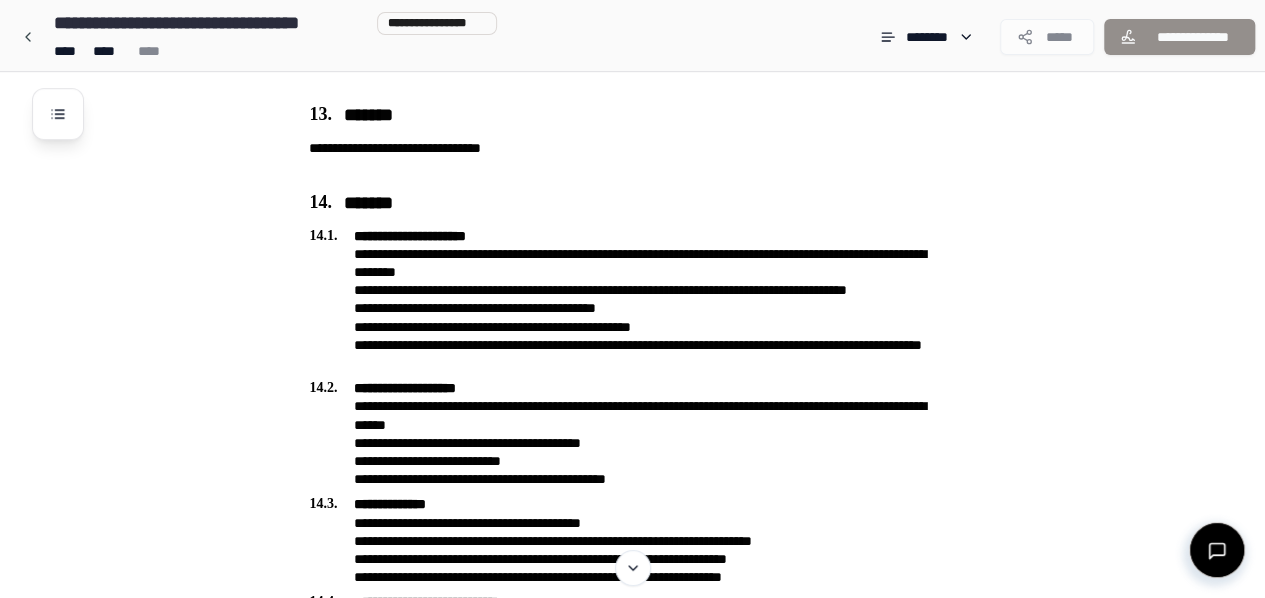 scroll, scrollTop: 4280, scrollLeft: 0, axis: vertical 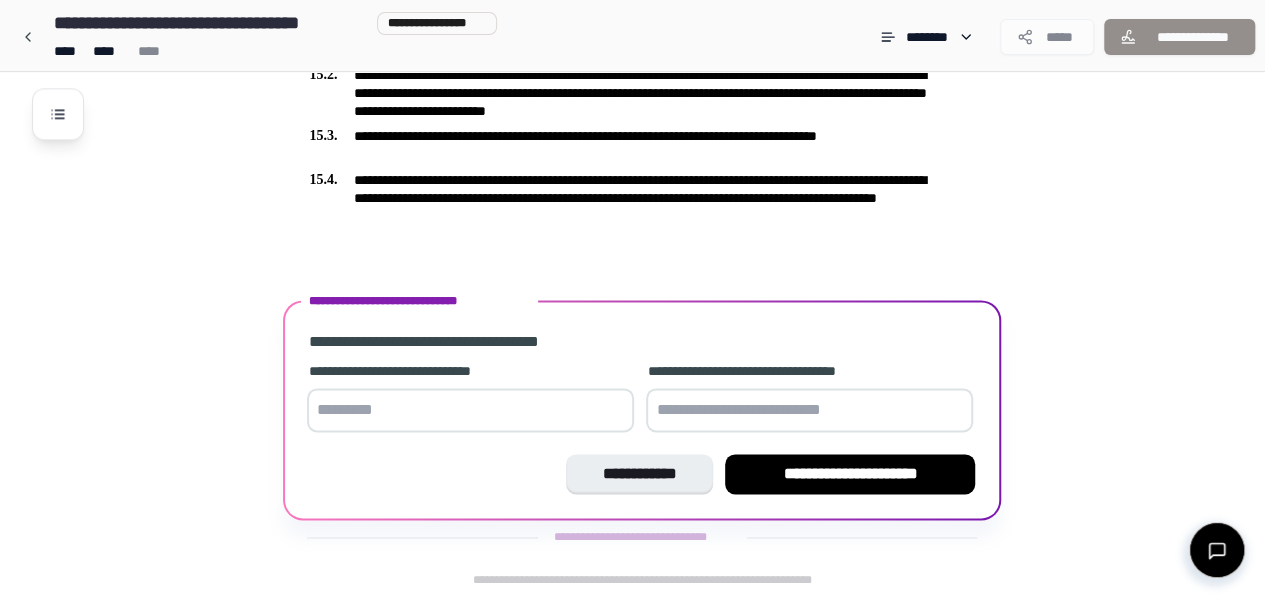click at bounding box center (470, 410) 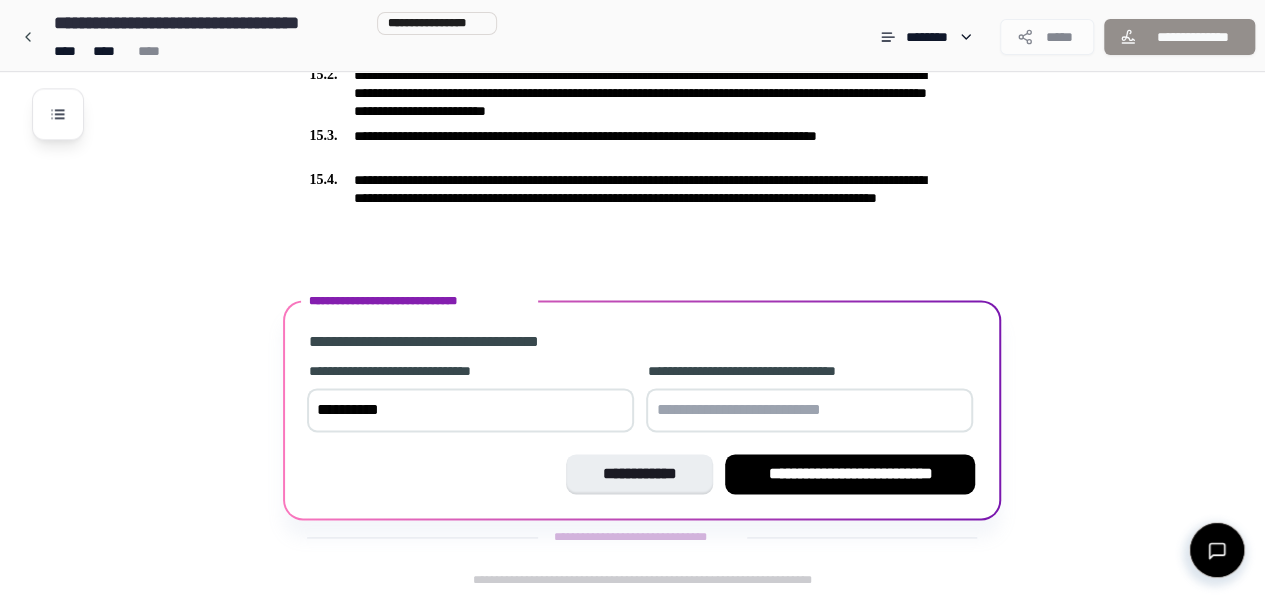 type on "*********" 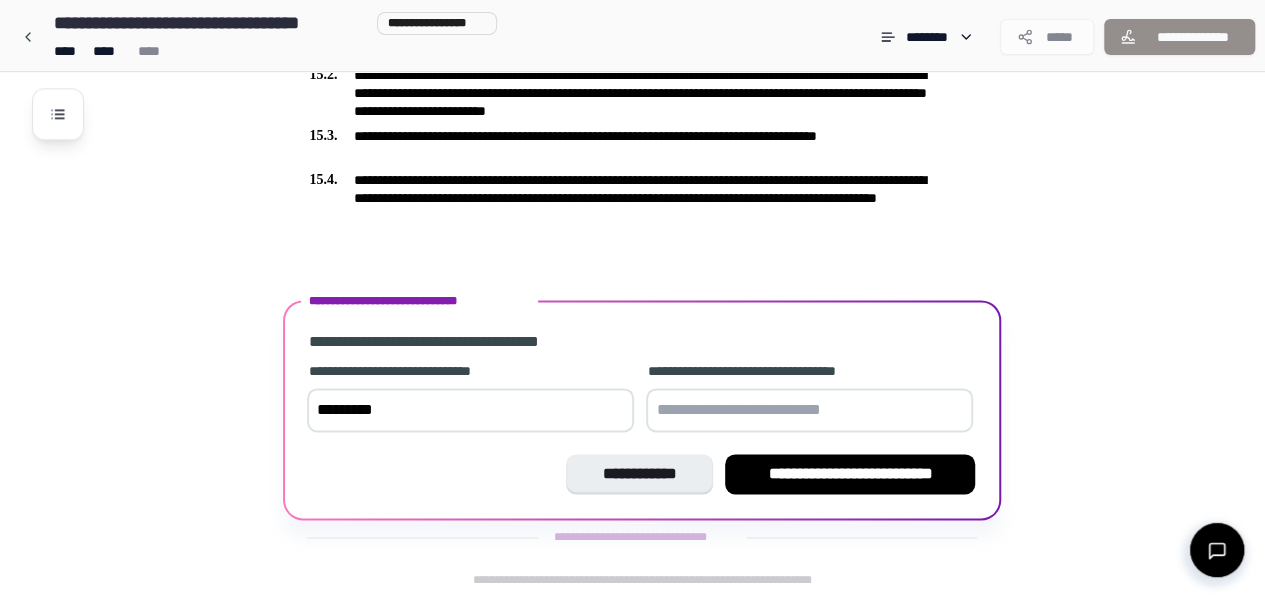 click at bounding box center (809, 410) 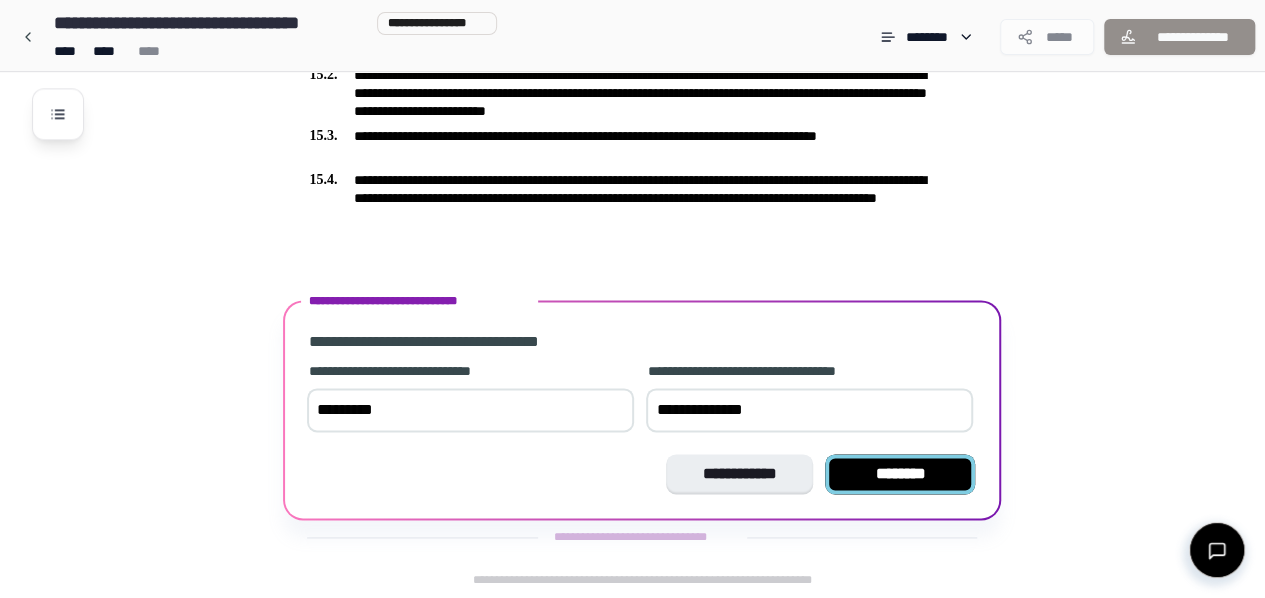 type on "**********" 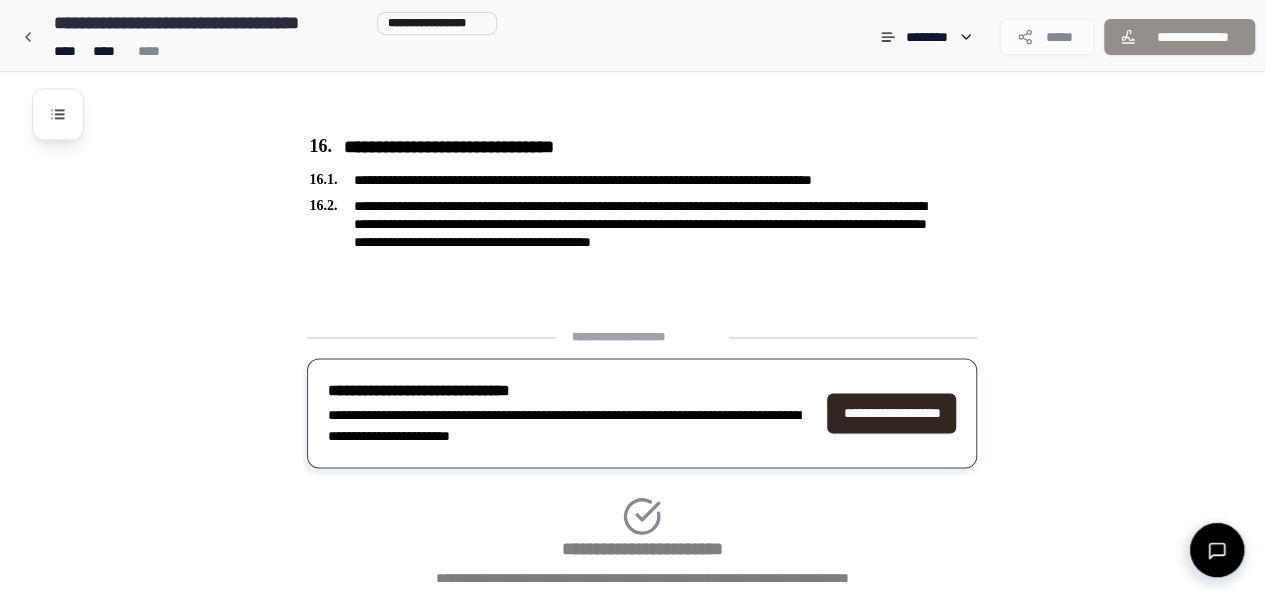 scroll, scrollTop: 5240, scrollLeft: 0, axis: vertical 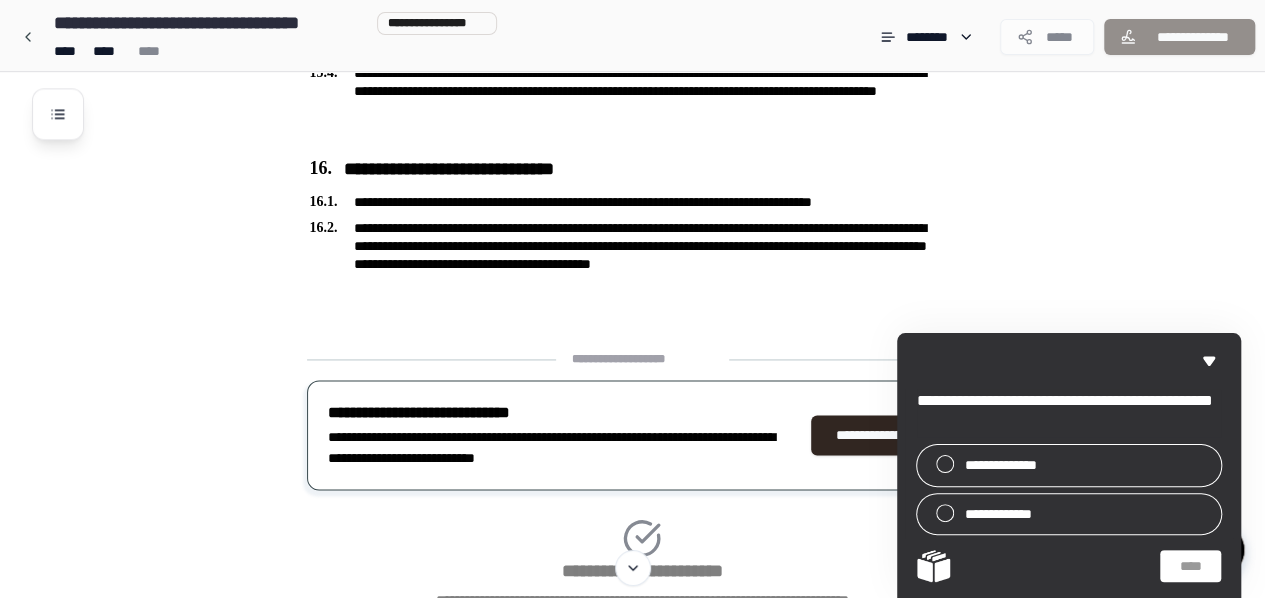 drag, startPoint x: 1203, startPoint y: 365, endPoint x: 1219, endPoint y: 355, distance: 18.867962 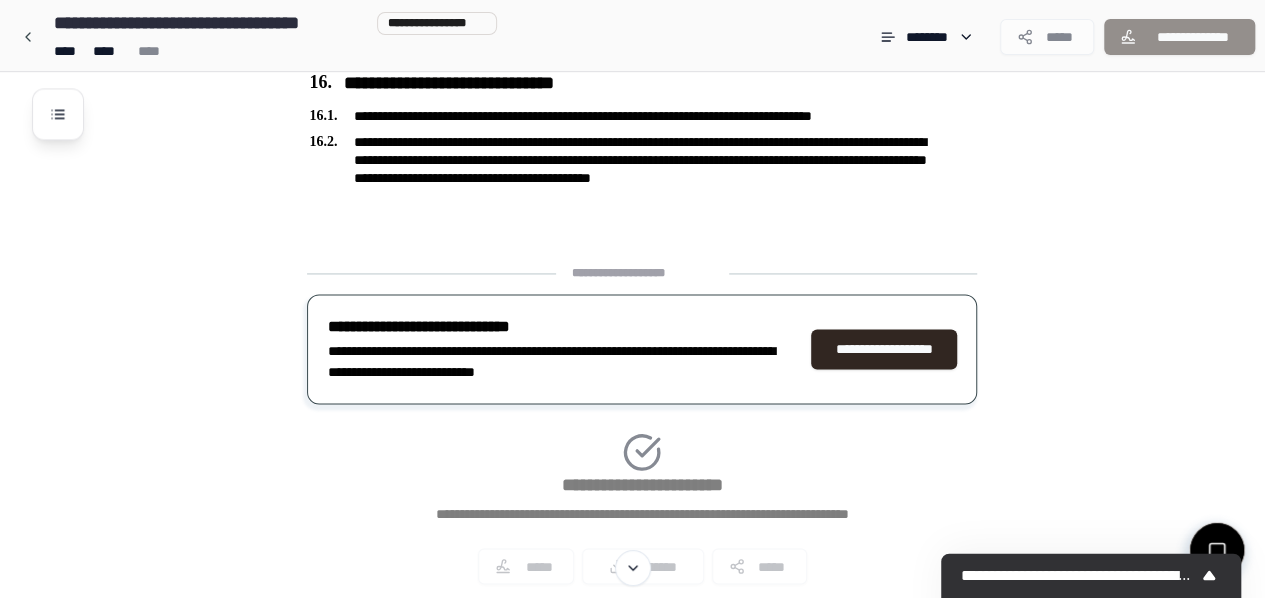scroll, scrollTop: 5198, scrollLeft: 0, axis: vertical 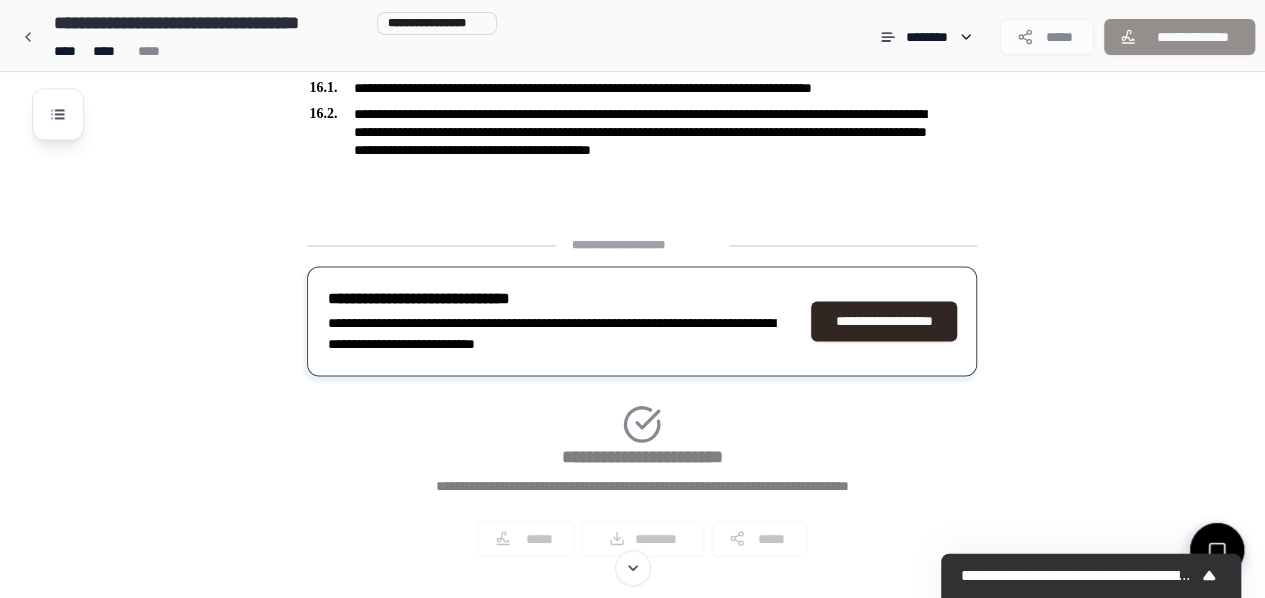click on "**********" at bounding box center [642, 404] 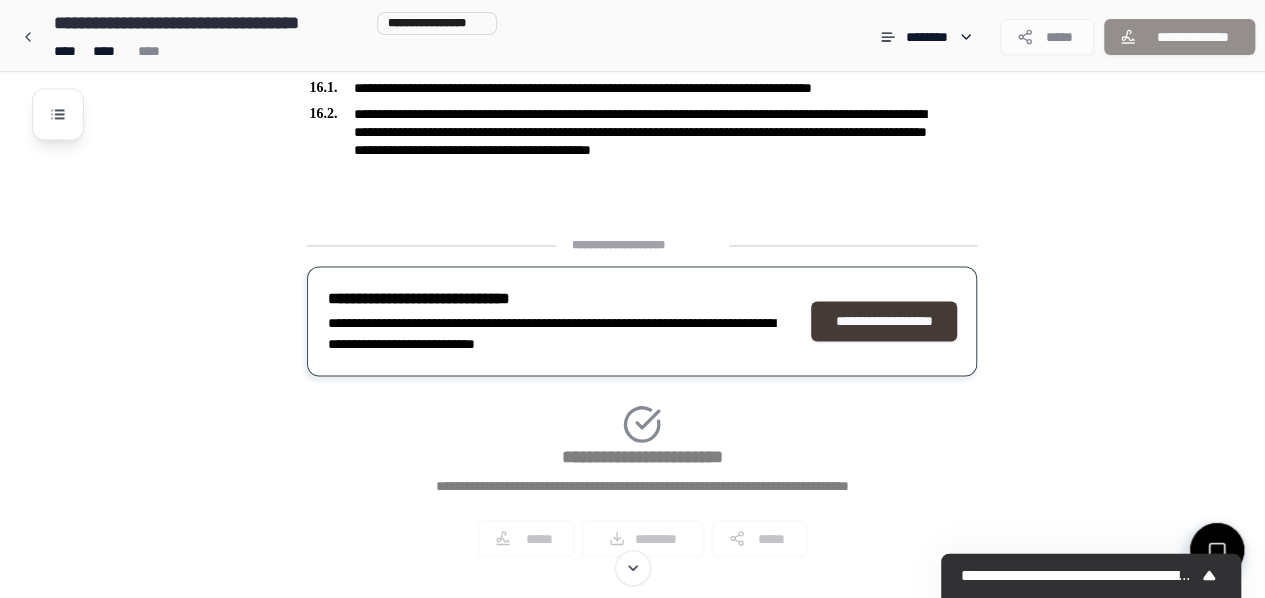 click on "**********" at bounding box center (884, 321) 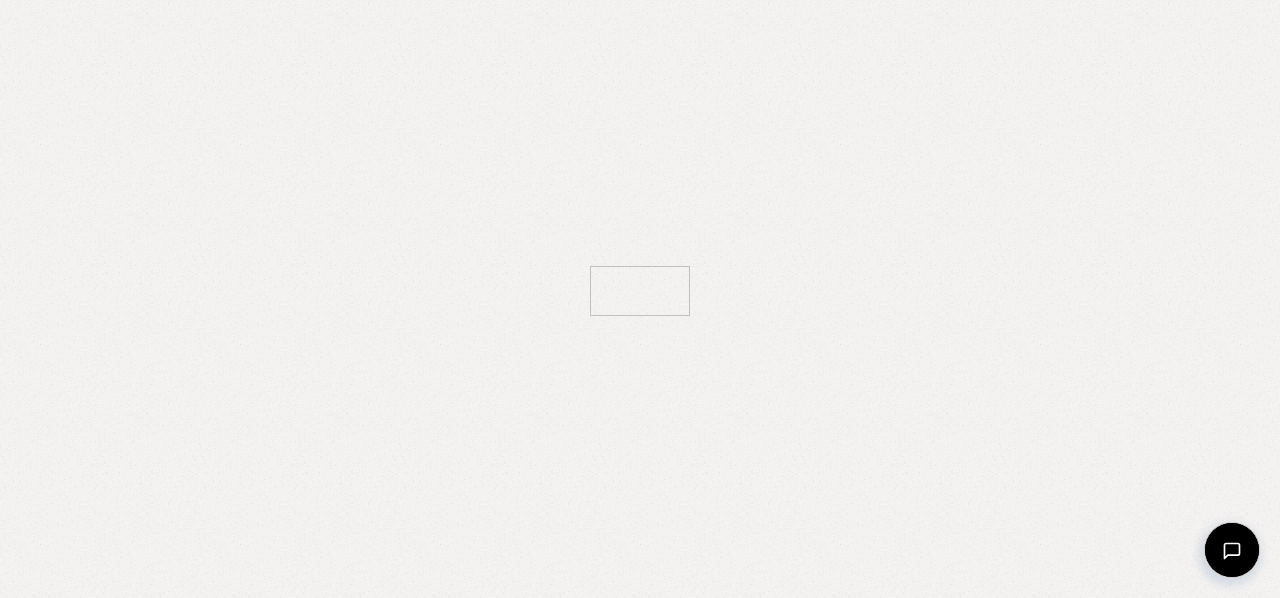 scroll, scrollTop: 0, scrollLeft: 0, axis: both 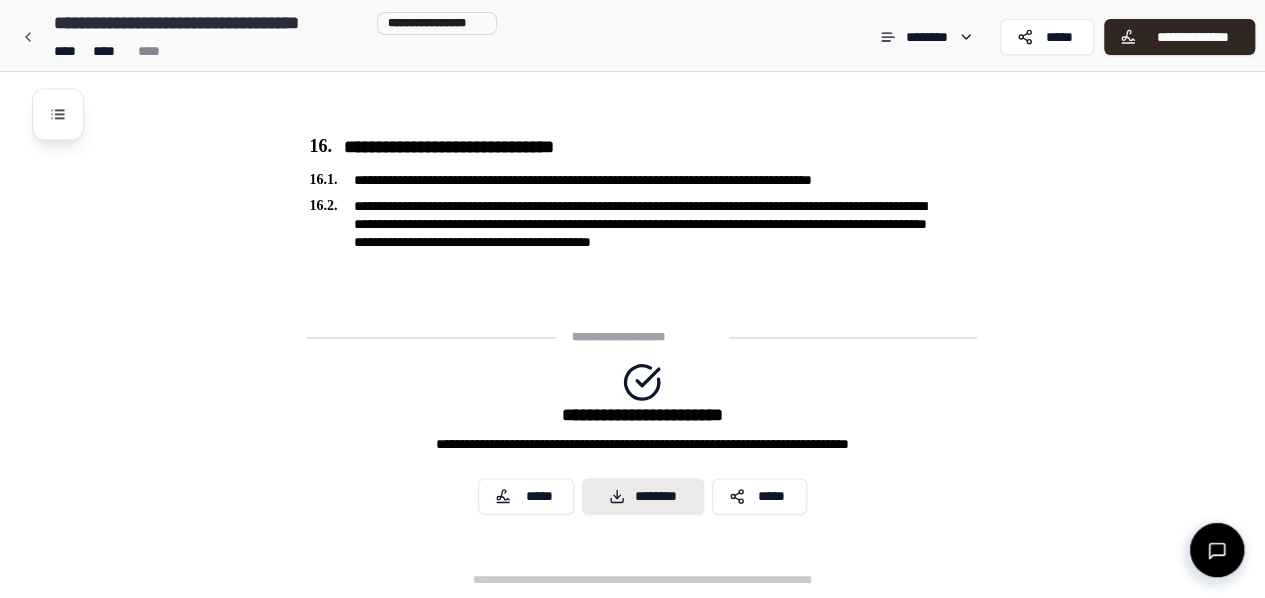 click on "********" at bounding box center (643, 496) 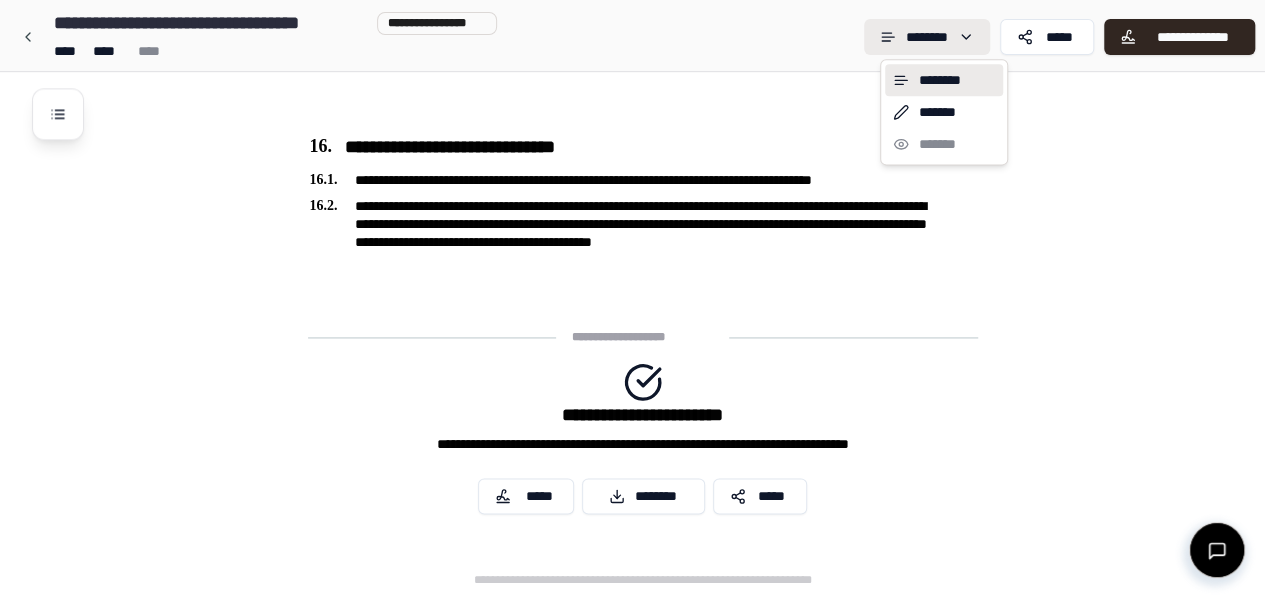 click on "**********" at bounding box center [640, -2254] 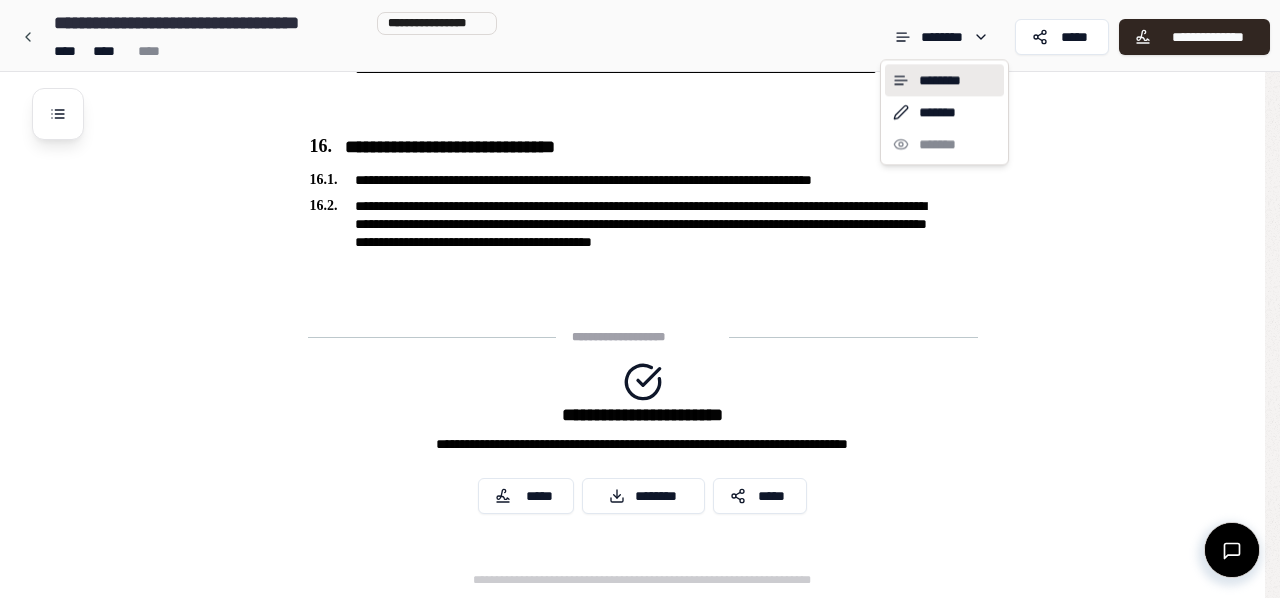 click on "**********" at bounding box center [640, -2254] 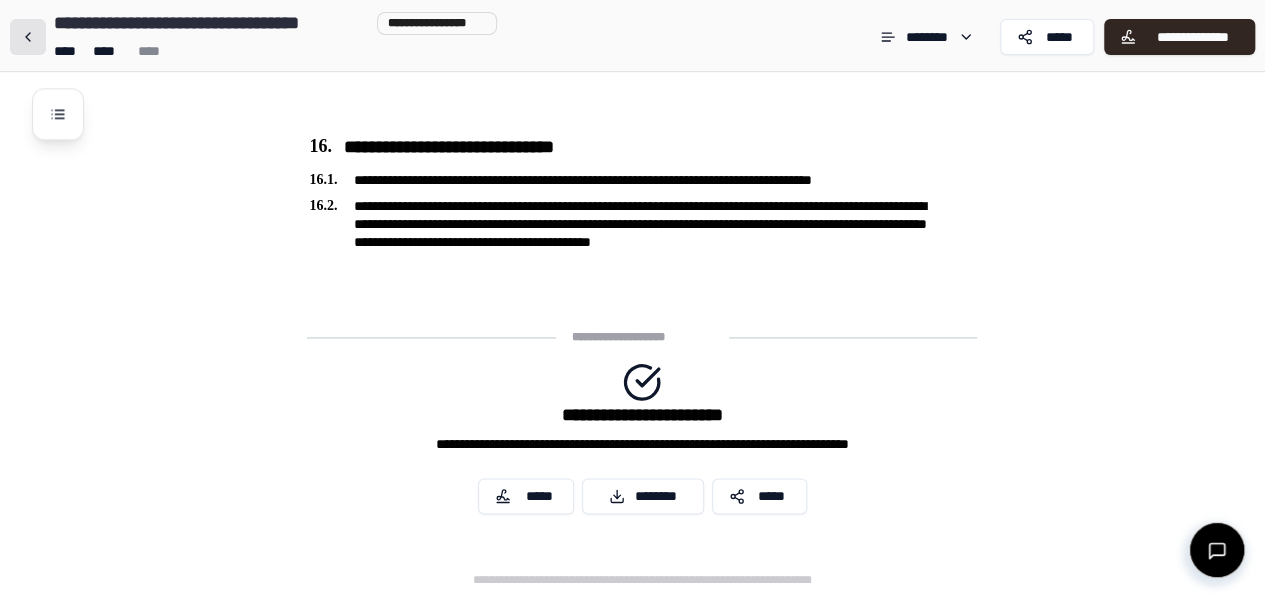 click at bounding box center (28, 37) 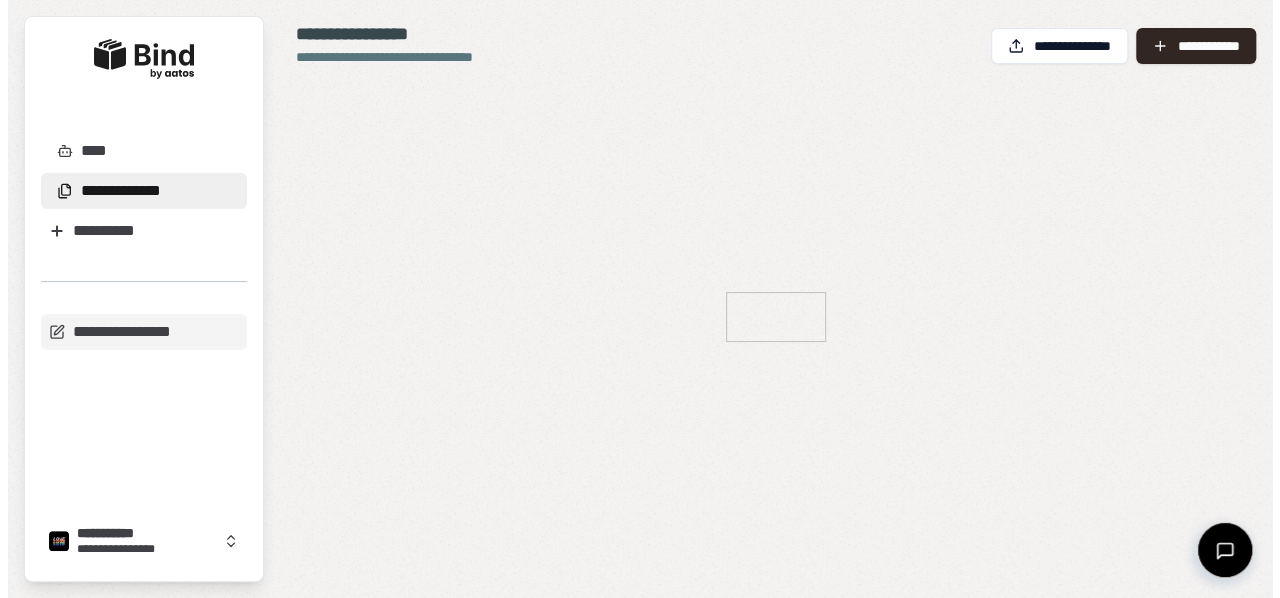 scroll, scrollTop: 0, scrollLeft: 0, axis: both 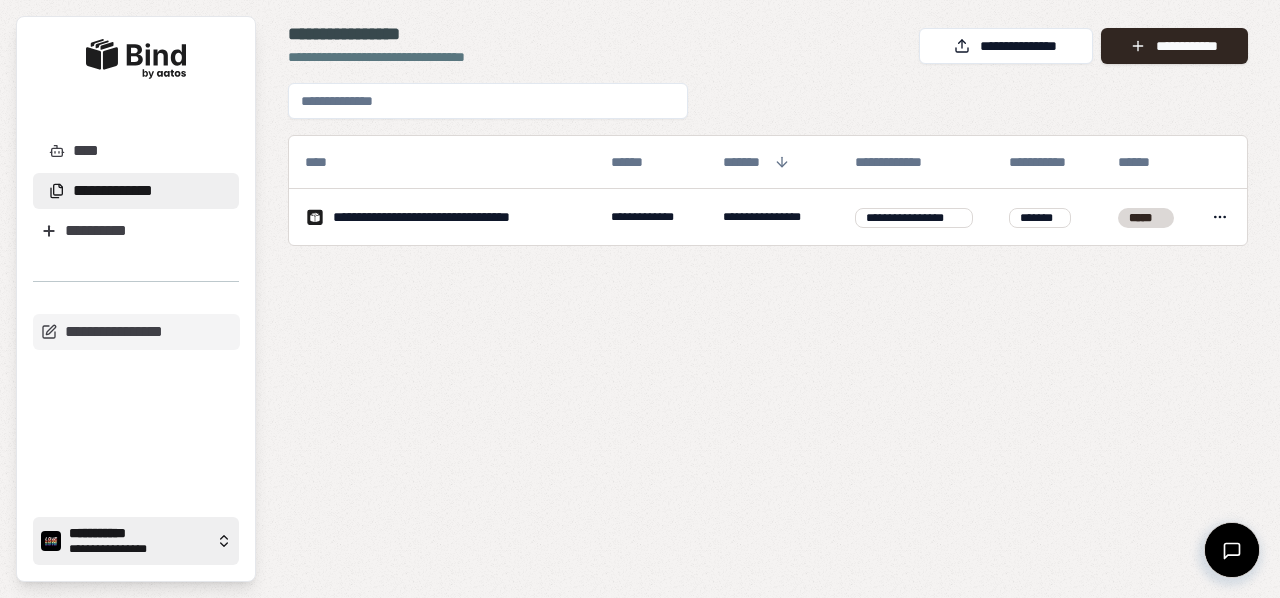 click on "**********" at bounding box center (138, 534) 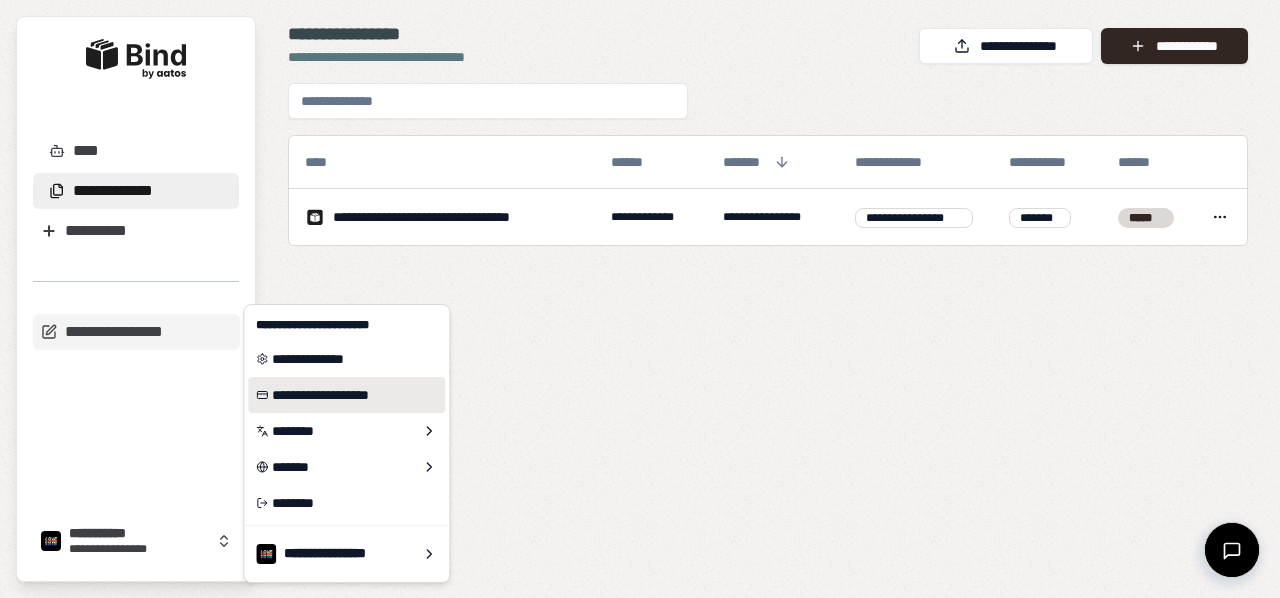 click on "**********" at bounding box center (346, 395) 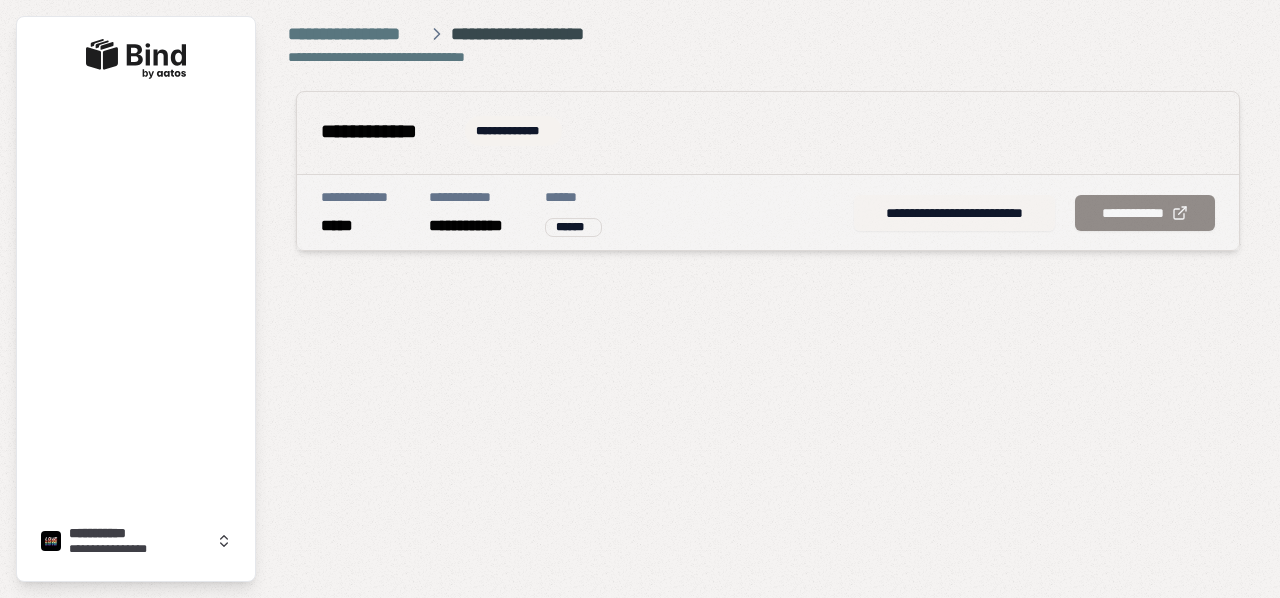 click on "**********" at bounding box center (954, 213) 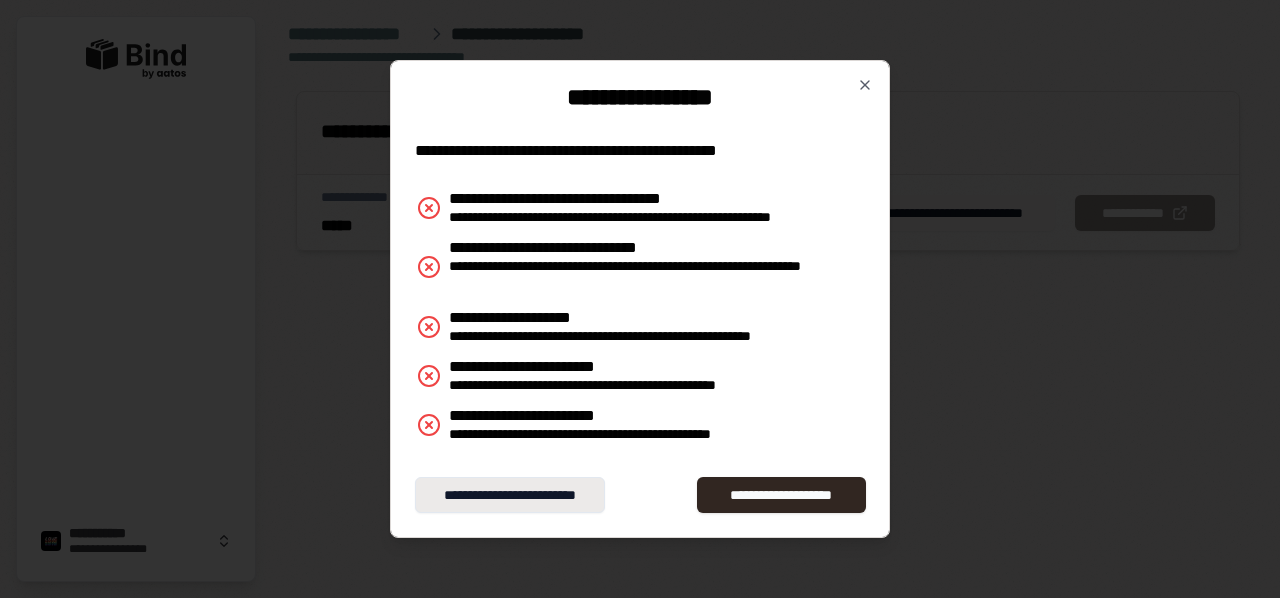 click on "**********" at bounding box center [510, 495] 